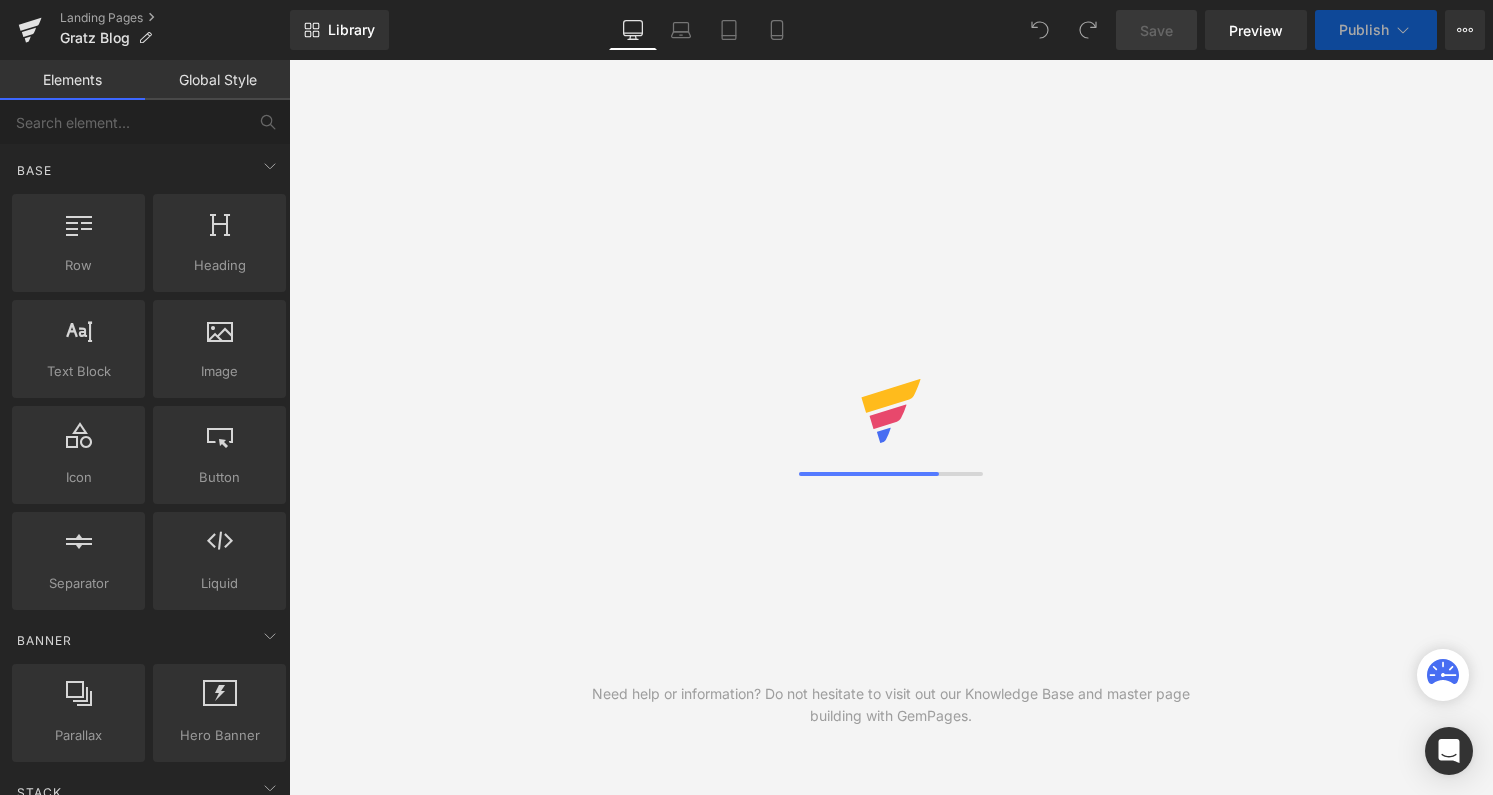 scroll, scrollTop: 0, scrollLeft: 0, axis: both 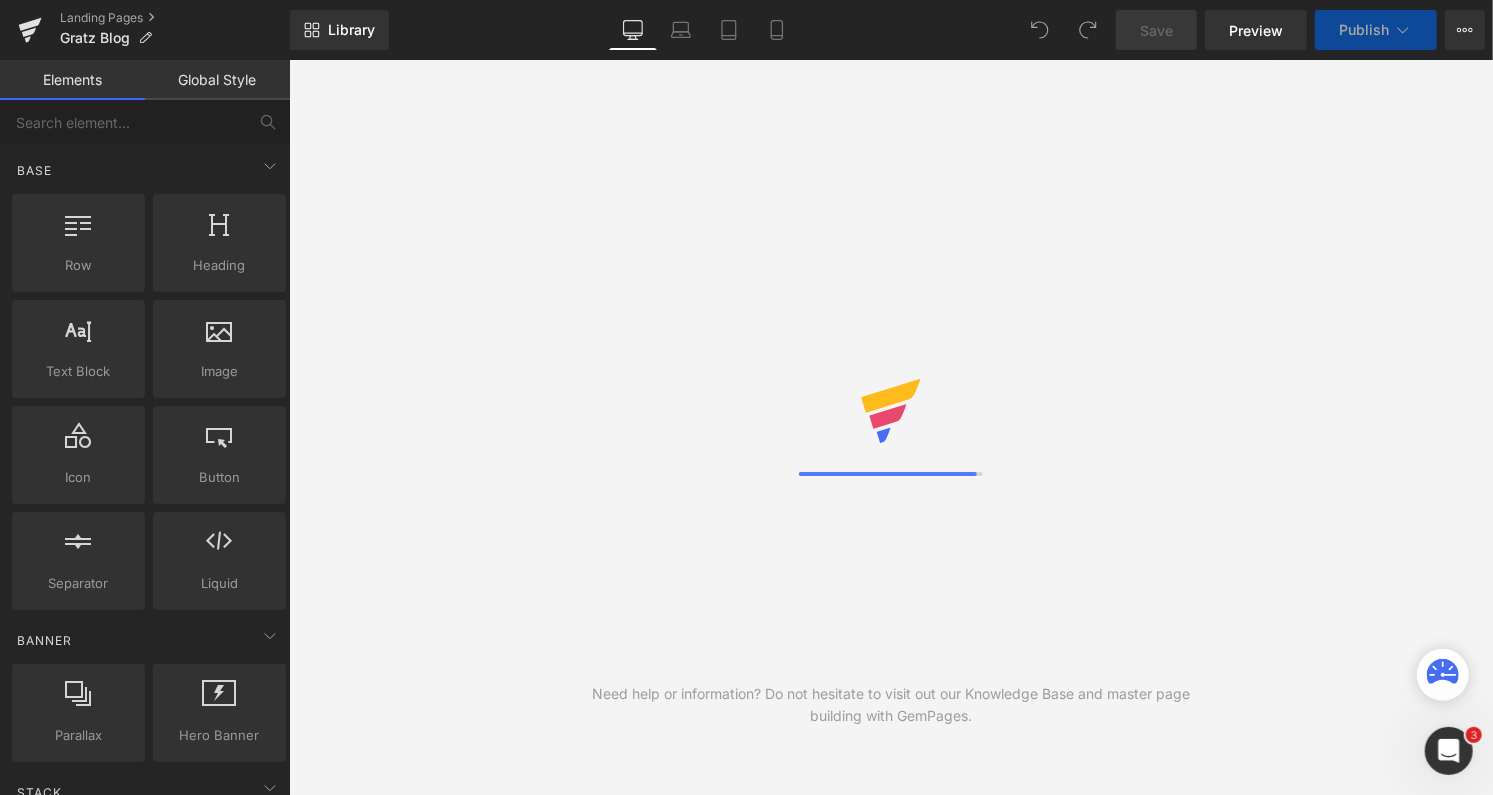 drag, startPoint x: 0, startPoint y: 0, endPoint x: 428, endPoint y: -98, distance: 439.0763 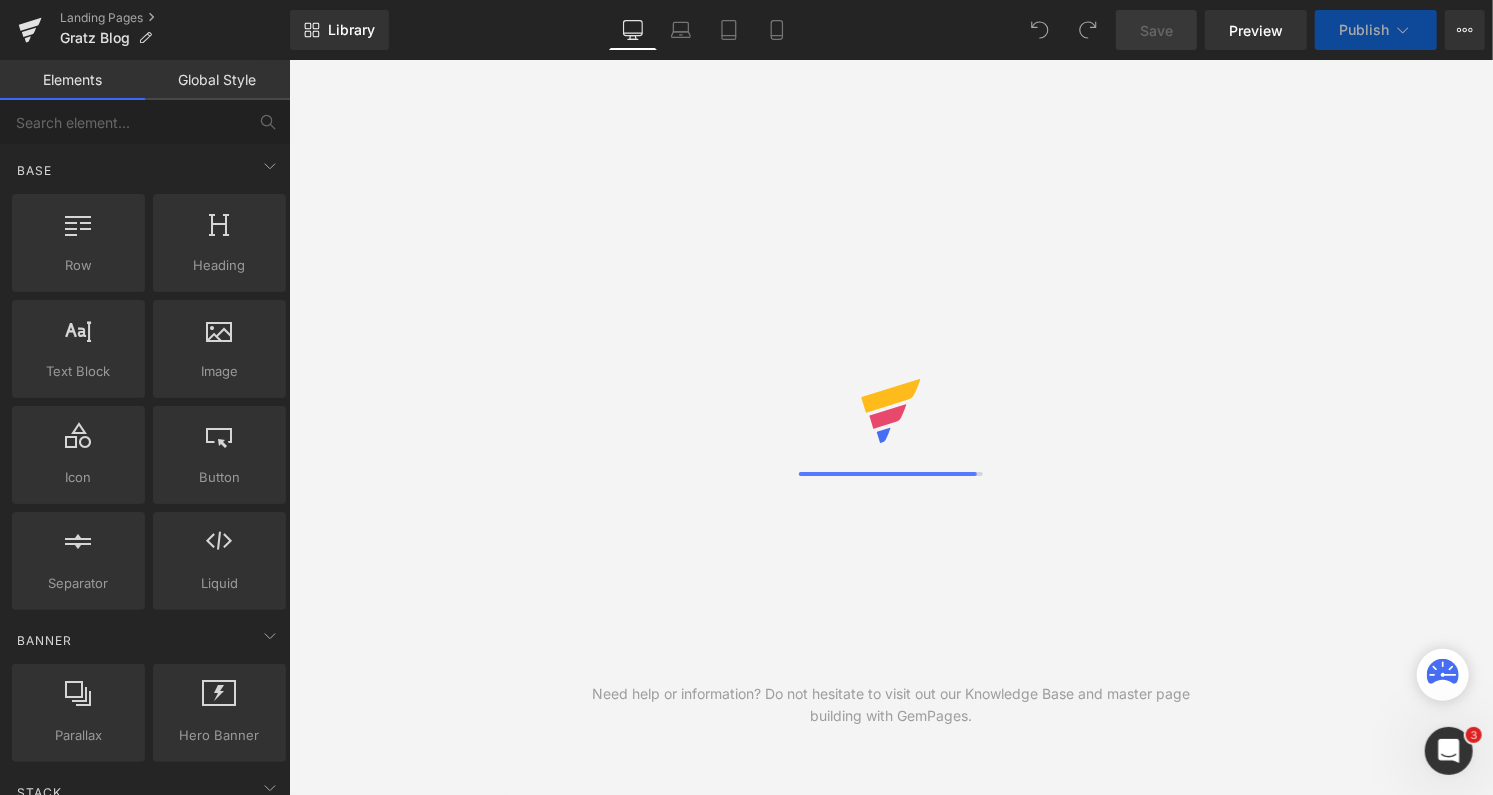 click on "You are previewing how the   will restyle your page. You can not edit Elements in Preset Preview Mode.  Landing Pages Gratz Blog Library Desktop Desktop Laptop Tablet Mobile Save Preview Publish Scheduled View Live Page View with current Template Save Template to Library Schedule Publish  Optimize  Publish Settings Shortcuts  Your page can’t be published   You've reached the maximum number of published pages on your plan  (0/0).  You need to upgrade your plan or unpublish all your pages to get 1 publish slot.   Unpublish pages   Upgrade plan  Elements Global Style Base Row  rows, columns, layouts, div Heading  headings, titles, h1,h2,h3,h4,h5,h6 Text Block  texts, paragraphs, contents, blocks Image  images, photos, alts, uploads Icon  icons, symbols Button  button, call to action, cta Separator  separators, dividers, horizontal lines Liquid  liquid, custom code, html, javascript, css, reviews, apps, applications, embeded, iframe Banner Parallax  Hero Banner  Stack Tabs  Carousel  Pricing" at bounding box center [746, 397] 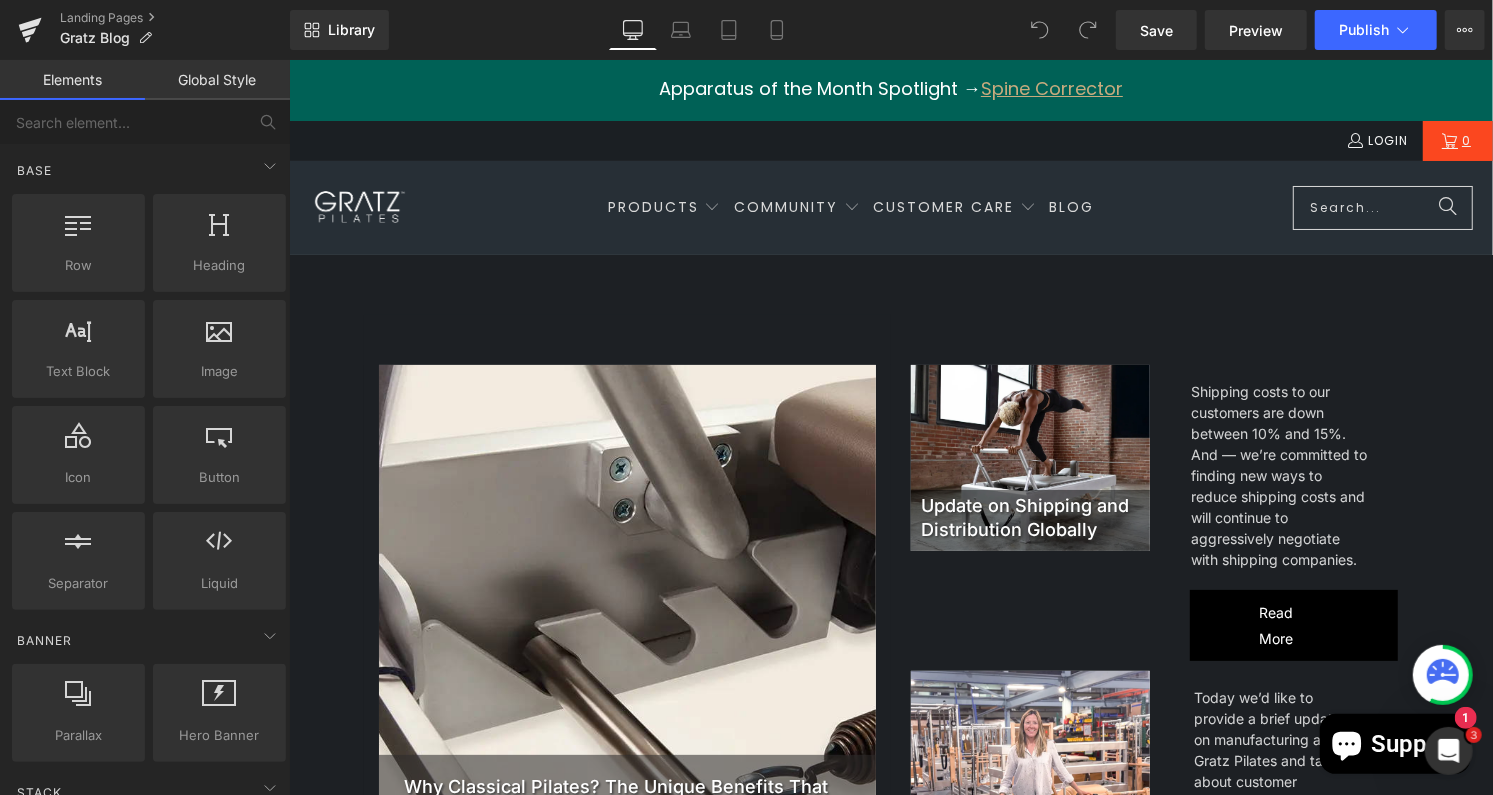 click on "Products
- REFORMER
Universal Reformer
Archive Reformer" at bounding box center (890, 207) 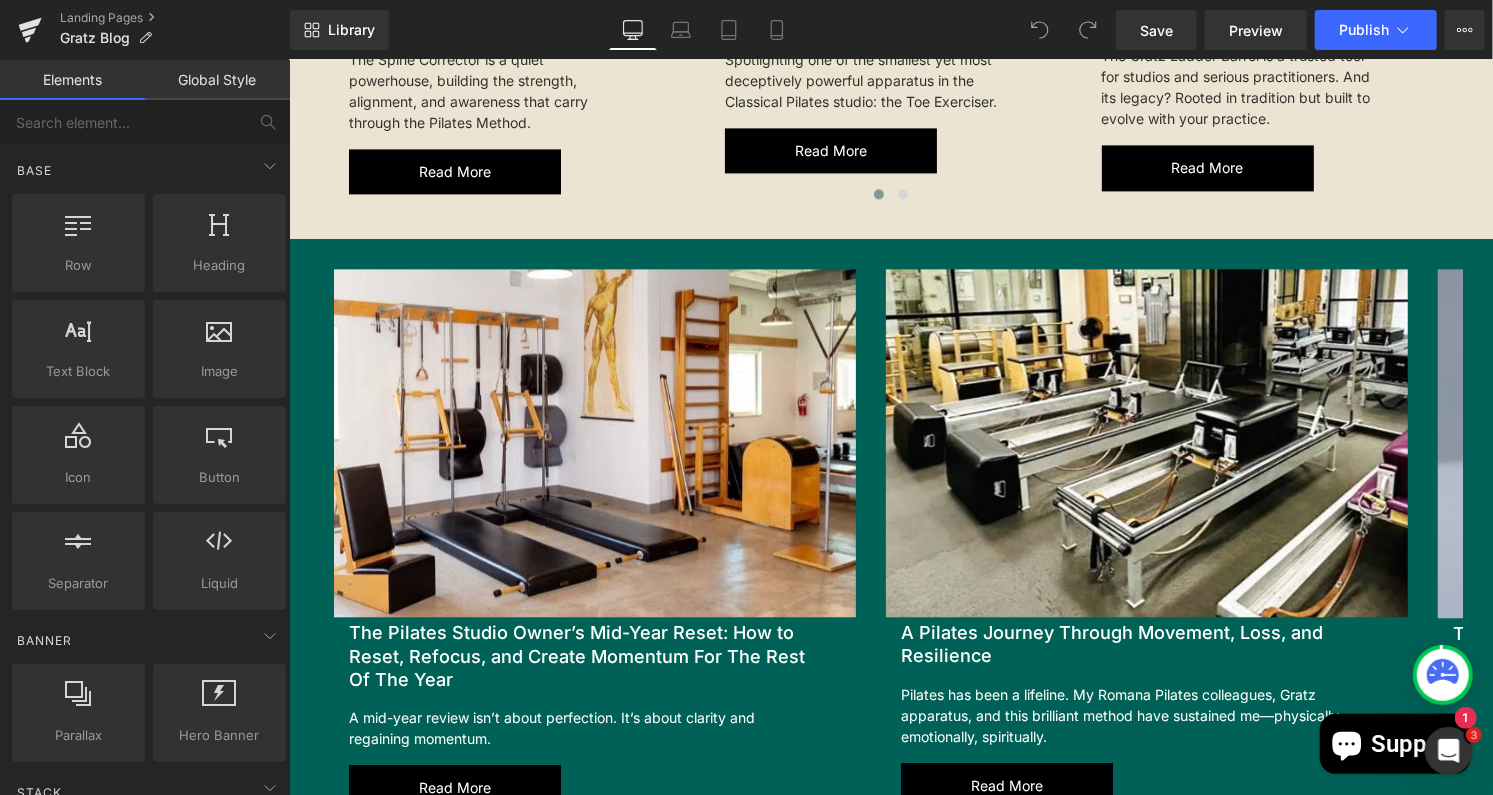 scroll, scrollTop: 2602, scrollLeft: 0, axis: vertical 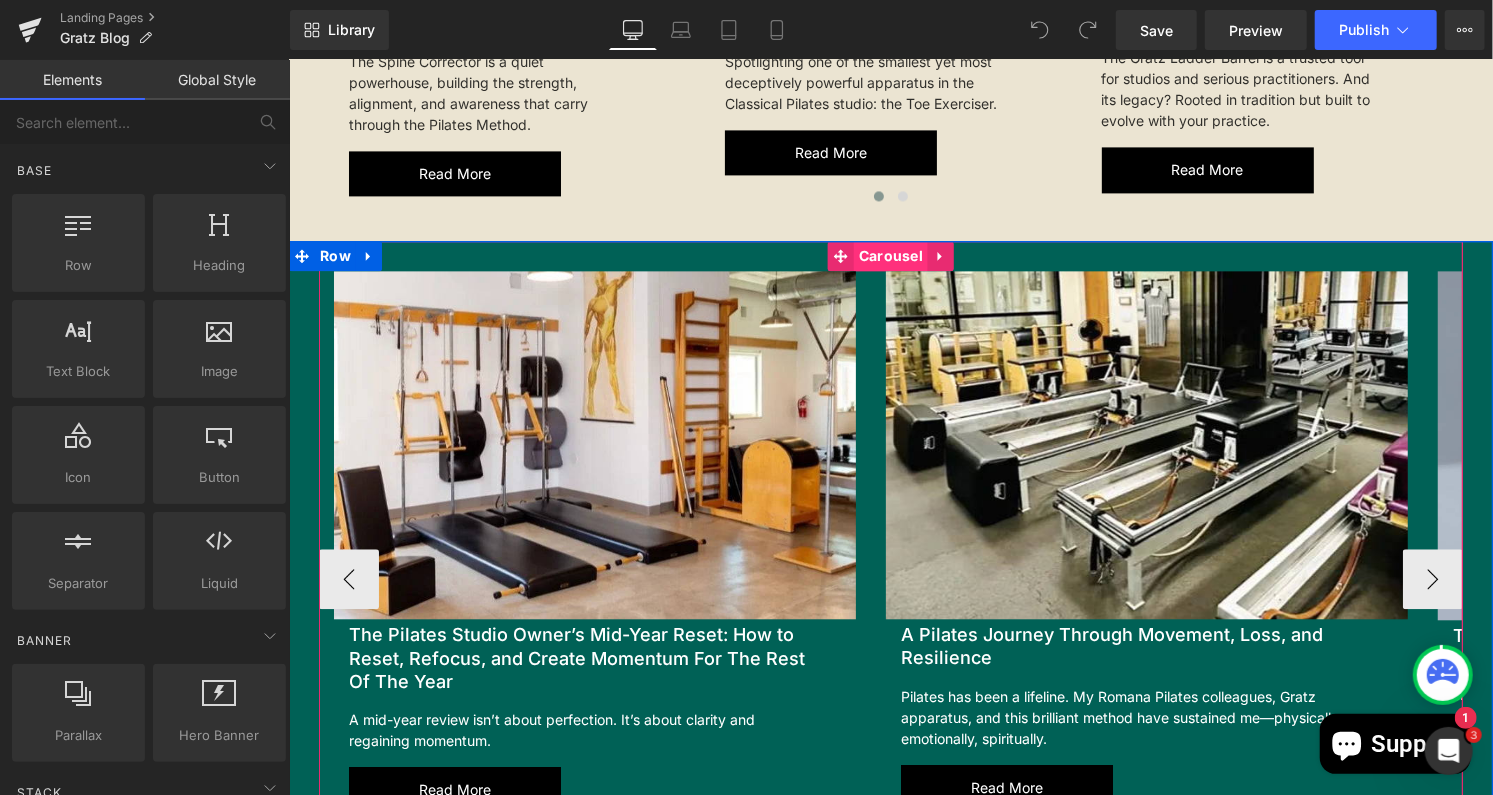 click on "Carousel" at bounding box center (890, 255) 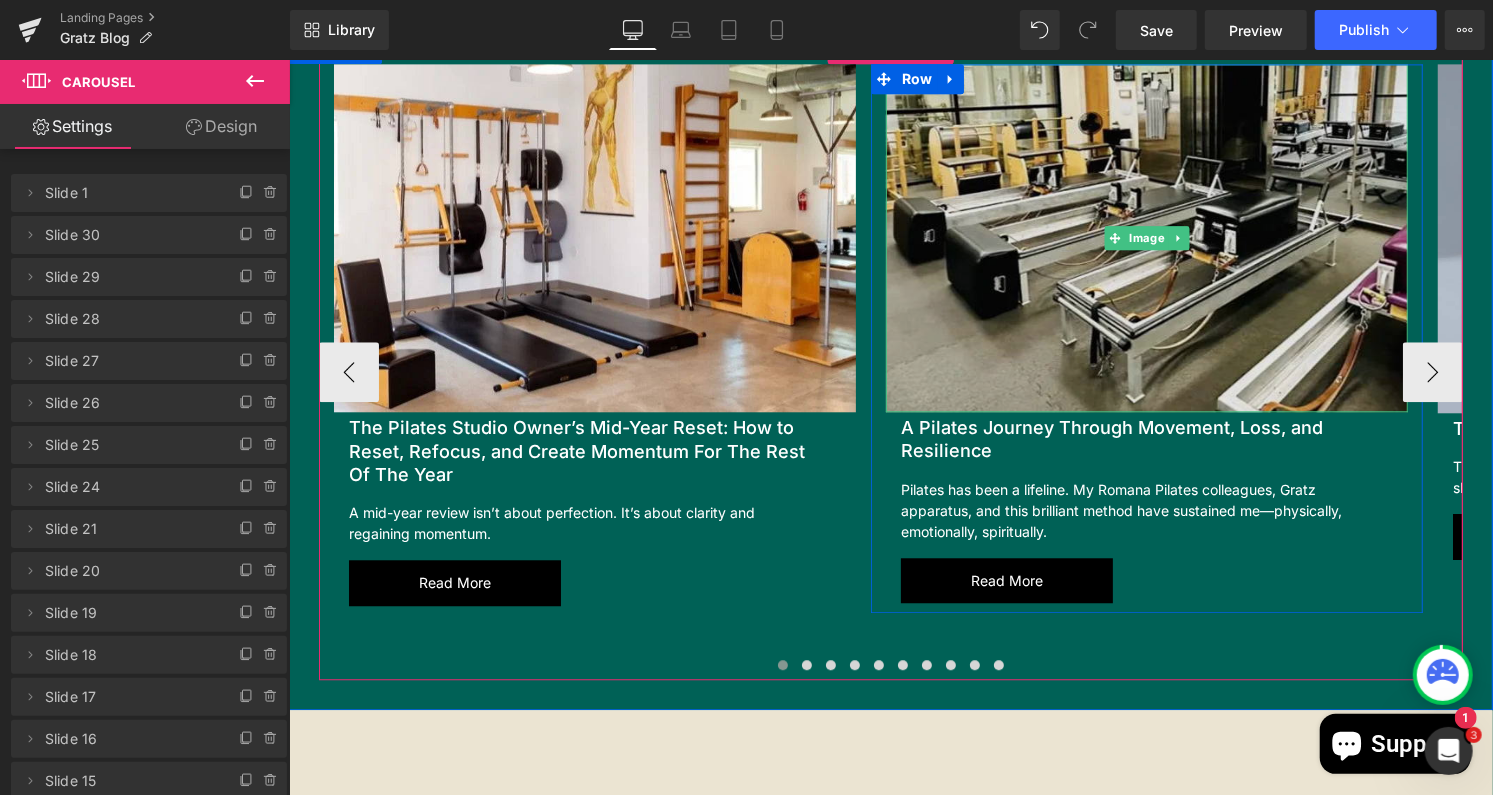 scroll, scrollTop: 2818, scrollLeft: 0, axis: vertical 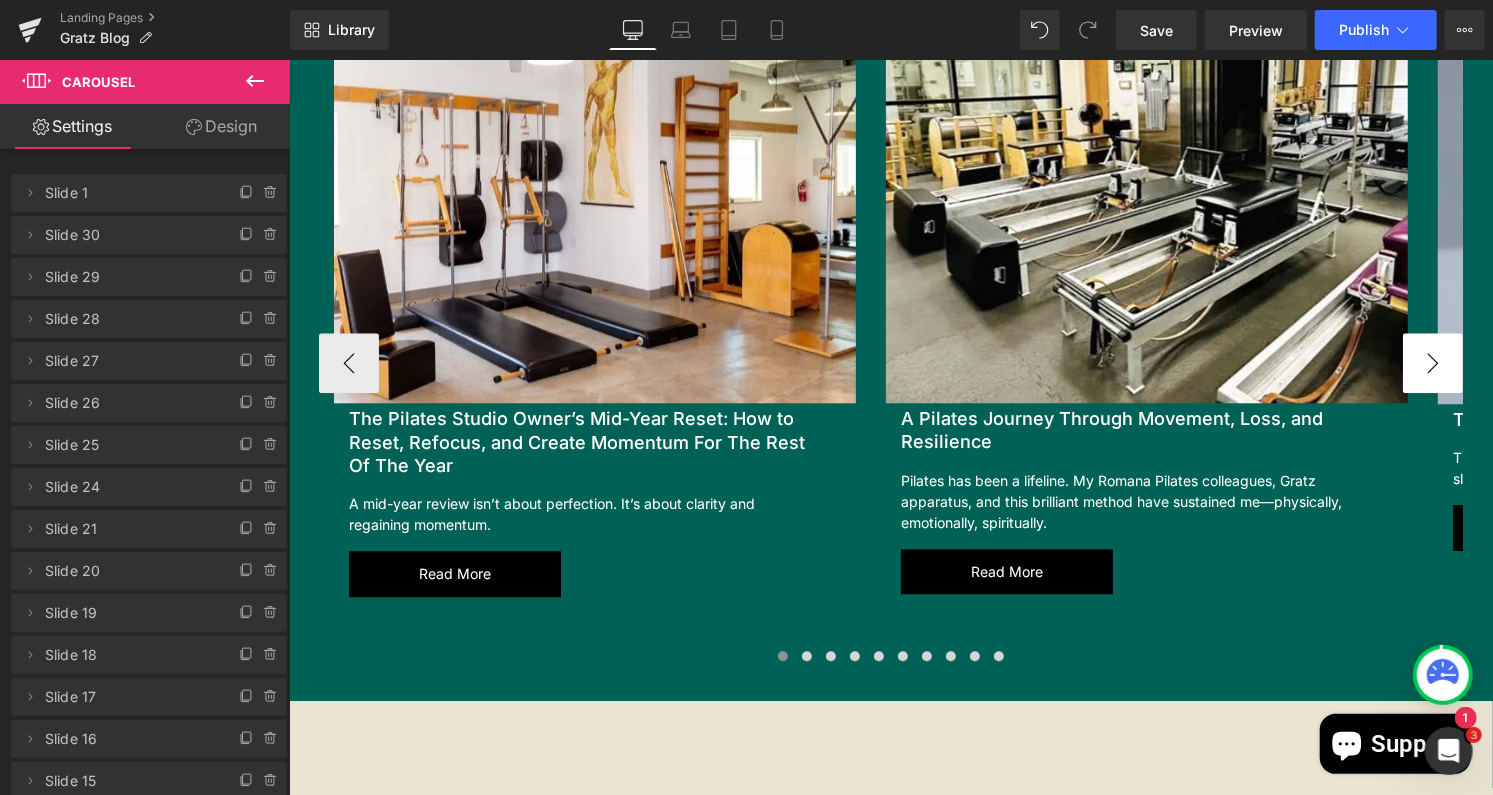 click on "›" at bounding box center (1432, 362) 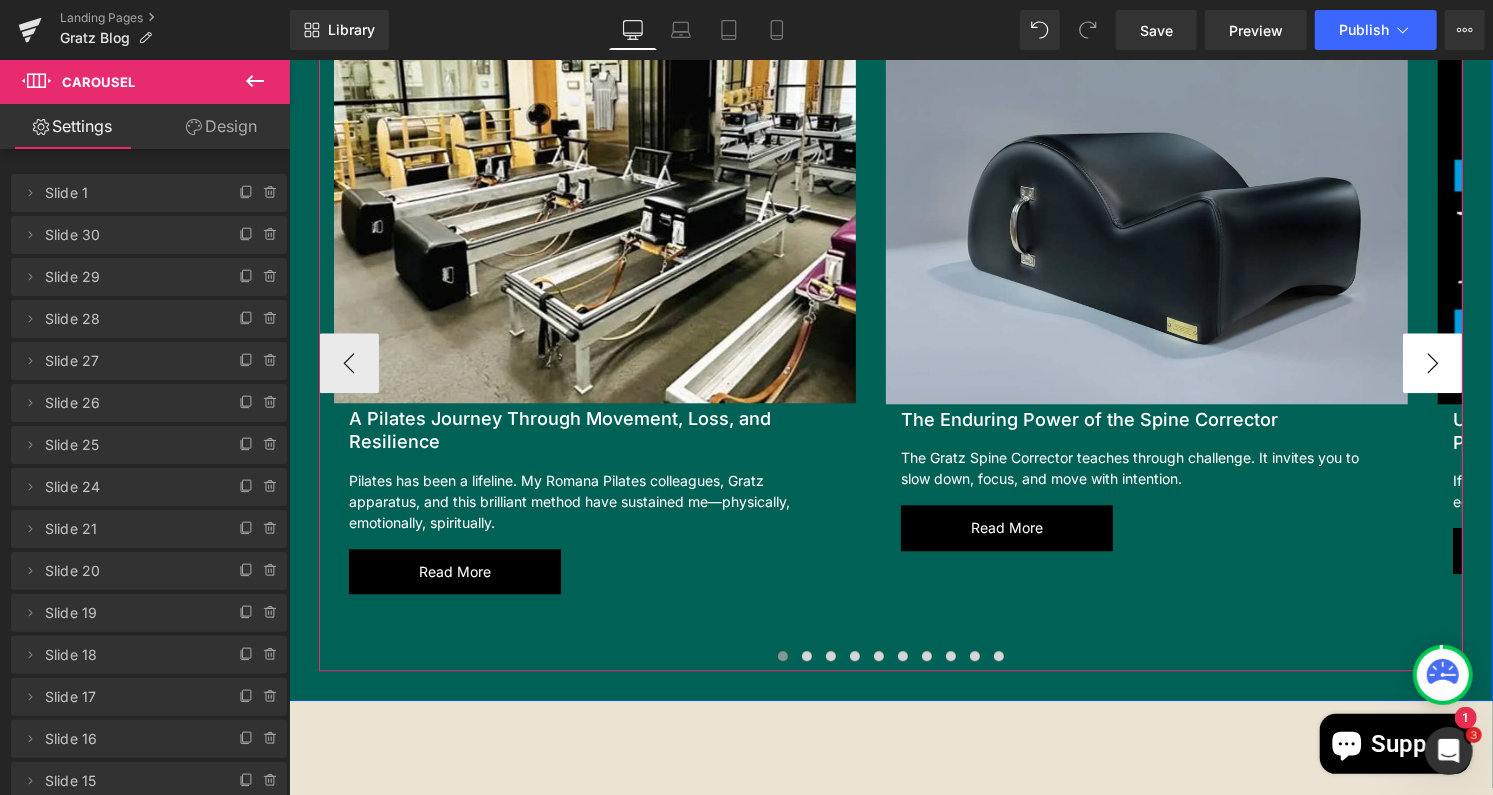 click on "›" at bounding box center [1432, 362] 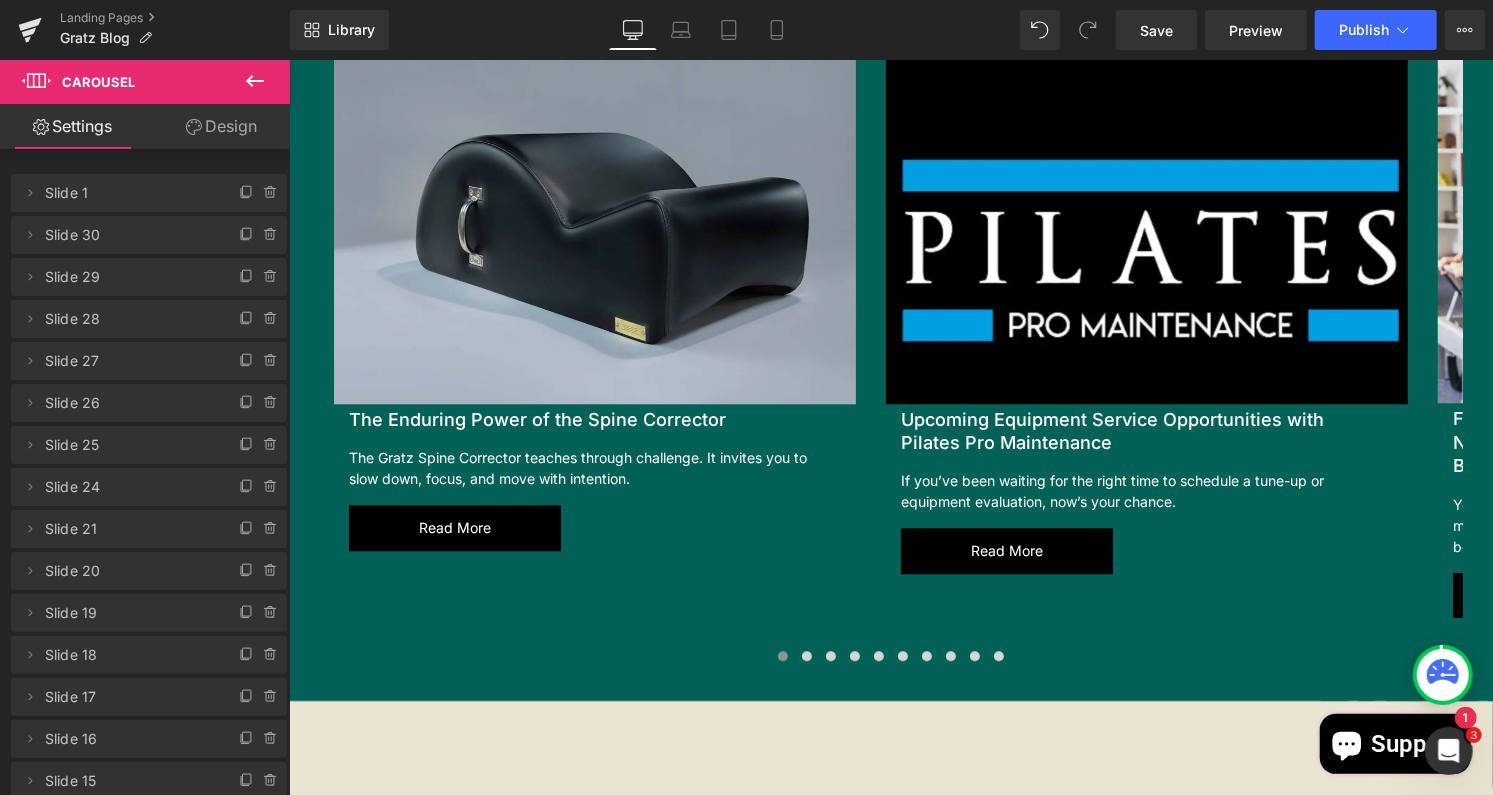click on "Library Desktop Desktop Laptop Tablet Mobile Save Preview Publish Scheduled View Live Page View with current Template Save Template to Library Schedule Publish  Optimize  Publish Settings Shortcuts  Your page can’t be published   You've reached the maximum number of published pages on your plan  (0/0).  You need to upgrade your plan or unpublish all your pages to get 1 publish slot.   Unpublish pages   Upgrade plan" at bounding box center (891, 30) 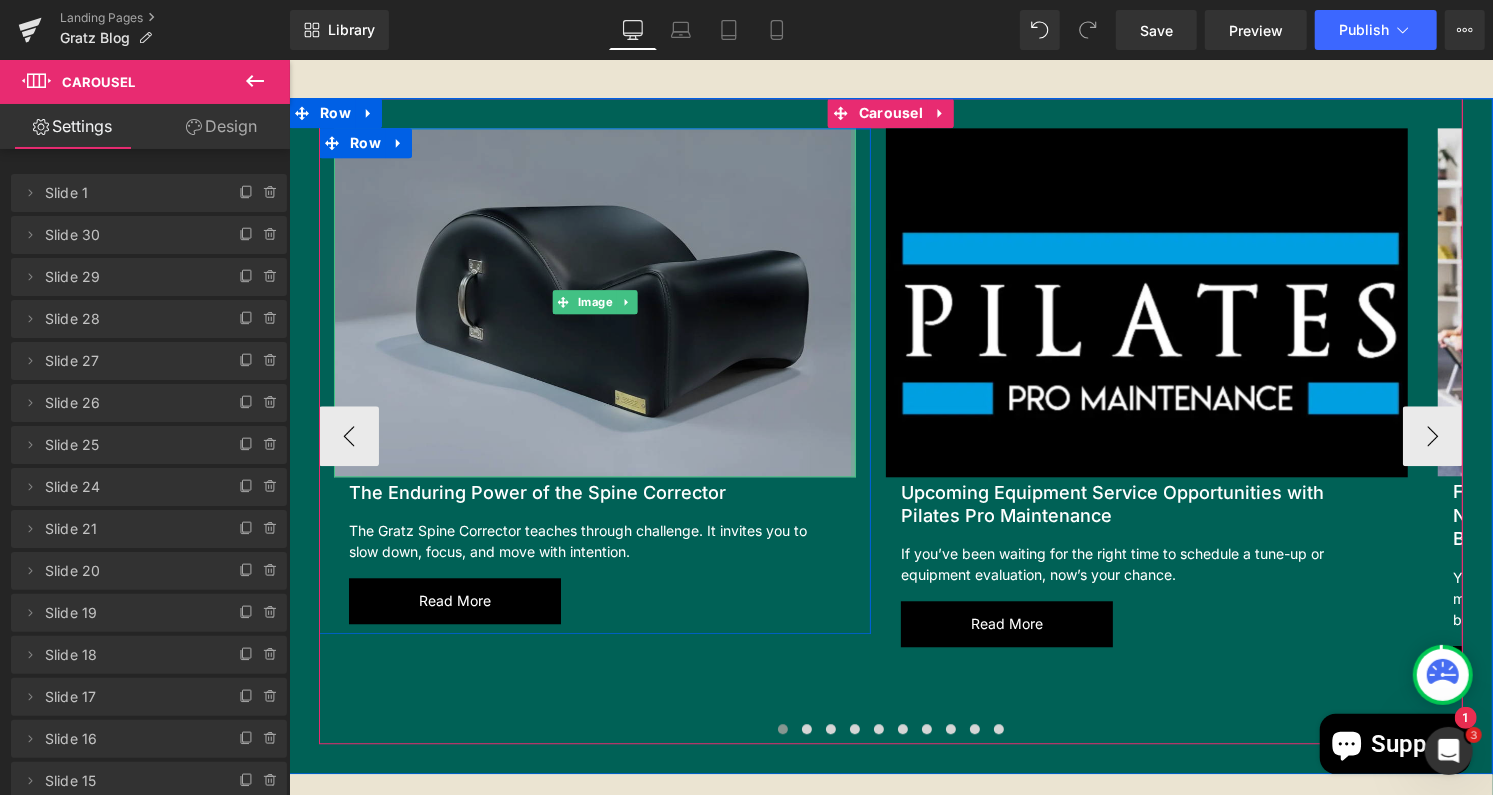 scroll, scrollTop: 2740, scrollLeft: 0, axis: vertical 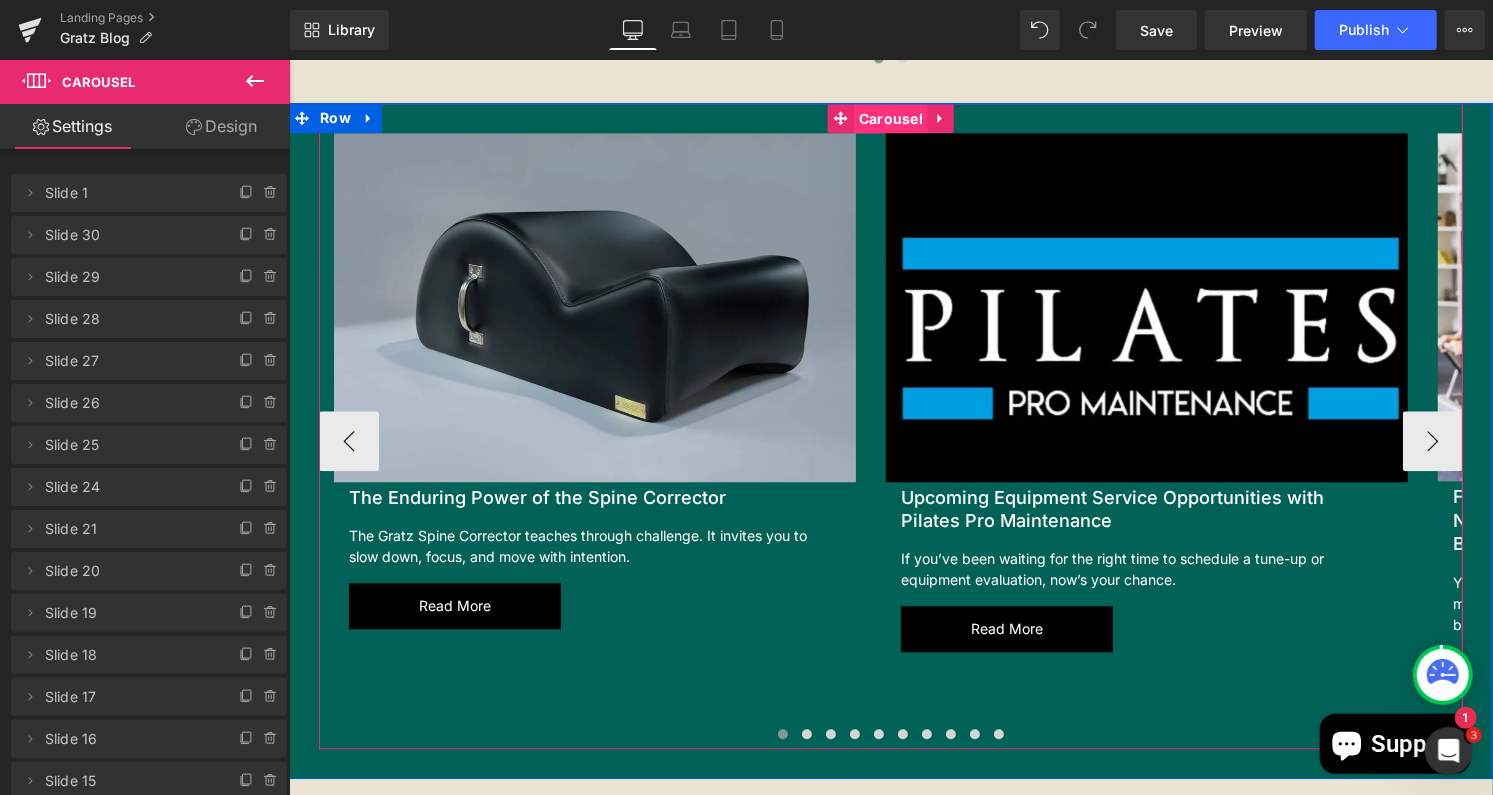 click on "Carousel" at bounding box center (890, 118) 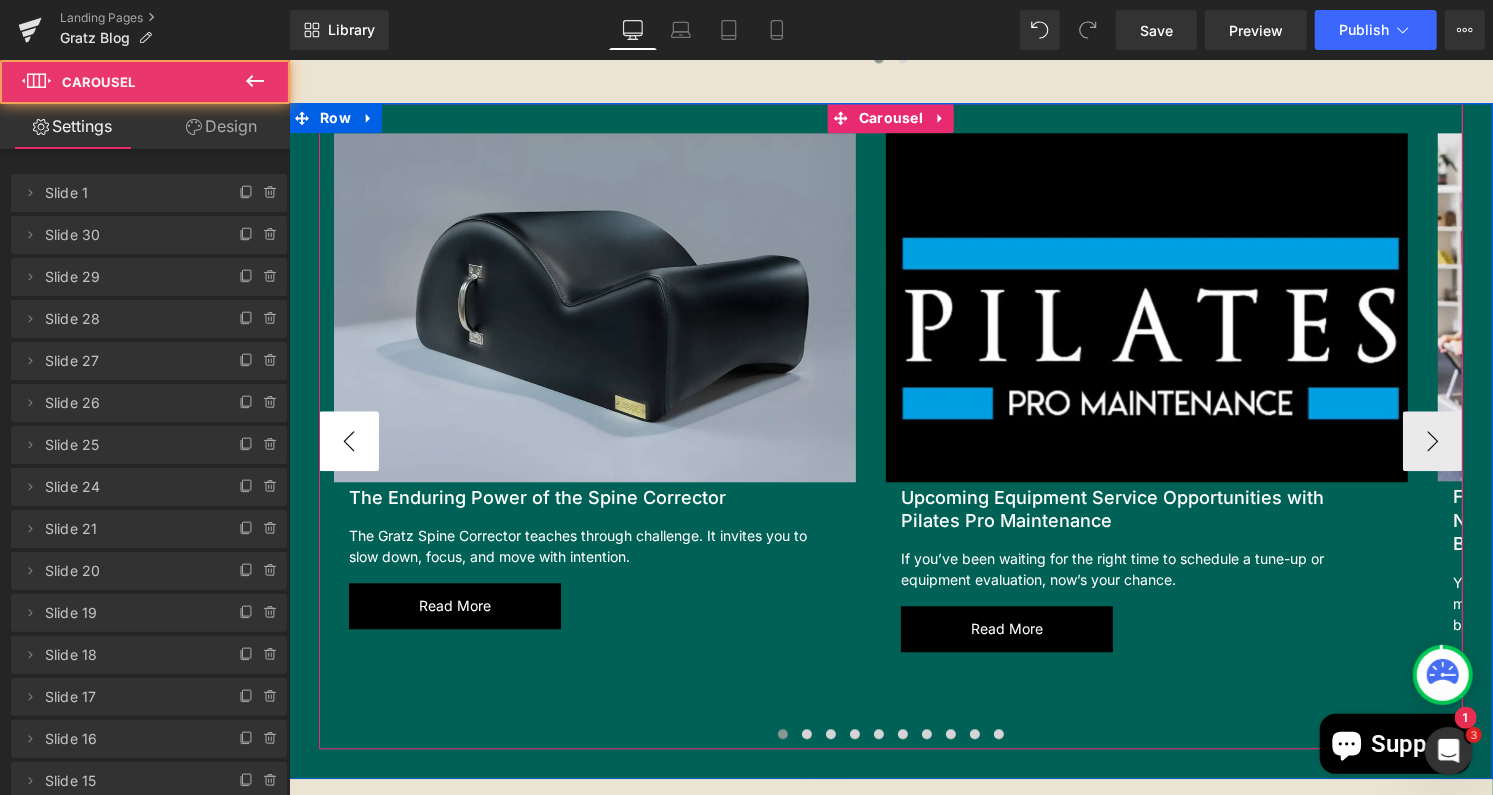 click on "‹" at bounding box center [348, 440] 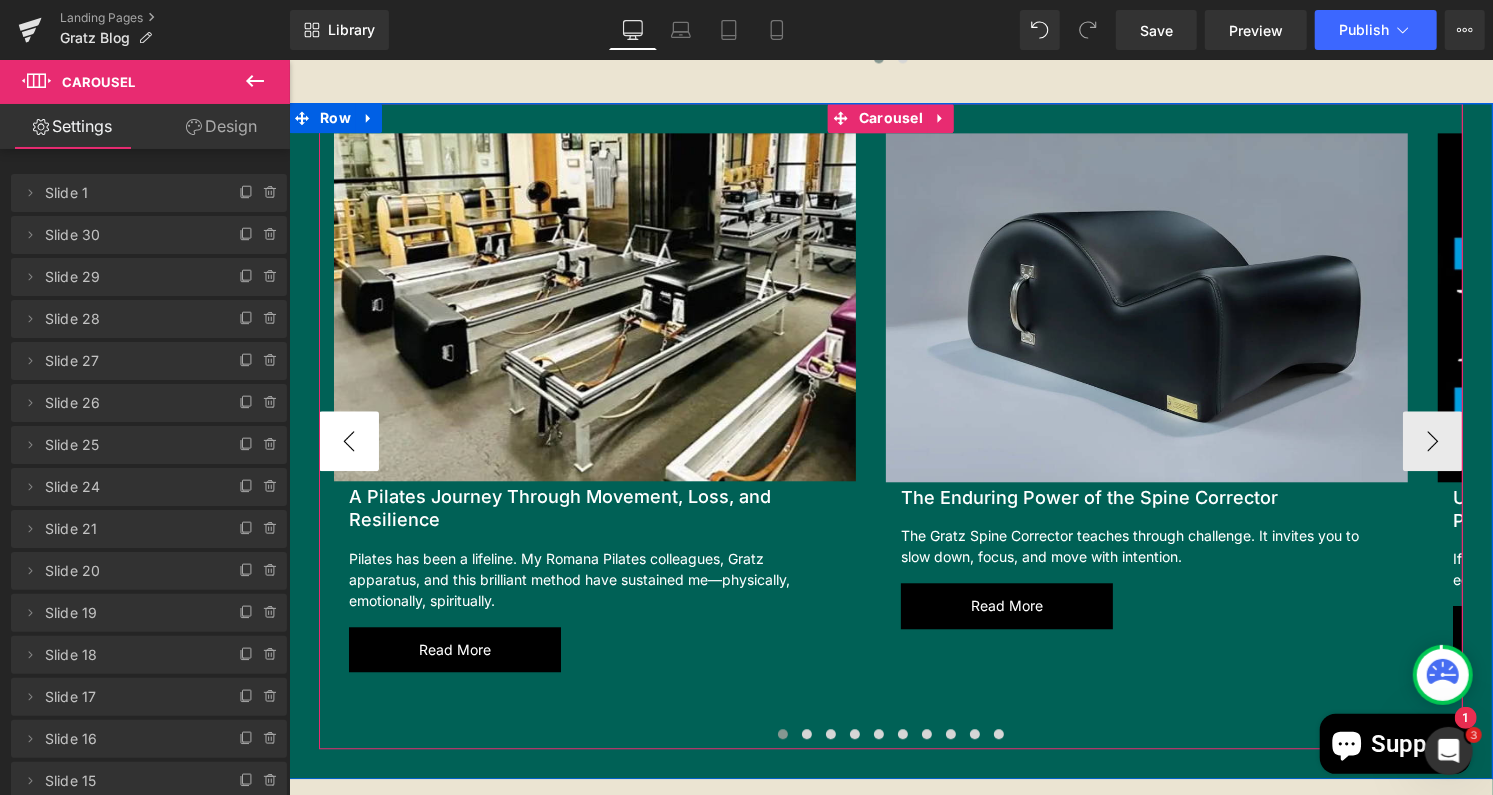 click on "‹" at bounding box center [348, 440] 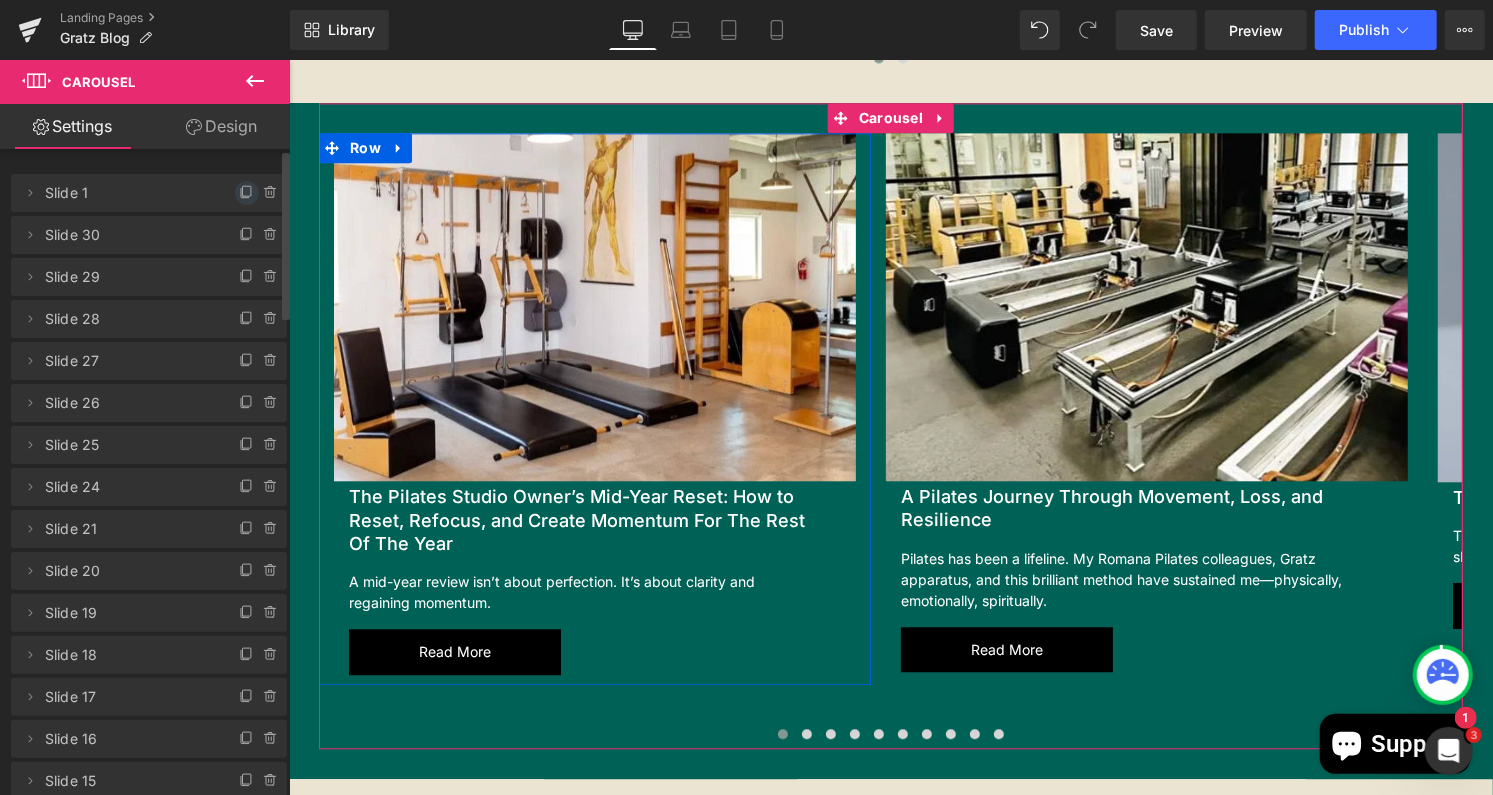 click 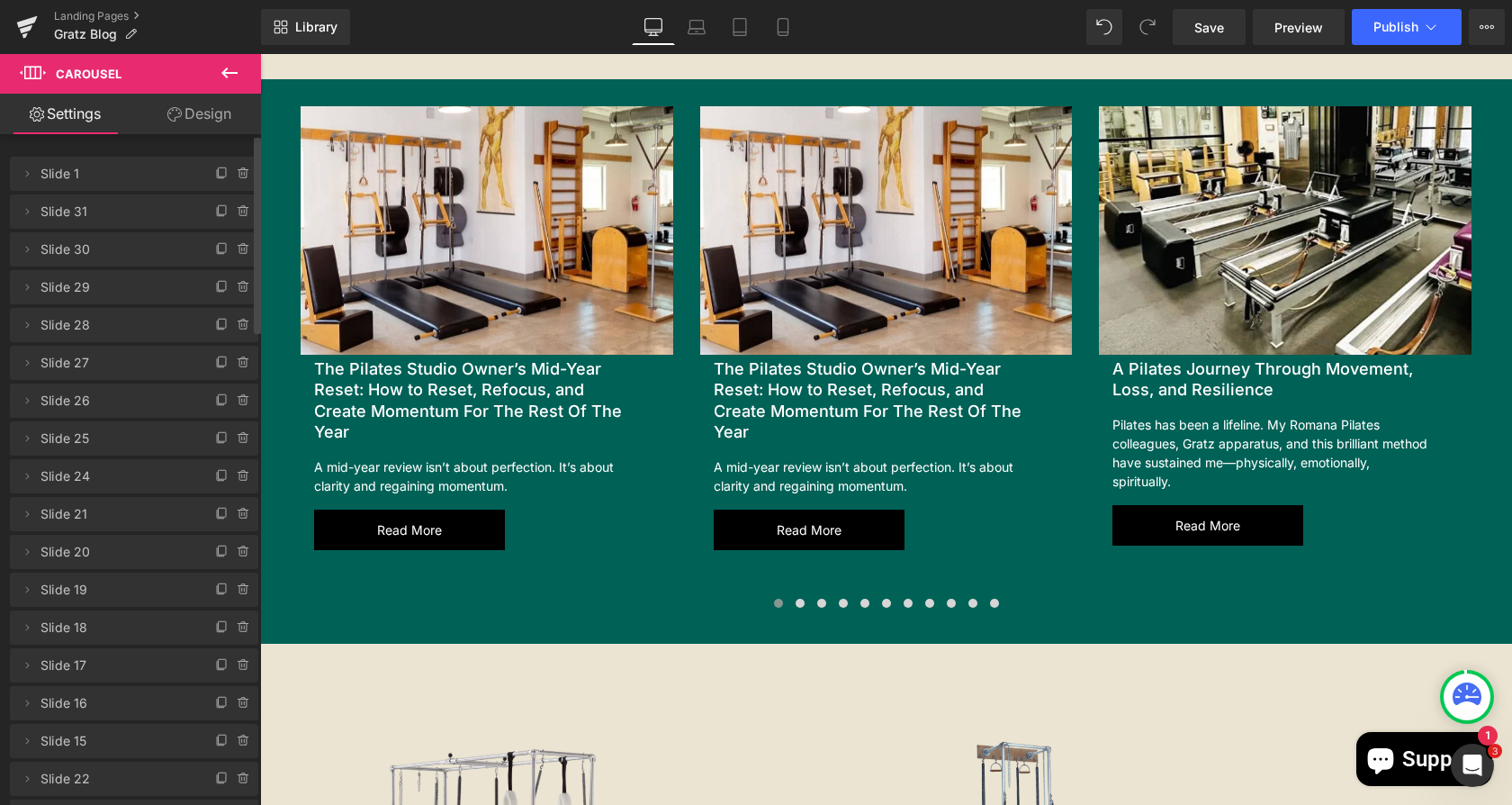 scroll, scrollTop: 2524, scrollLeft: 0, axis: vertical 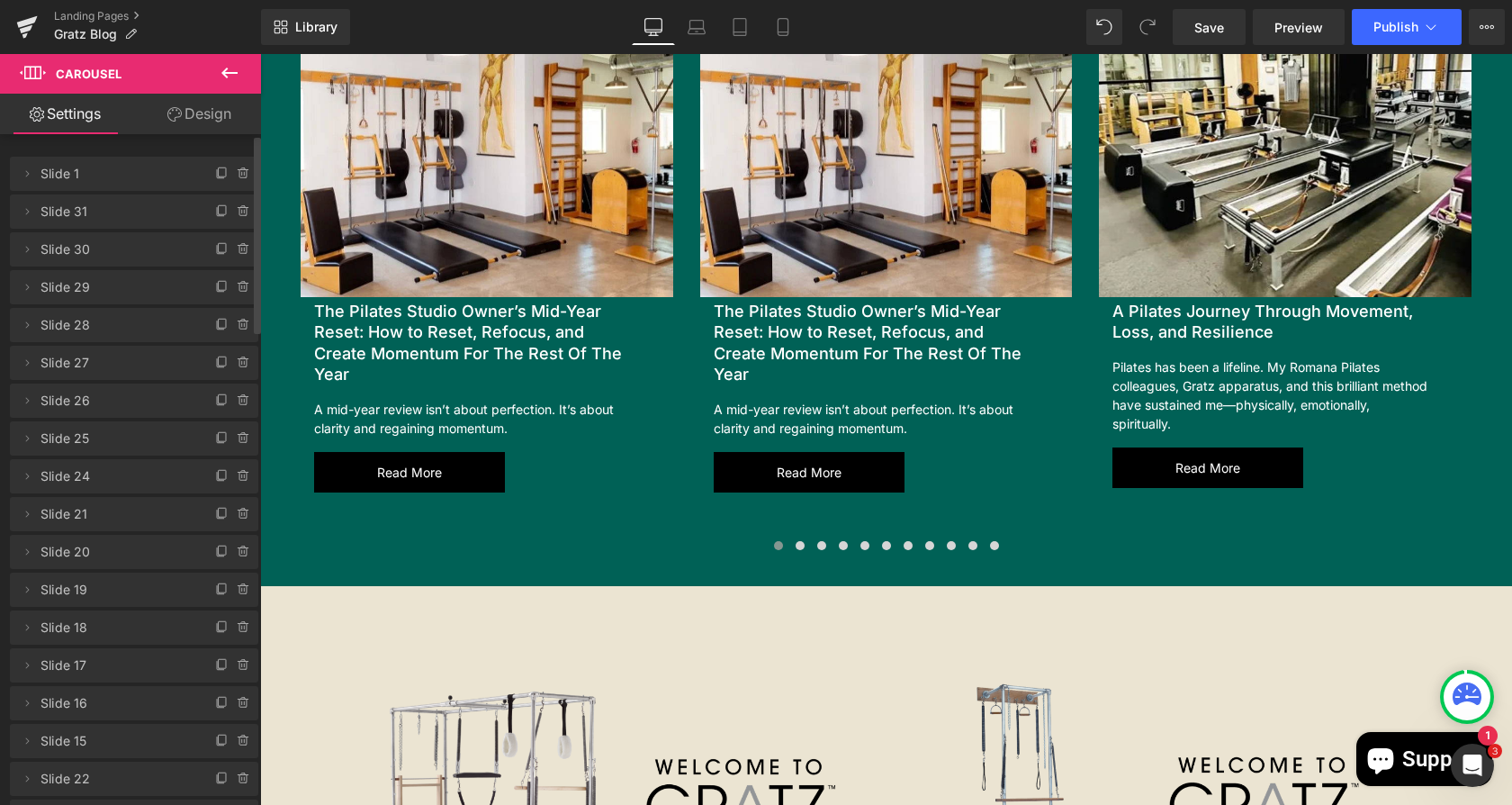 drag, startPoint x: 1383, startPoint y: 54, endPoint x: 757, endPoint y: 619, distance: 843.26805 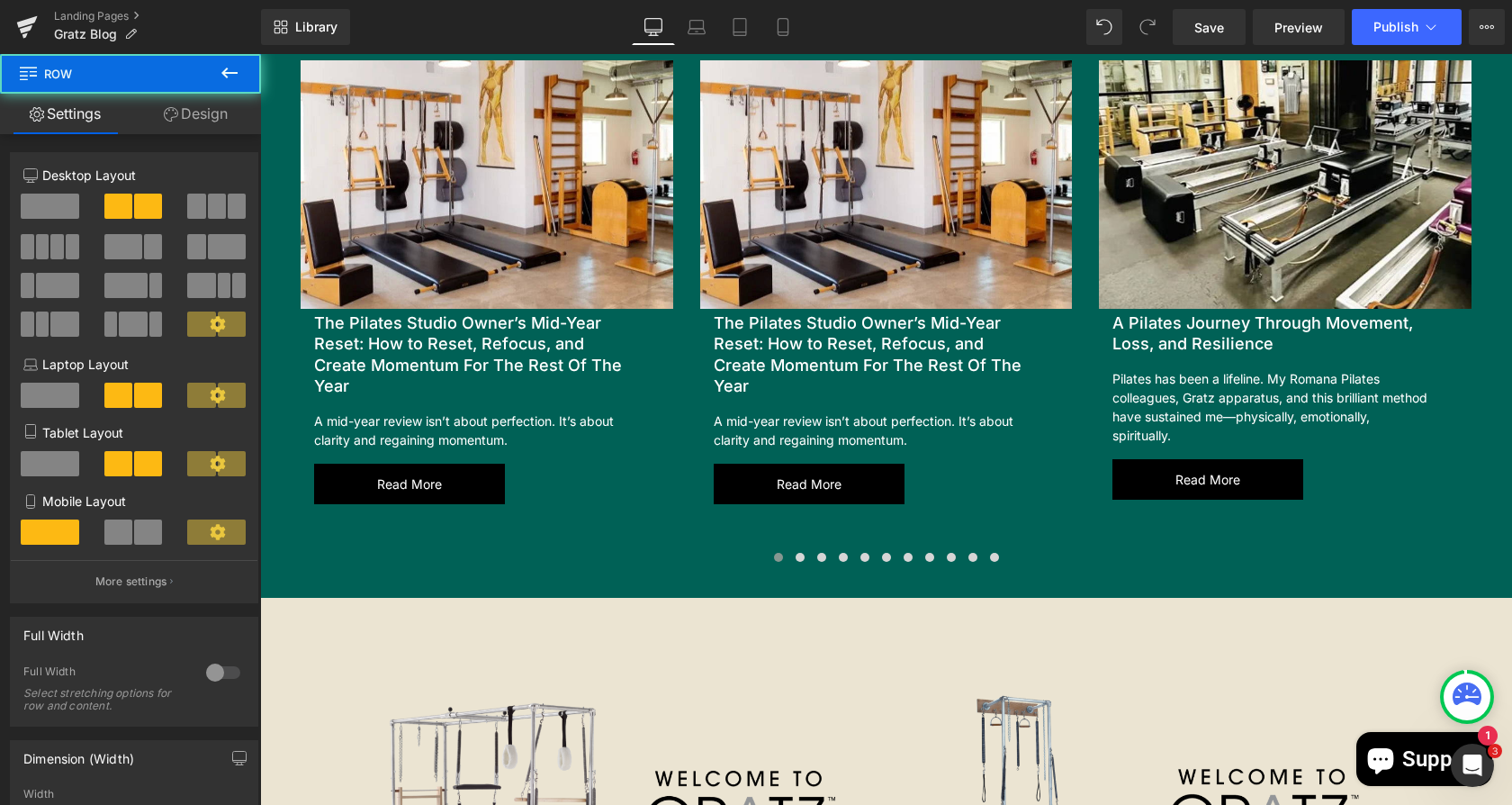 scroll, scrollTop: 2326, scrollLeft: 0, axis: vertical 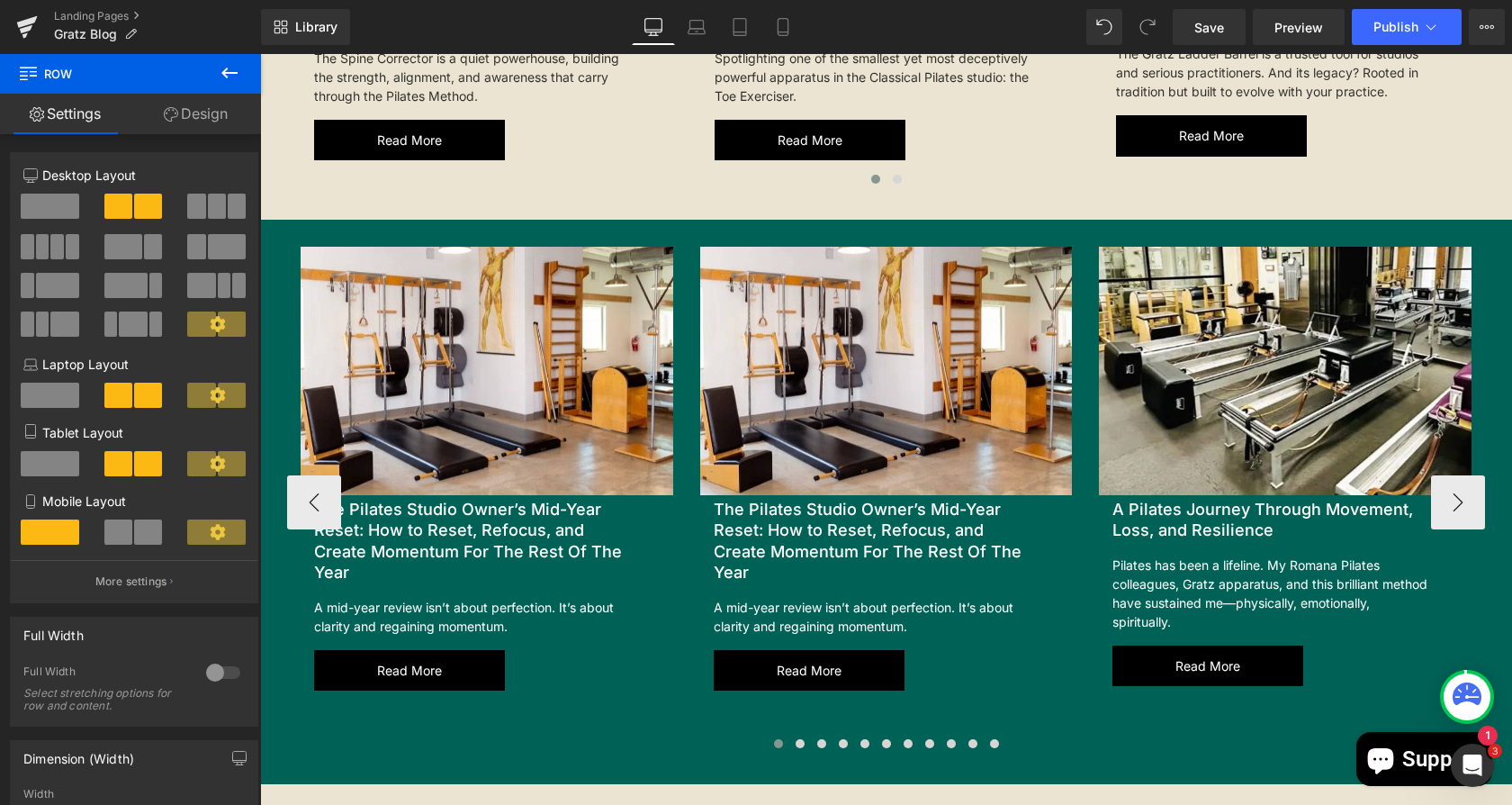 click on "Image" at bounding box center (487, 371) 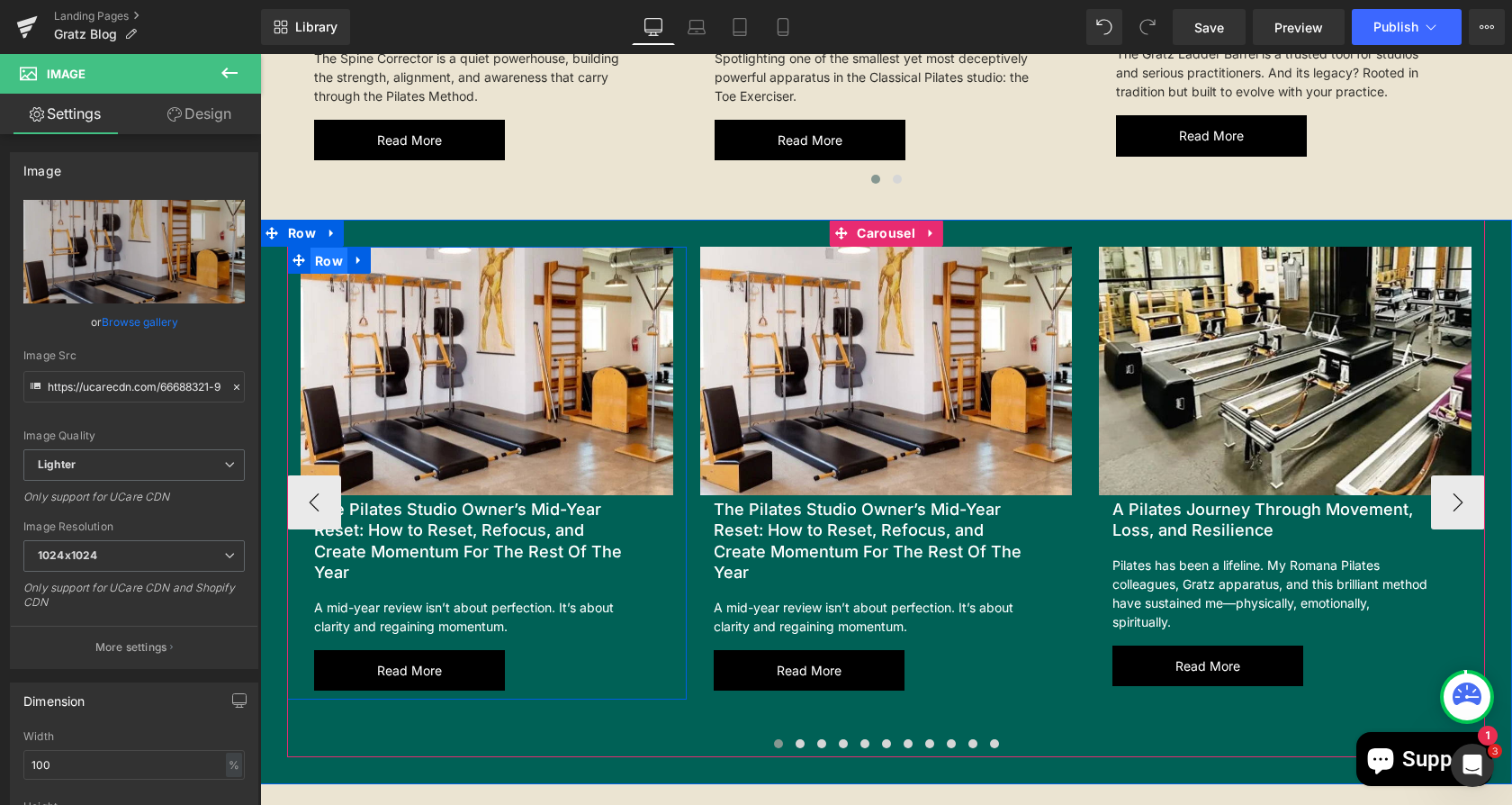 click on "Row" at bounding box center (328, 261) 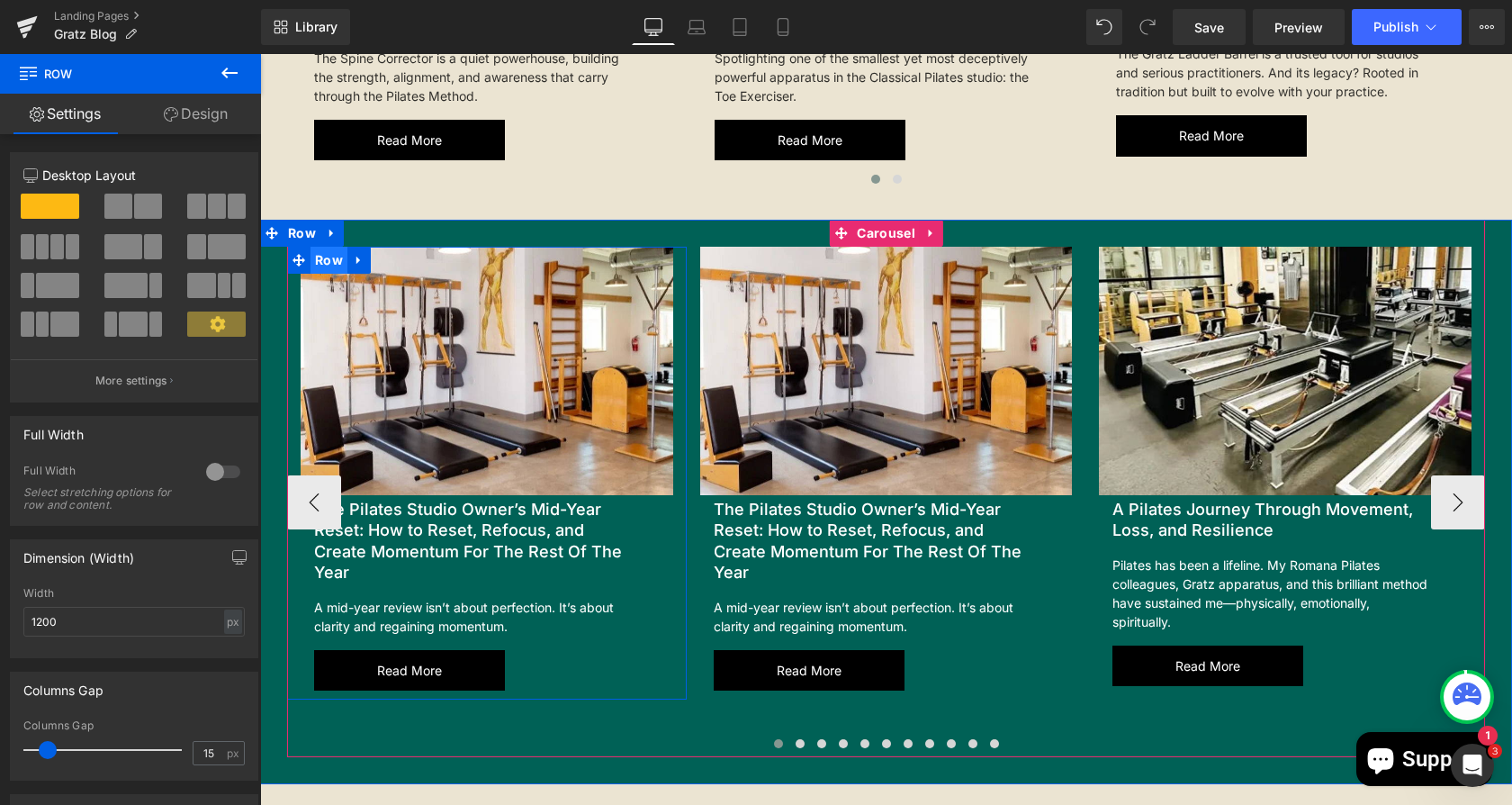 click on "Row" at bounding box center [328, 260] 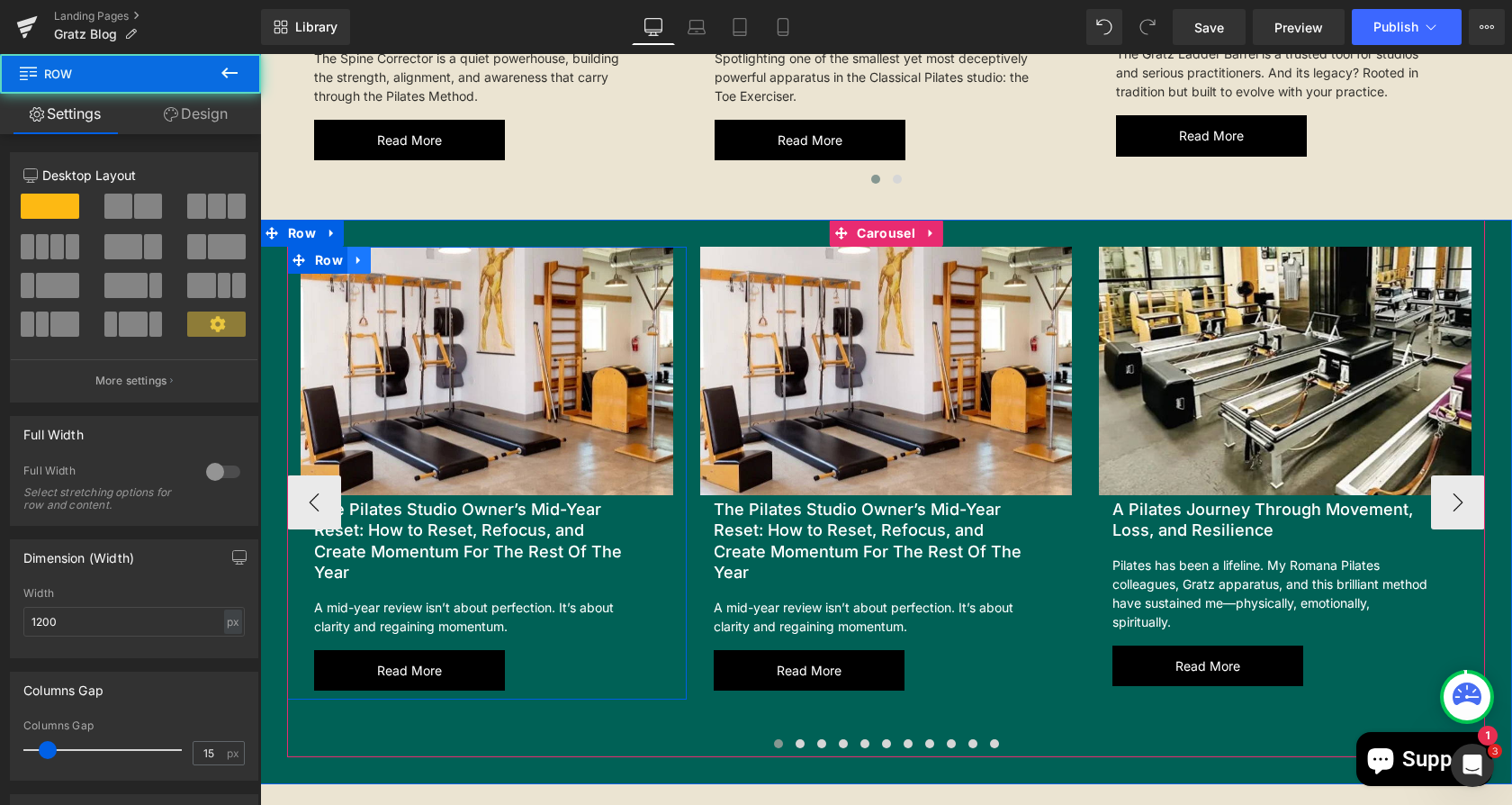 click at bounding box center (359, 260) 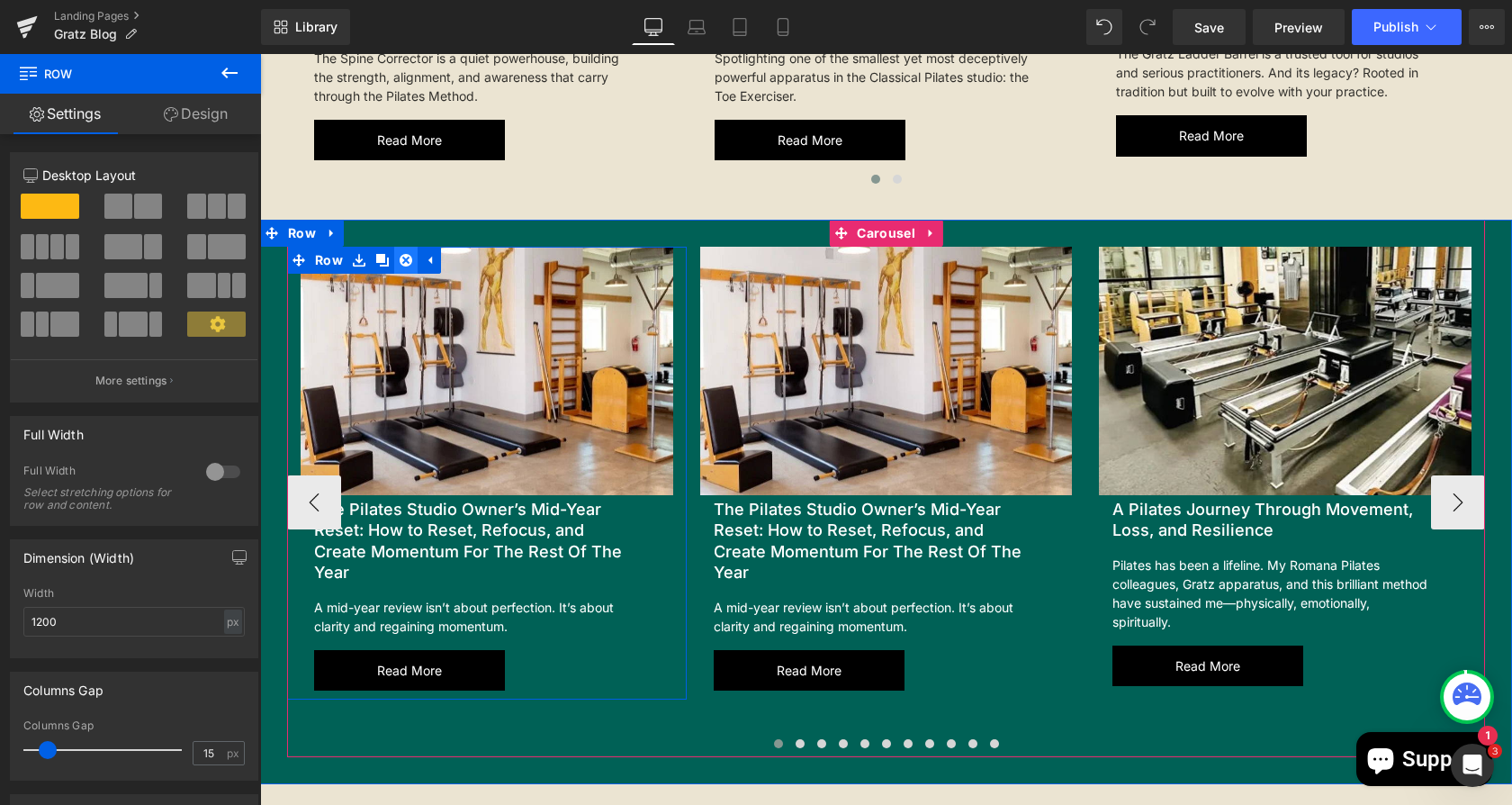 click at bounding box center [406, 260] 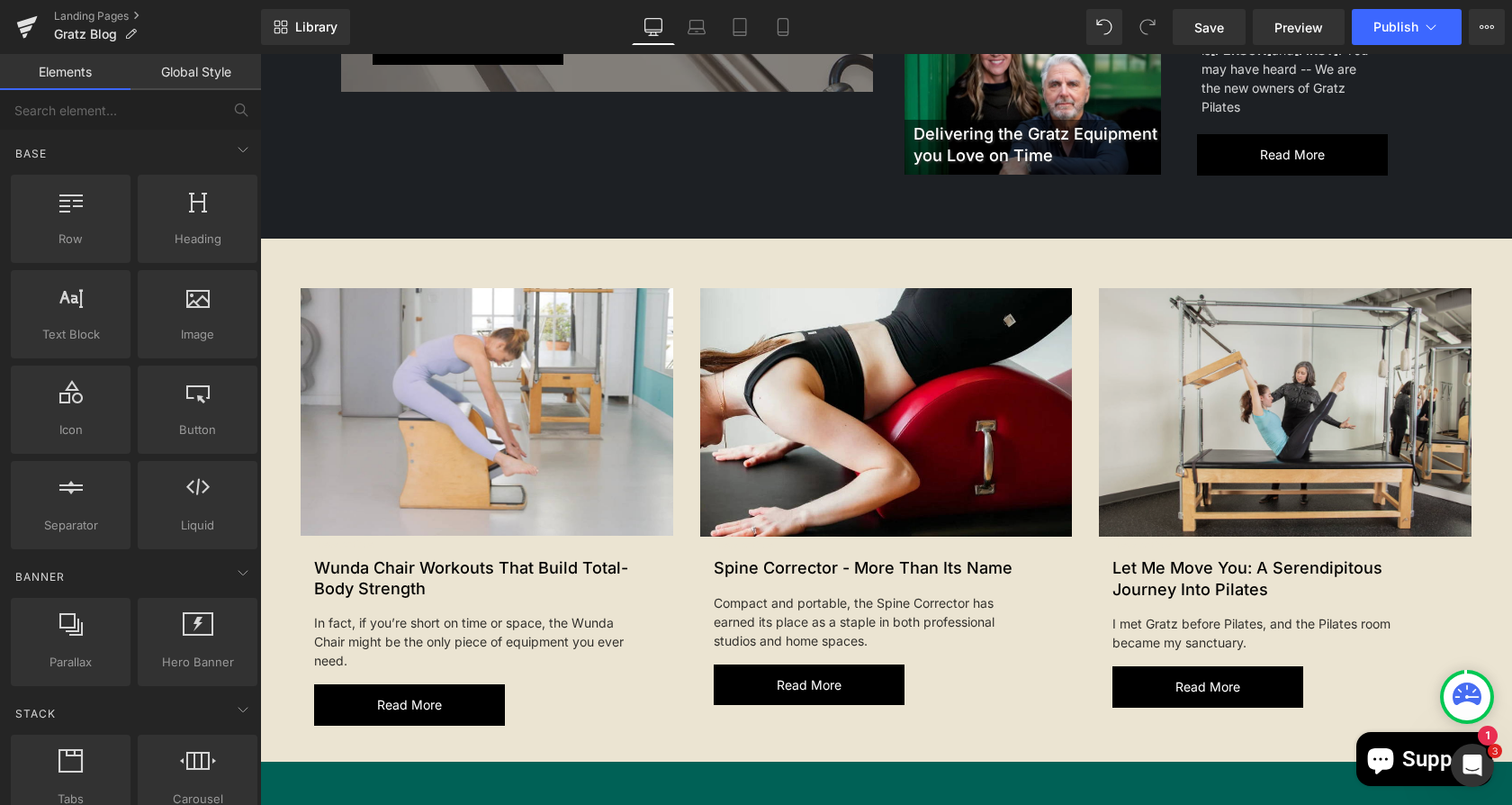 scroll, scrollTop: 710, scrollLeft: 0, axis: vertical 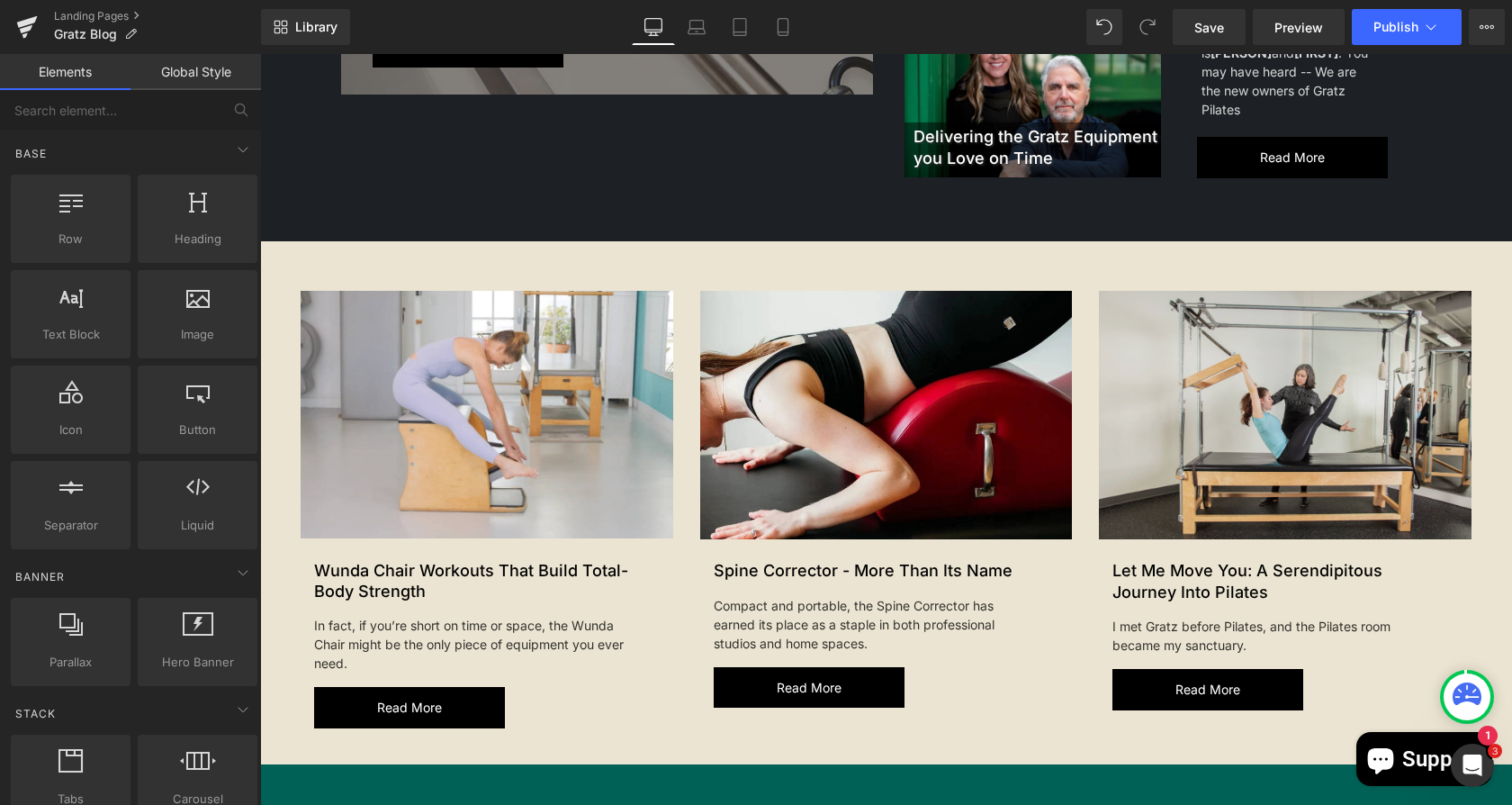 click at bounding box center (1285, 415) 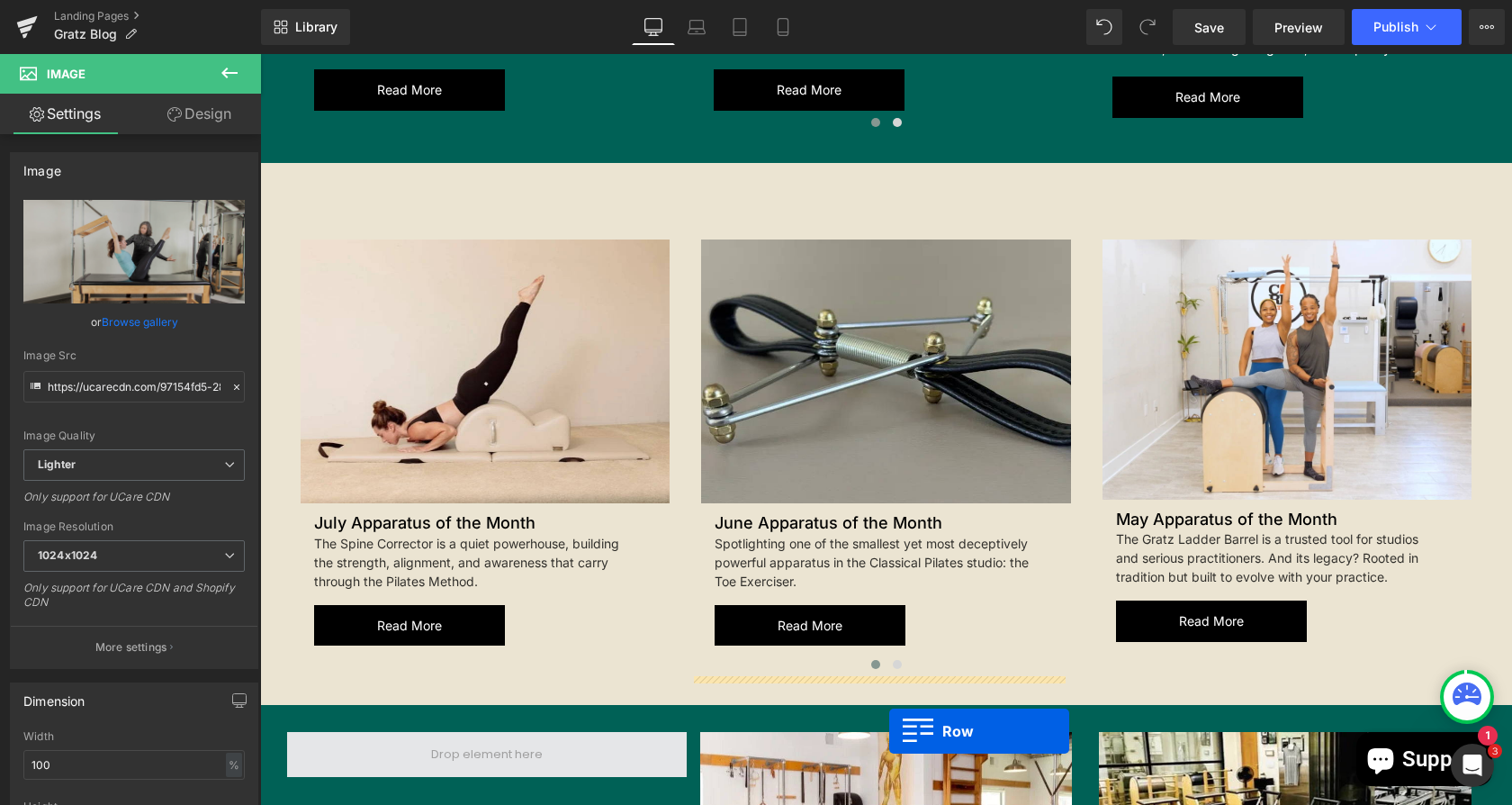scroll, scrollTop: 1913, scrollLeft: 0, axis: vertical 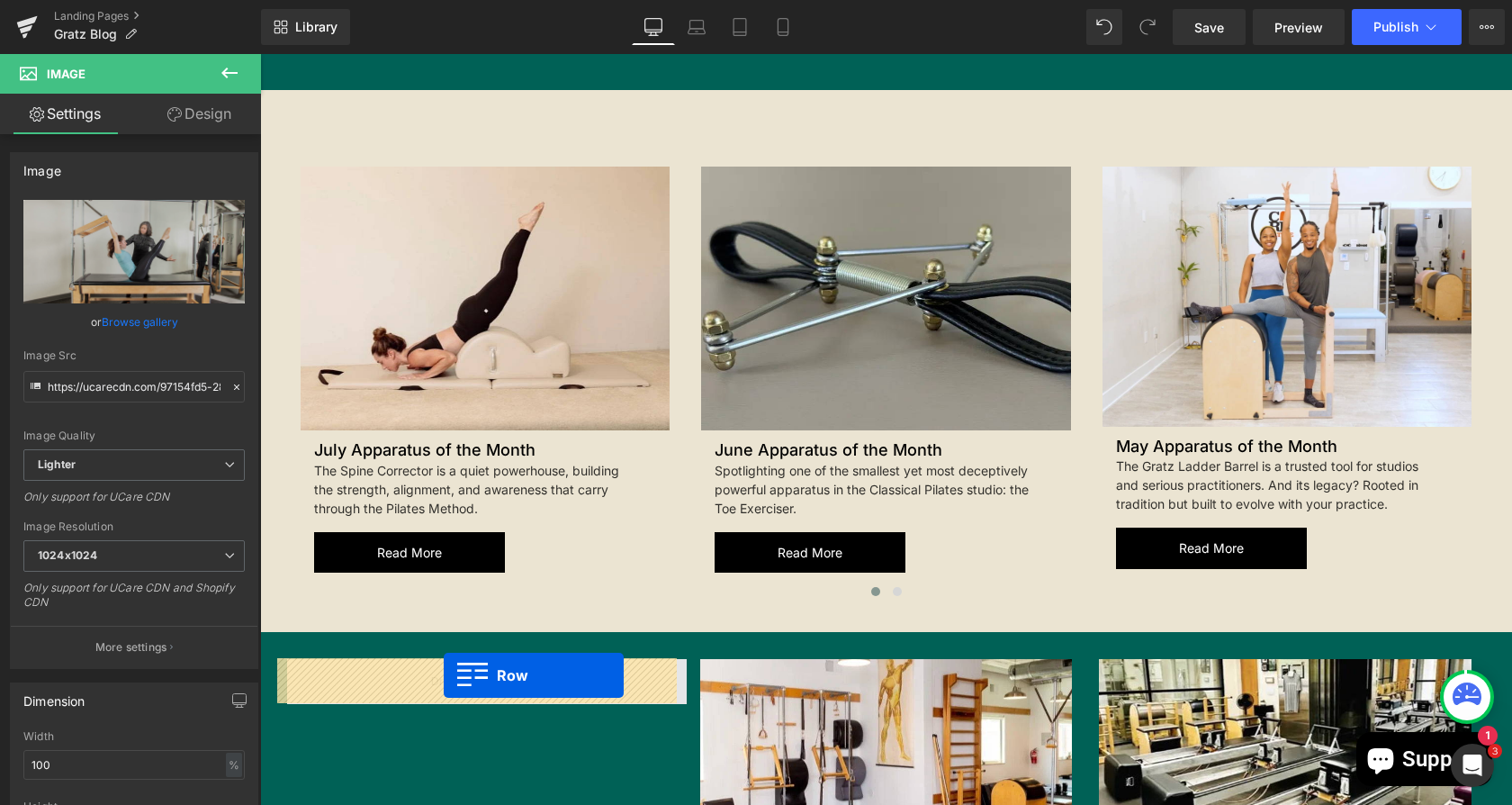 drag, startPoint x: 1080, startPoint y: 274, endPoint x: 444, endPoint y: 675, distance: 751.86235 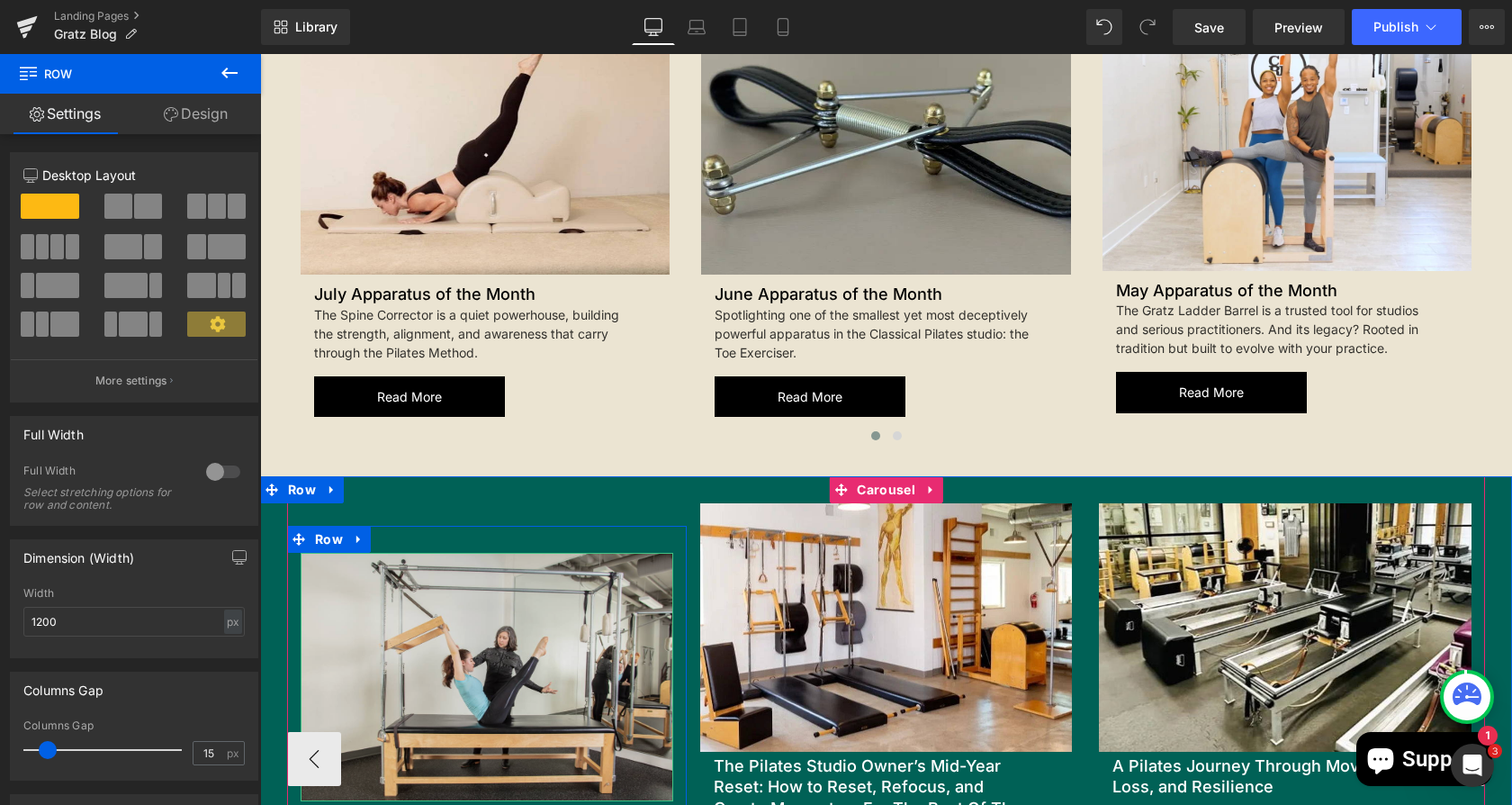 scroll, scrollTop: 2191, scrollLeft: 0, axis: vertical 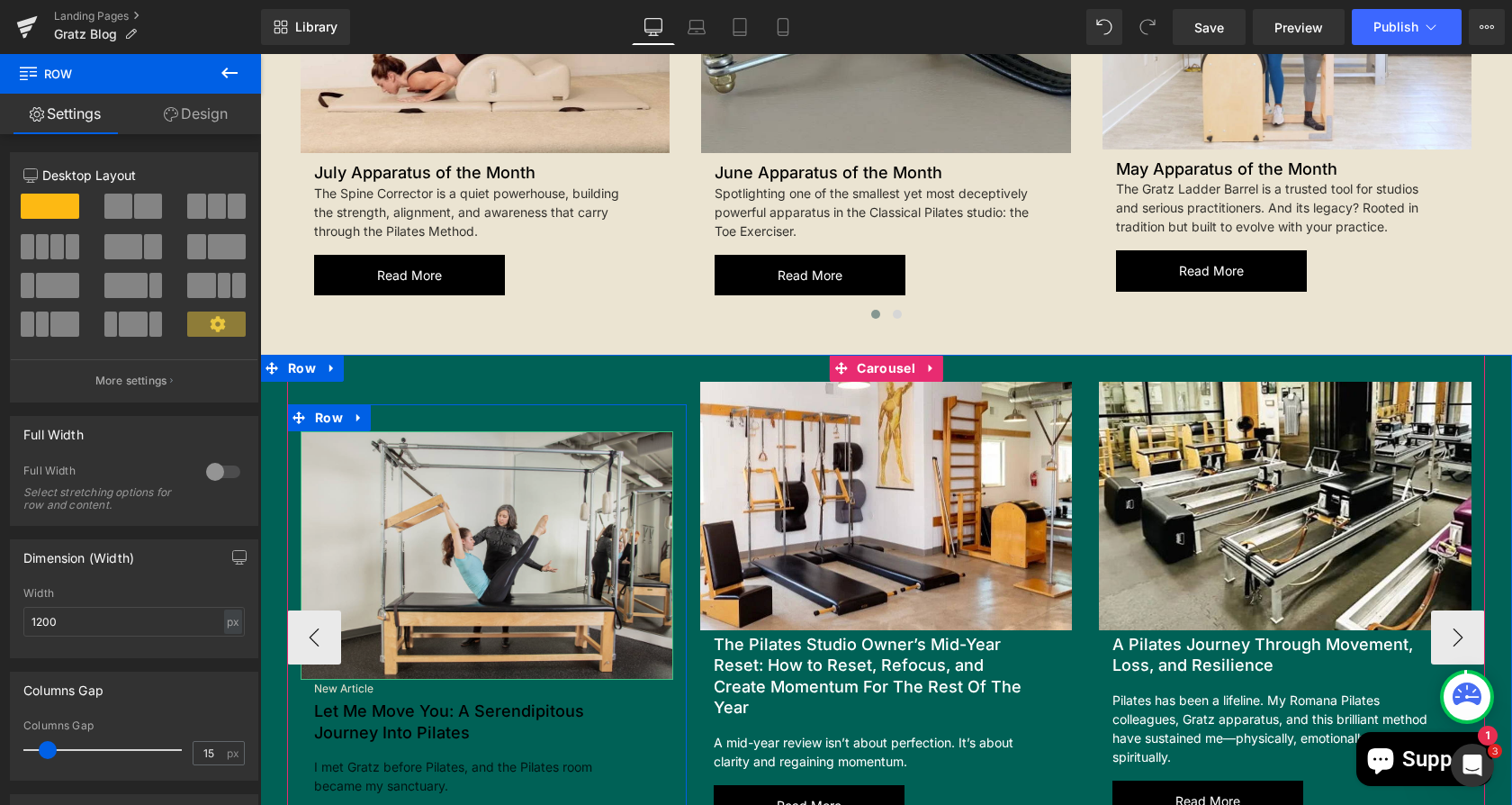 click on "Image" at bounding box center [487, 556] 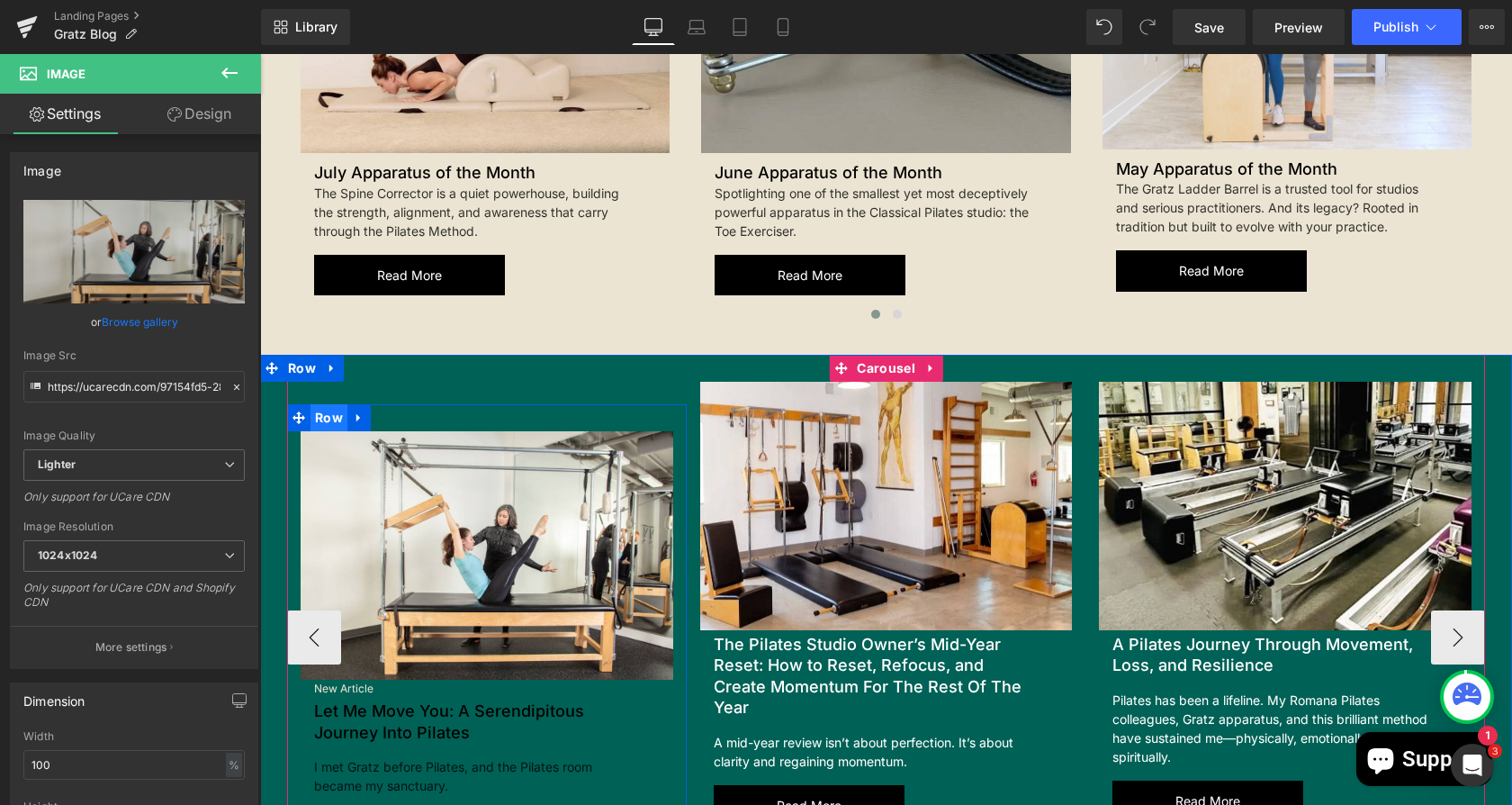 click on "Row" at bounding box center (328, 418) 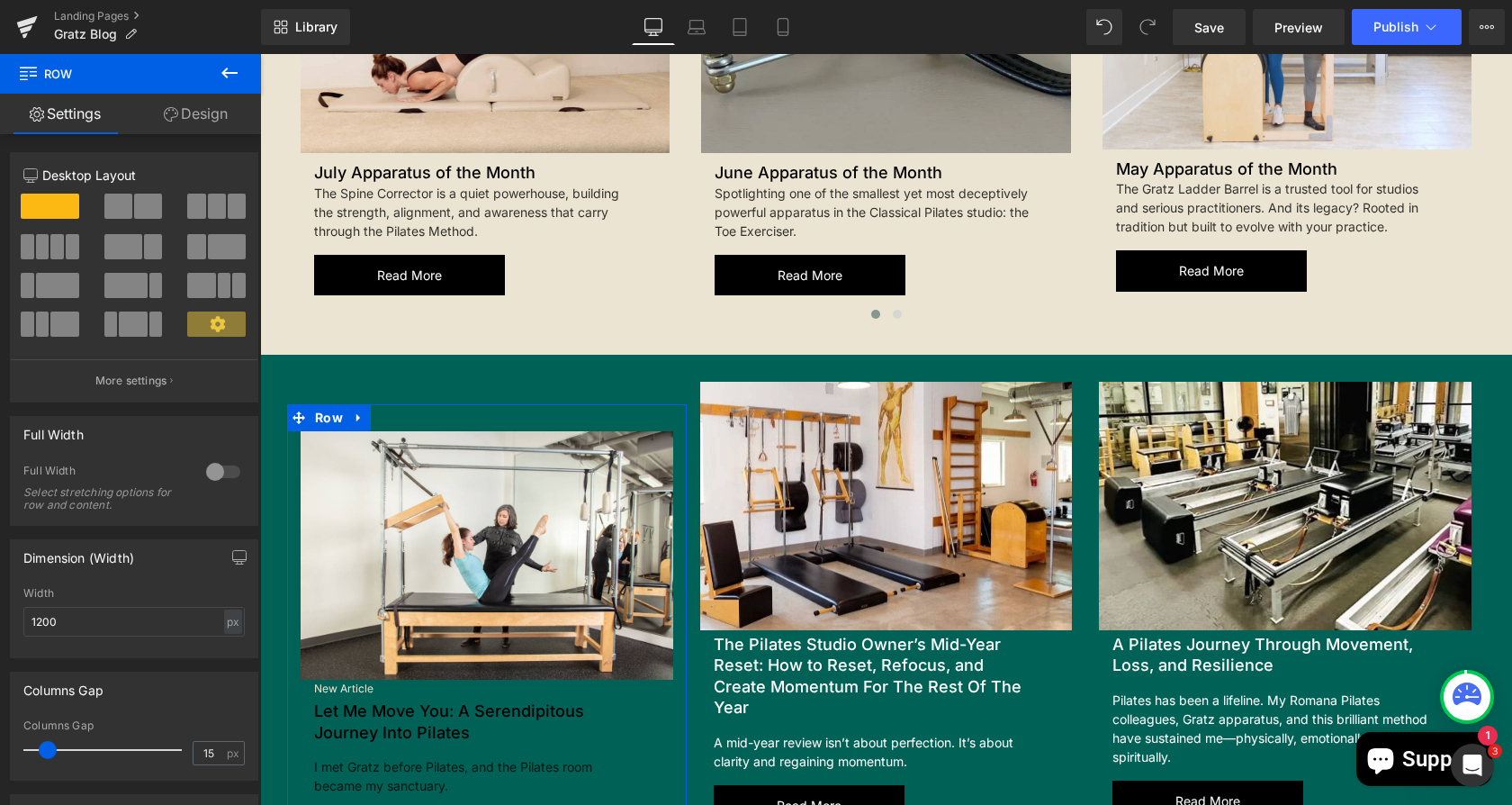 click on "Design" at bounding box center (195, 113) 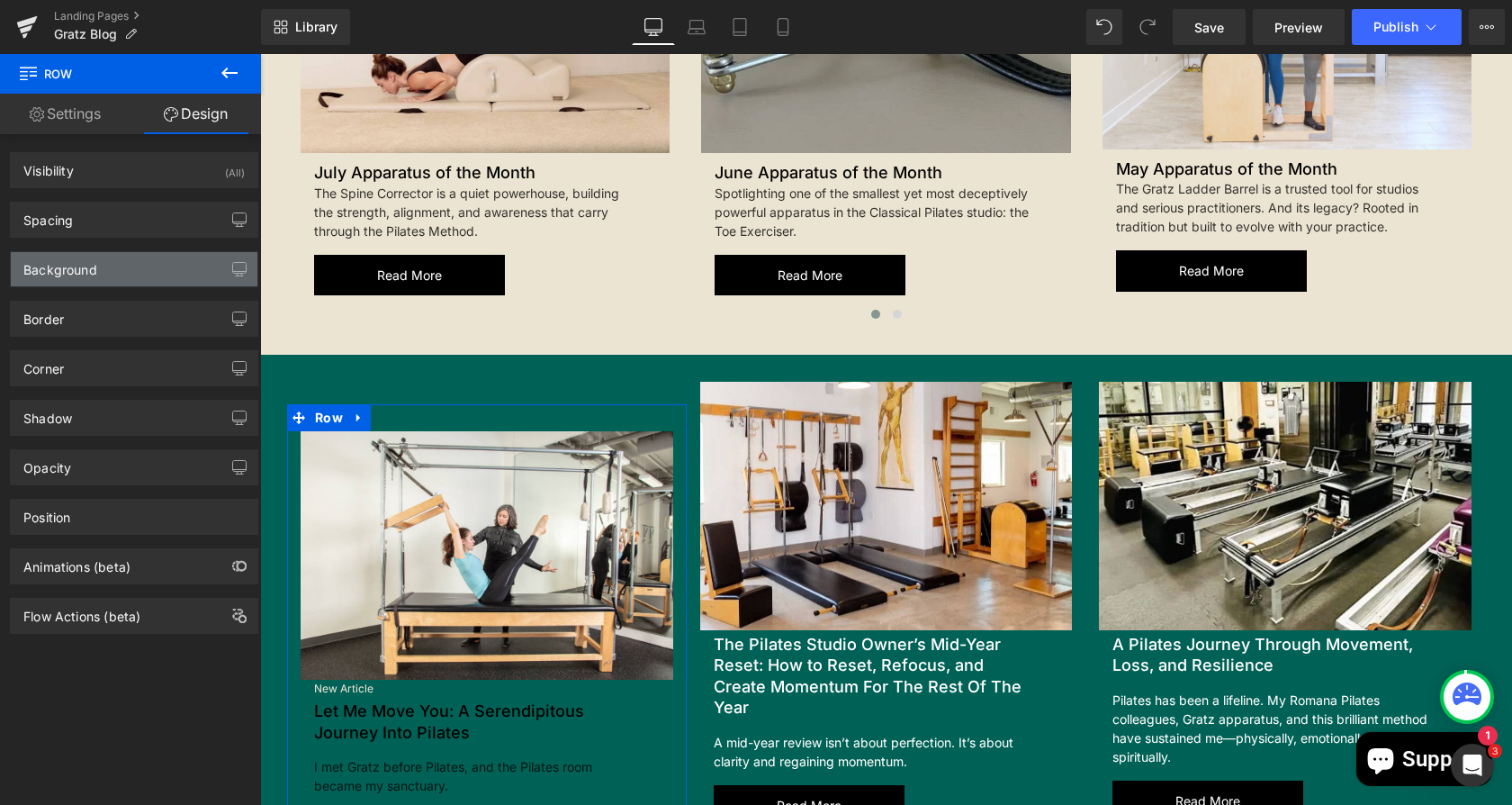 click on "Background" at bounding box center (134, 269) 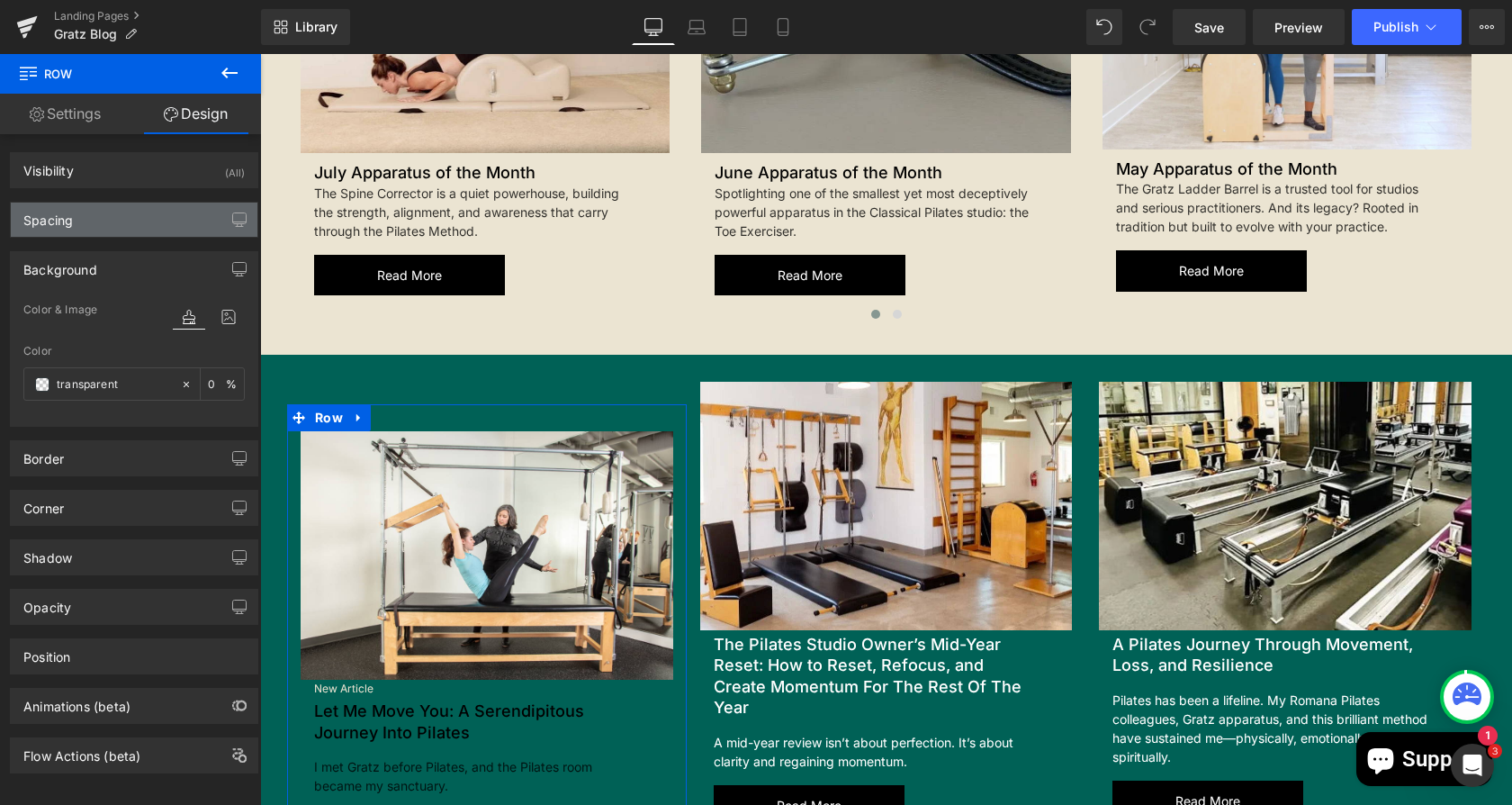 click on "Spacing" at bounding box center (134, 220) 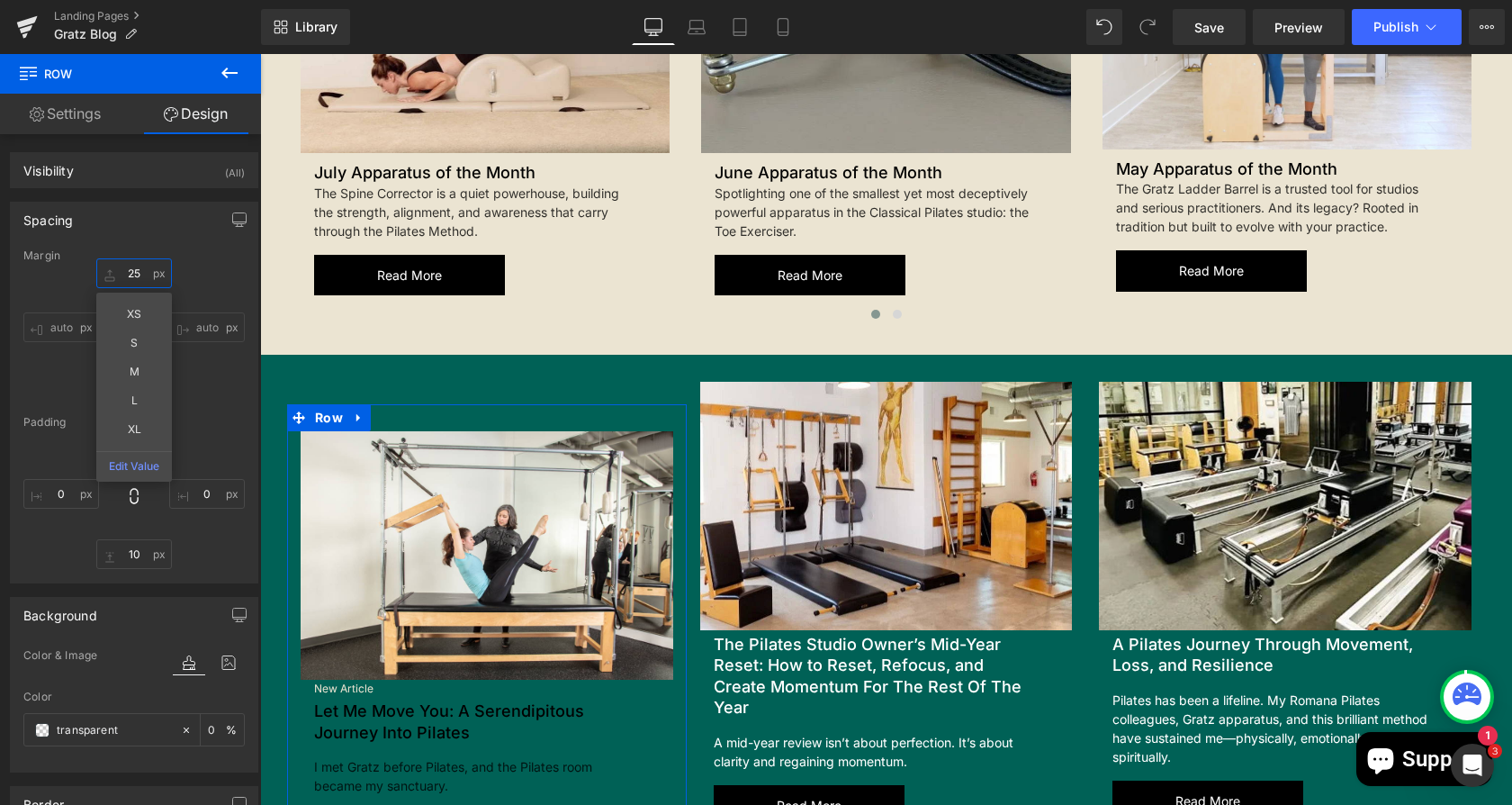 click at bounding box center [134, 273] 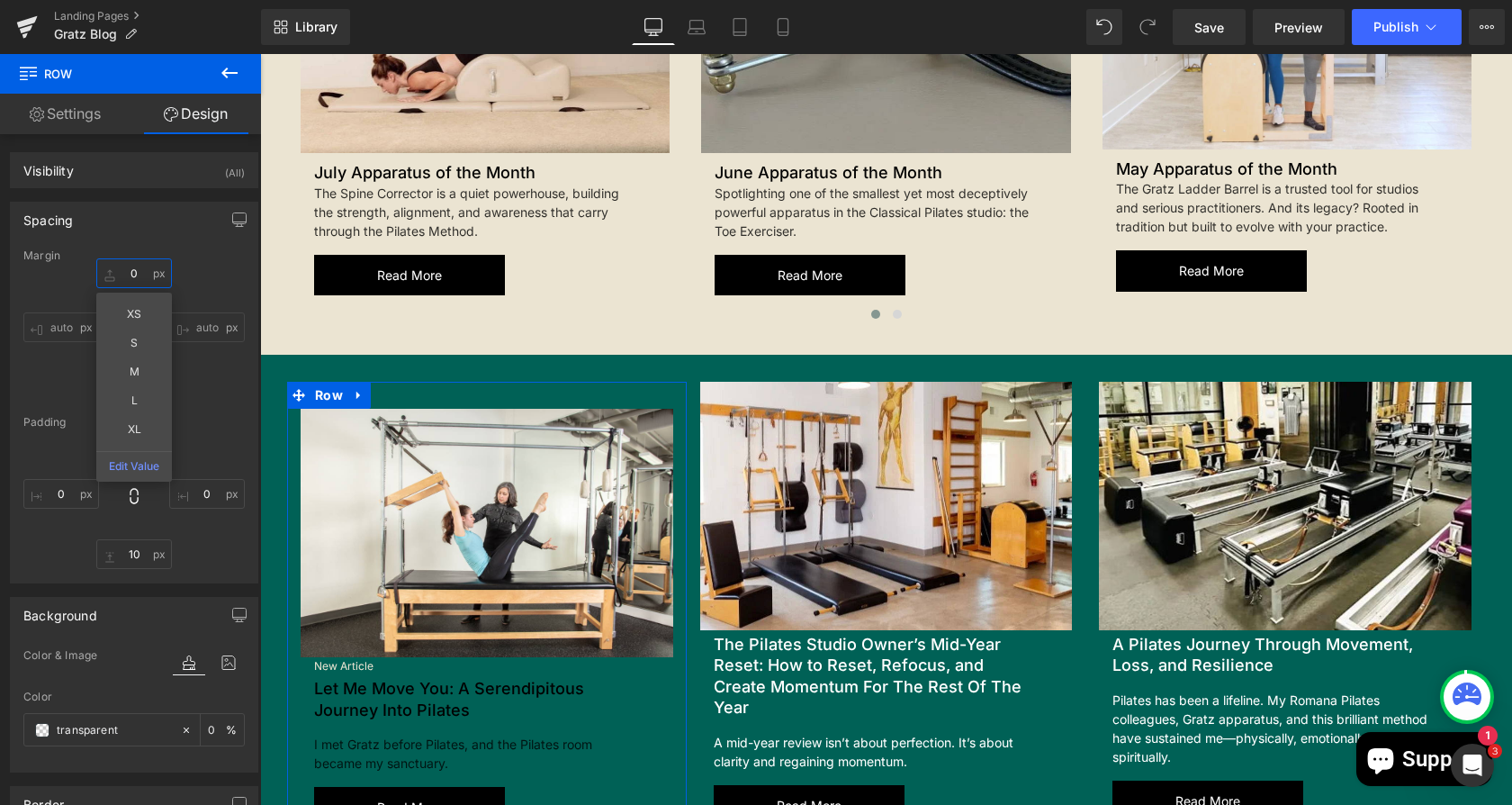 type on "0" 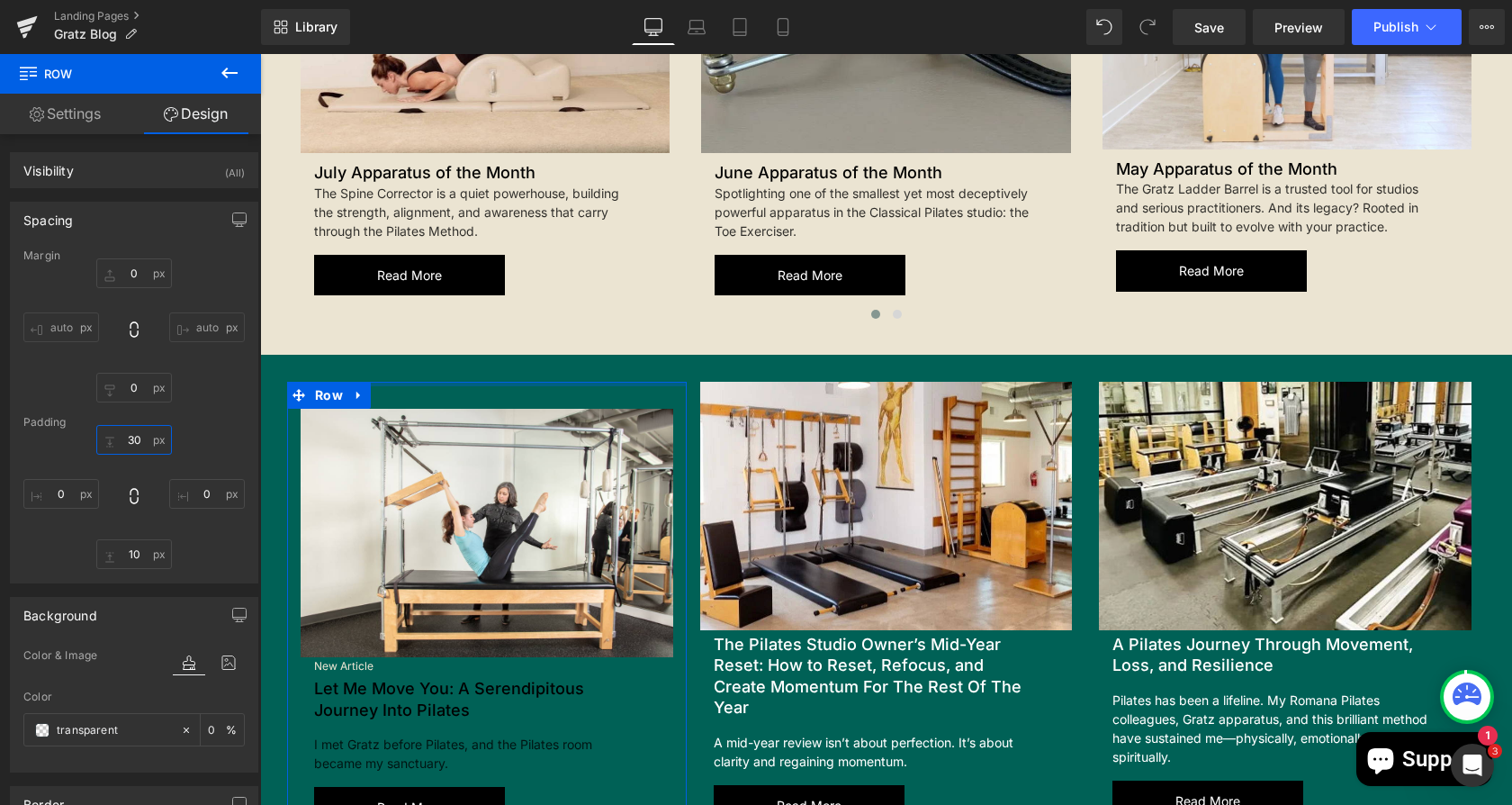 click at bounding box center (134, 439) 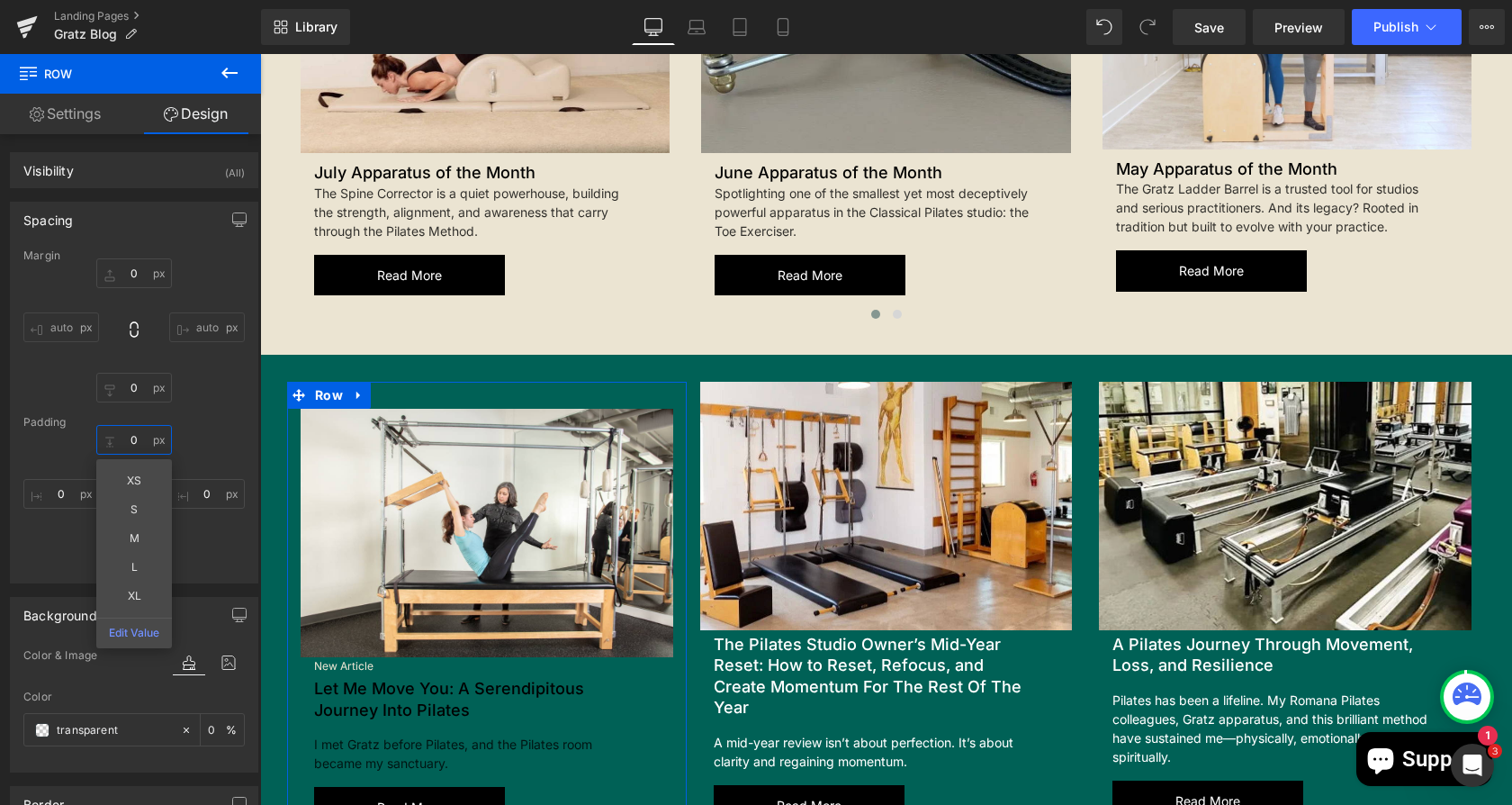 type on "0" 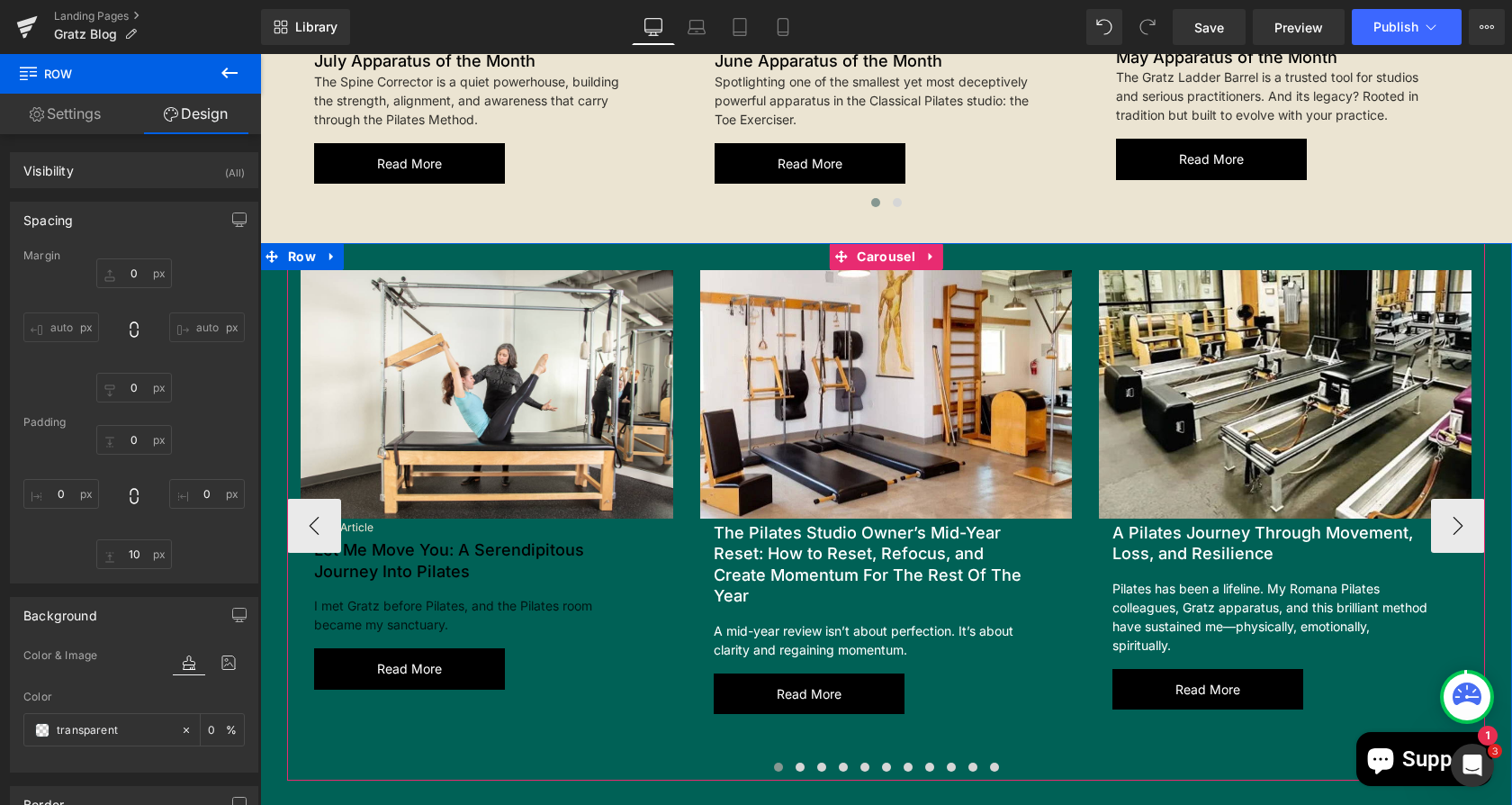 scroll, scrollTop: 2304, scrollLeft: 0, axis: vertical 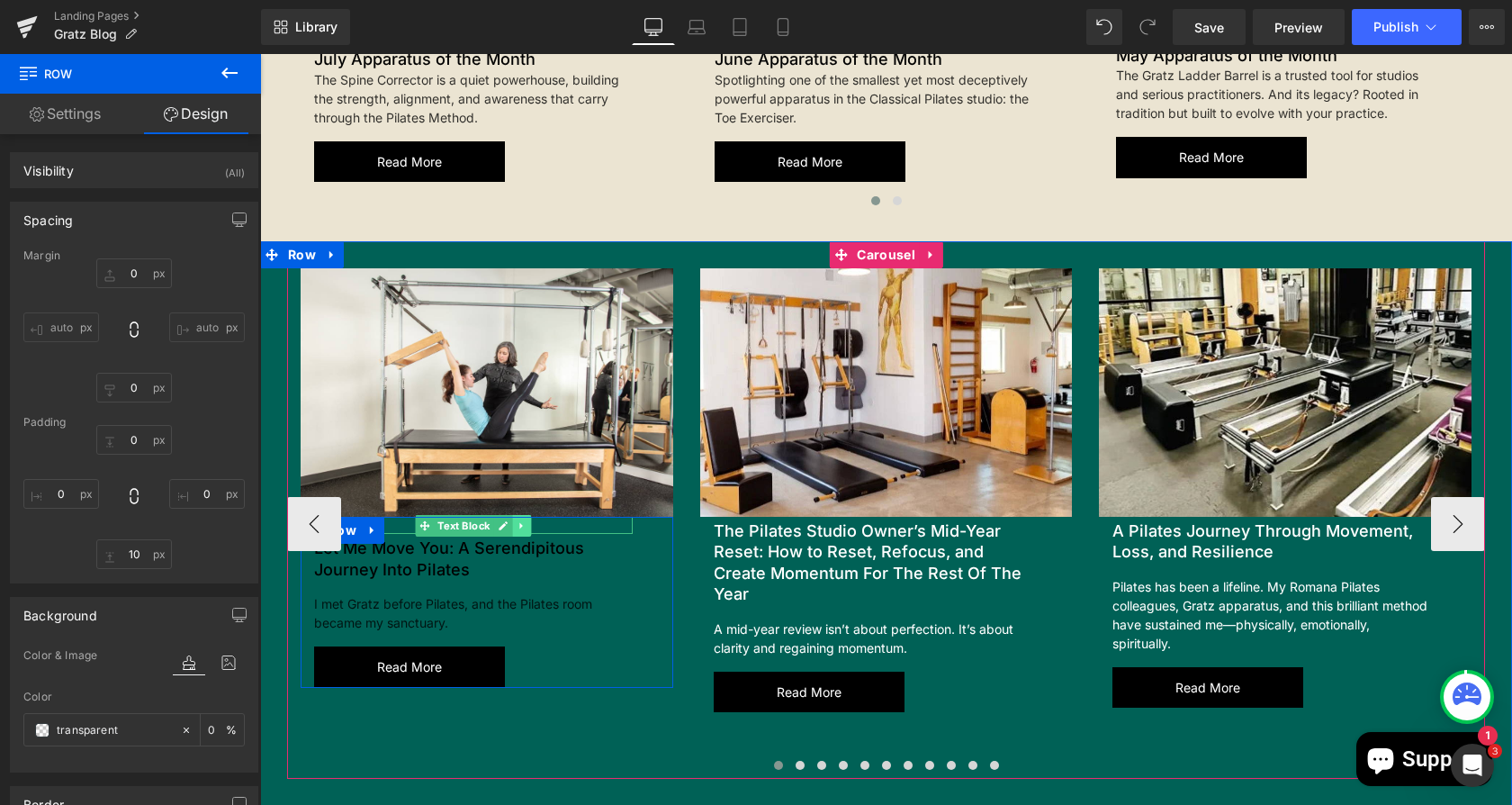click 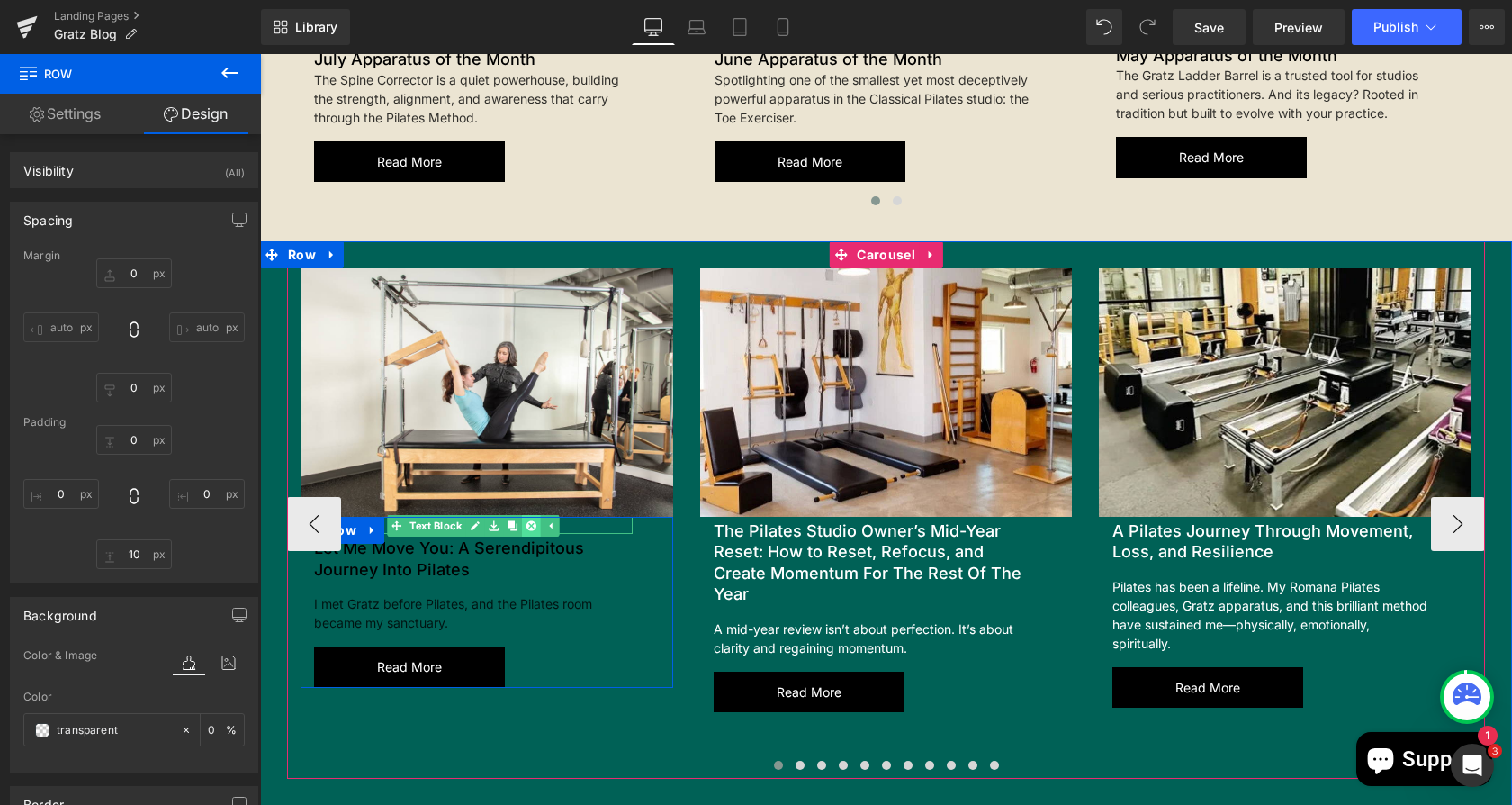 click 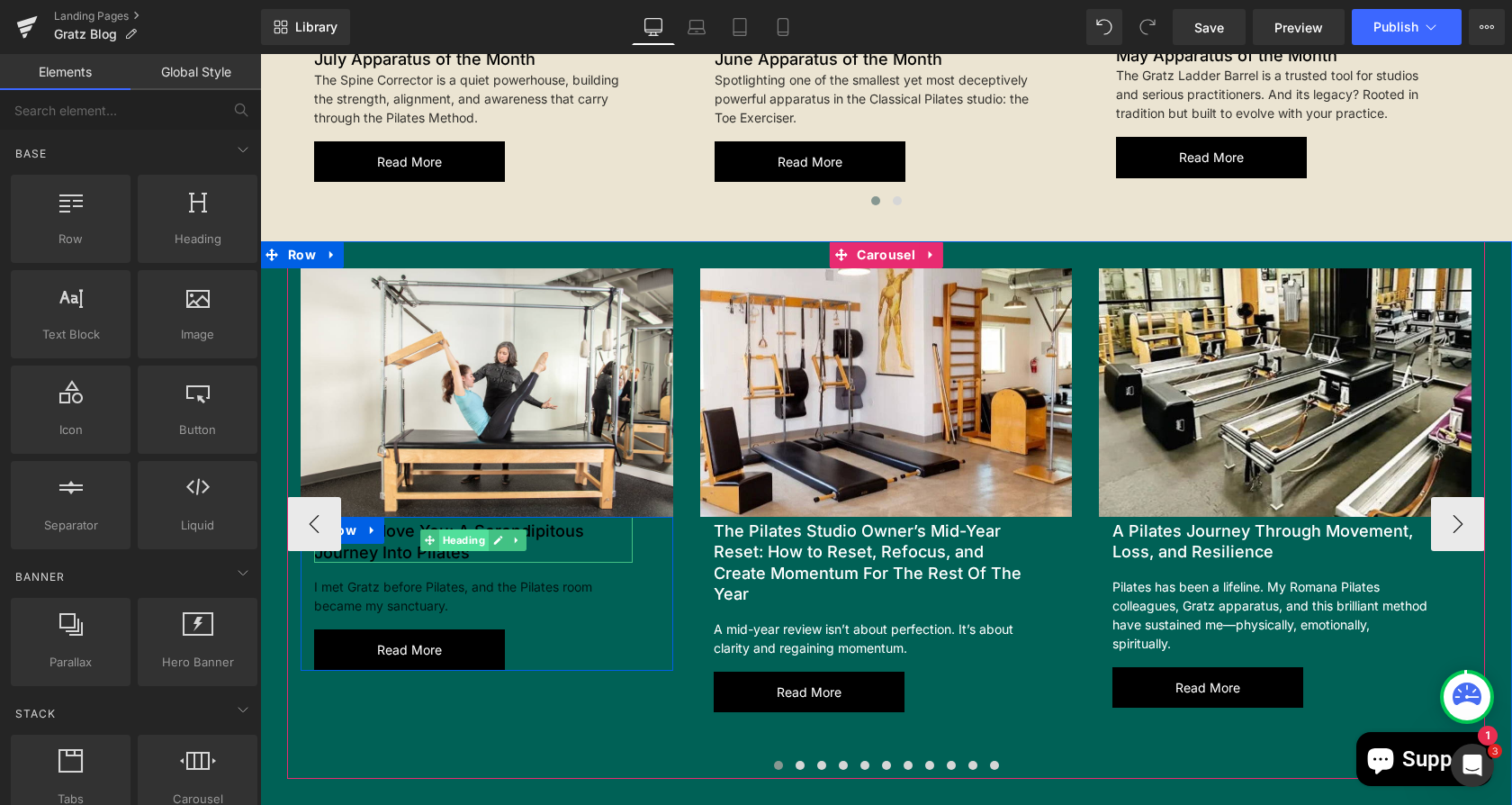 click on "Heading" at bounding box center [464, 540] 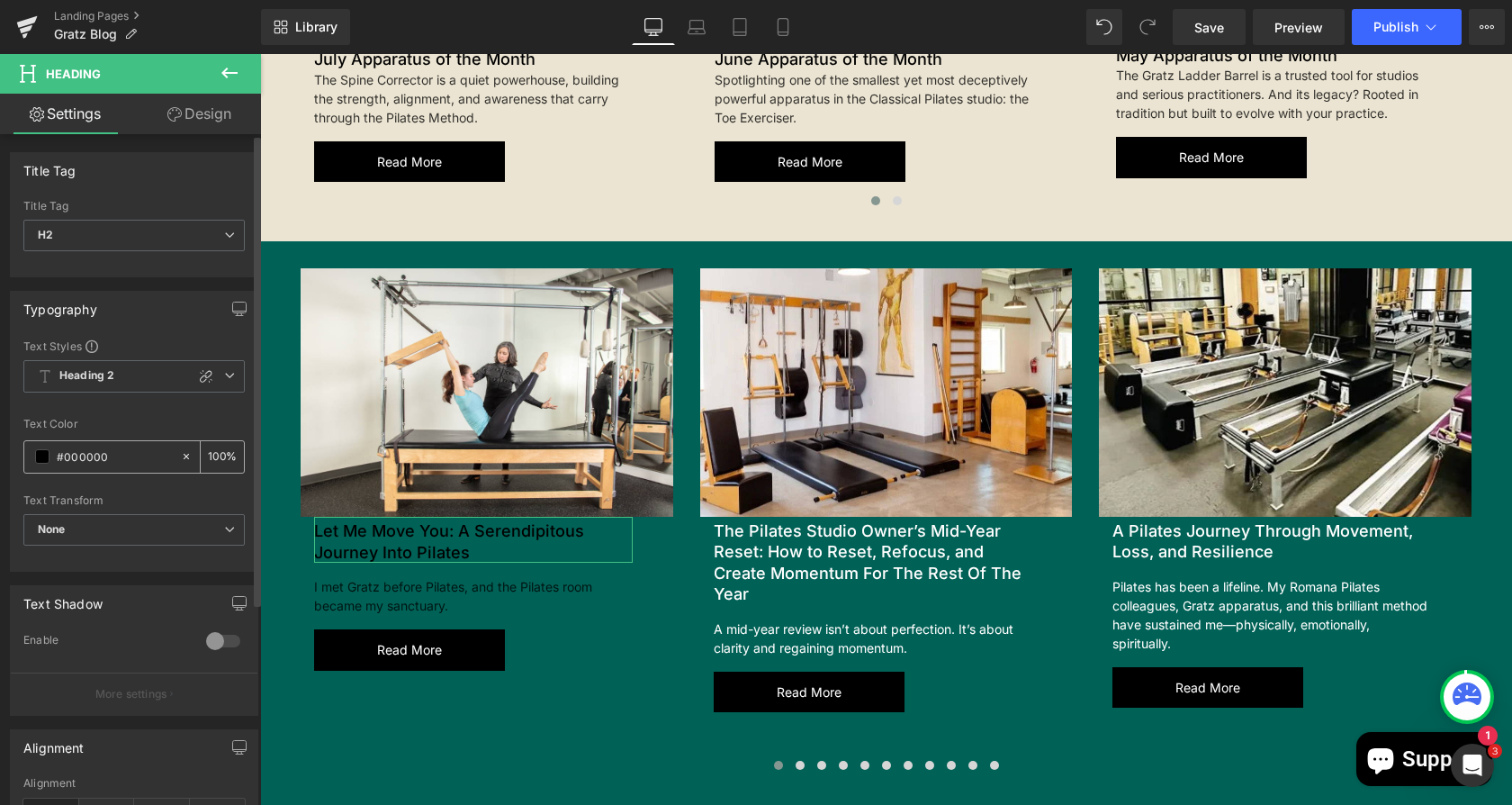 drag, startPoint x: 124, startPoint y: 458, endPoint x: 64, endPoint y: 457, distance: 60.00833 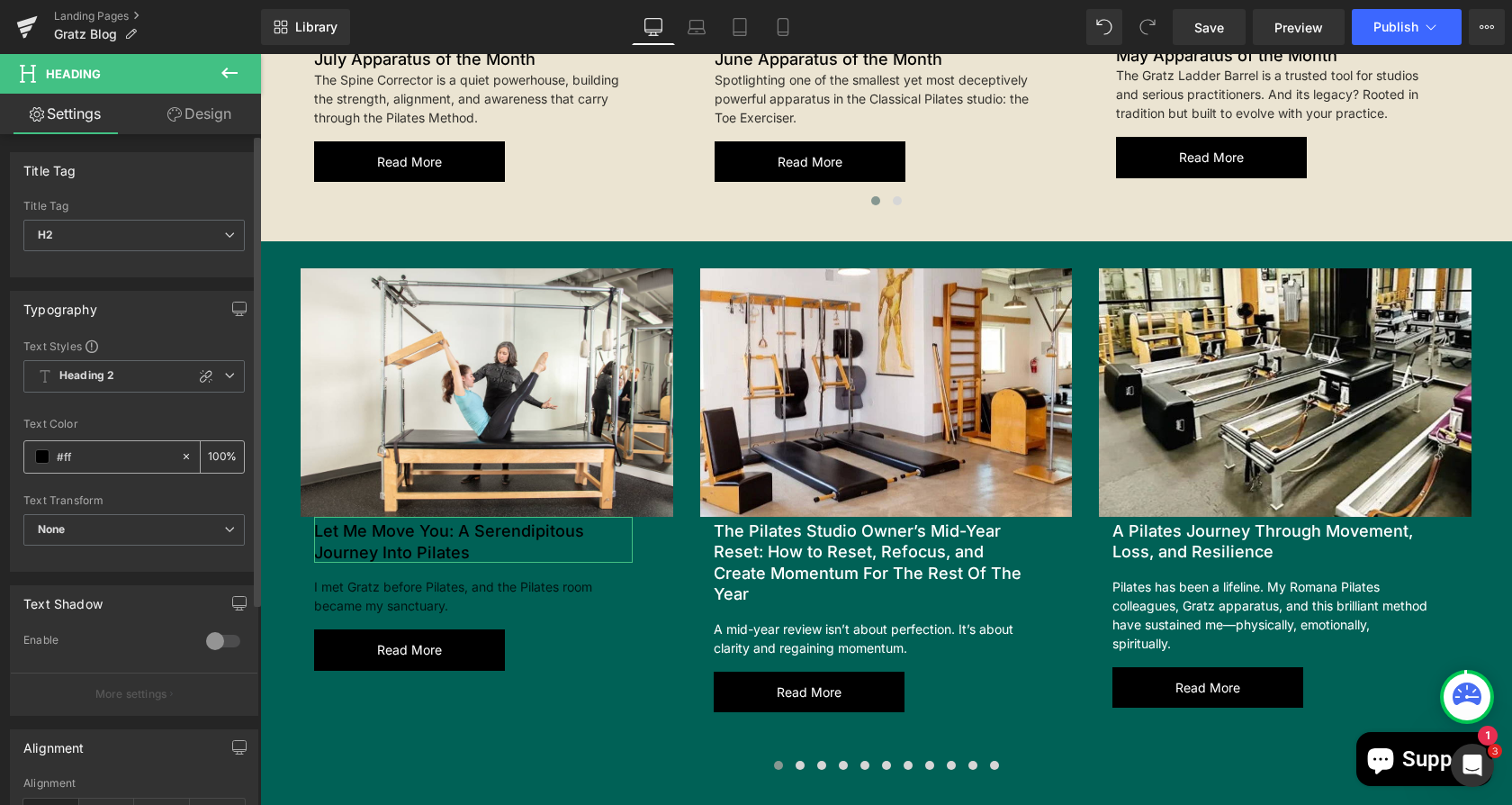type on "#fff" 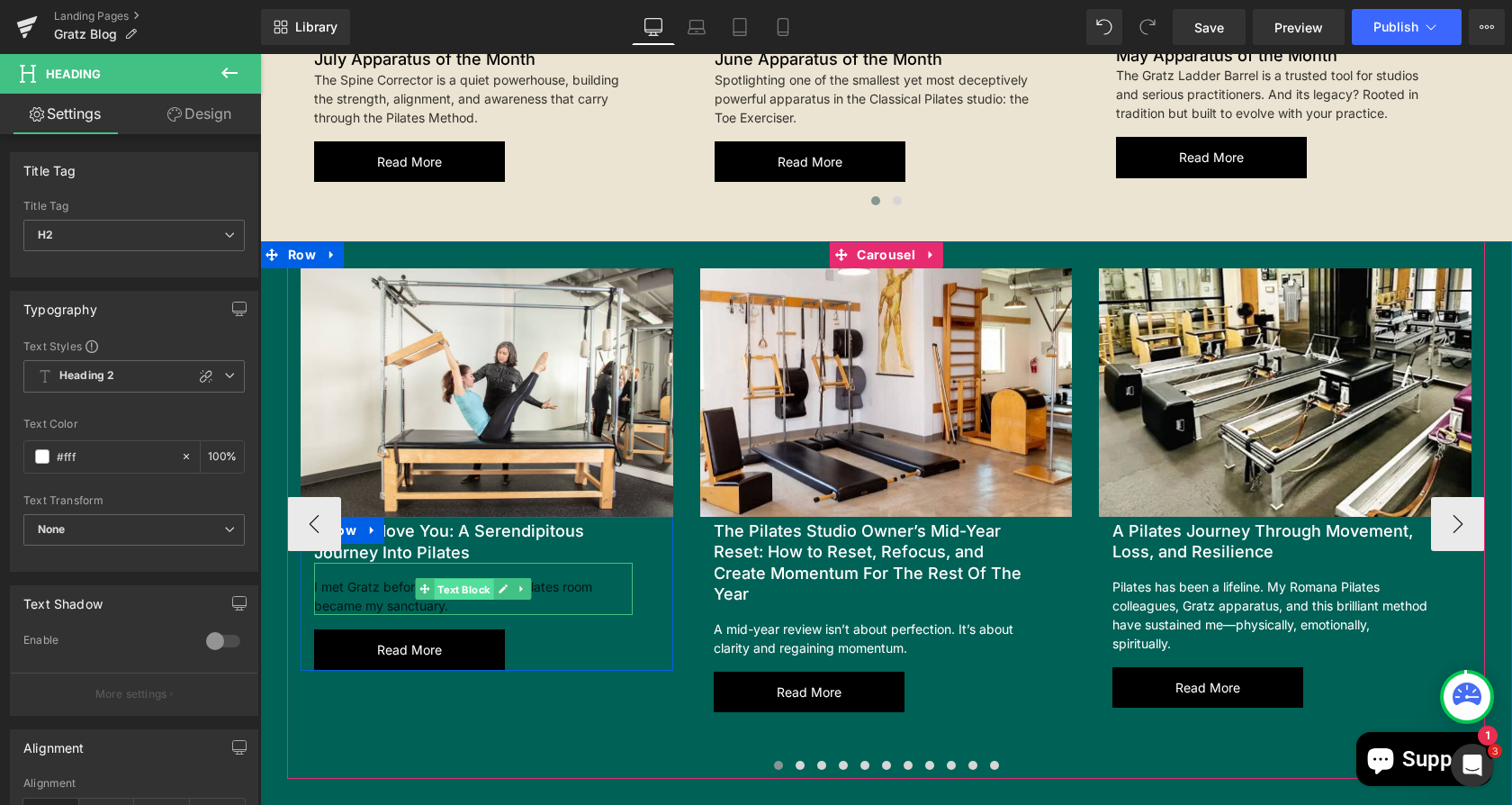 click on "Text Block" at bounding box center [464, 590] 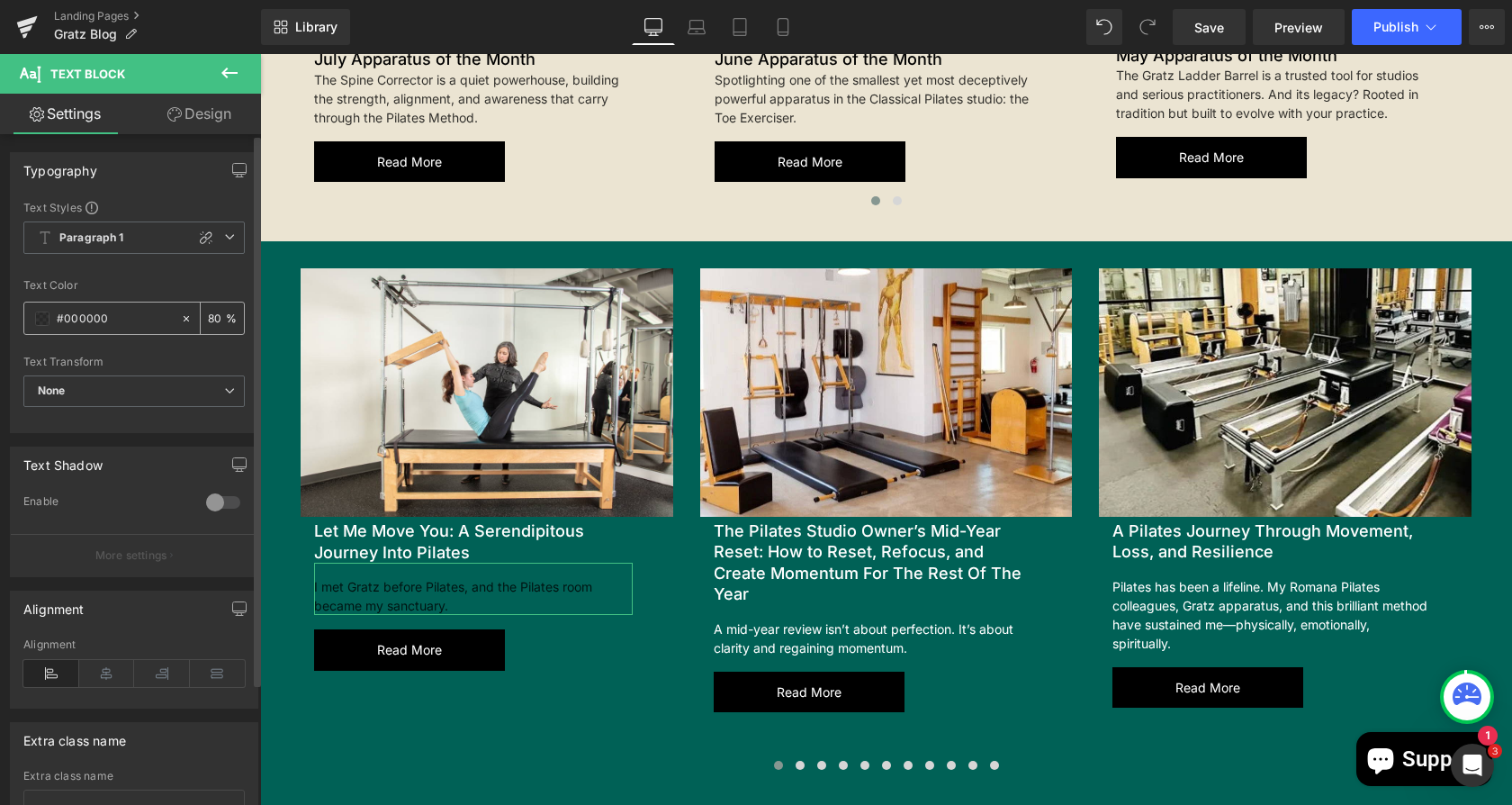 drag, startPoint x: 127, startPoint y: 316, endPoint x: 65, endPoint y: 322, distance: 62.289646 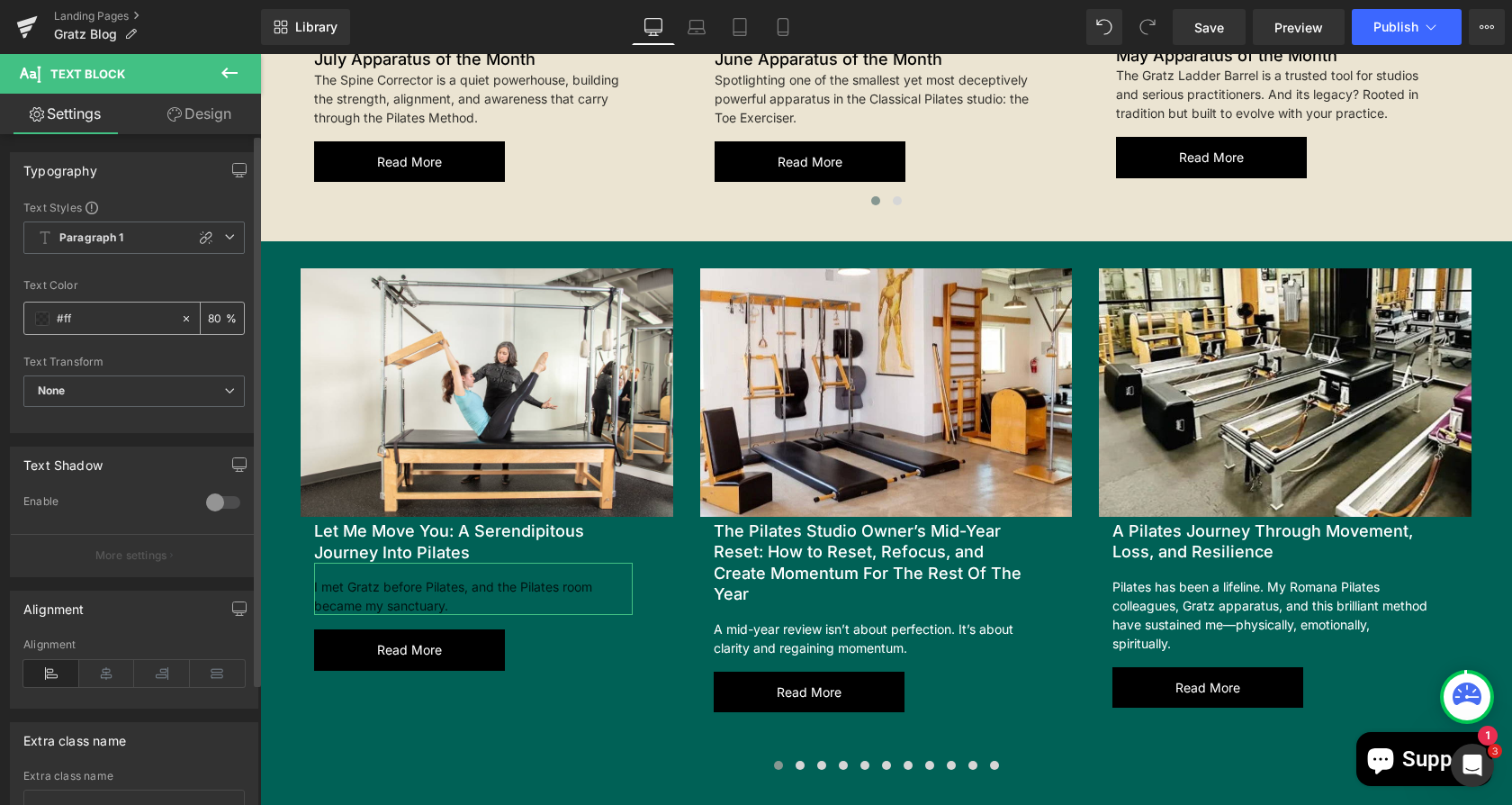type on "#fff" 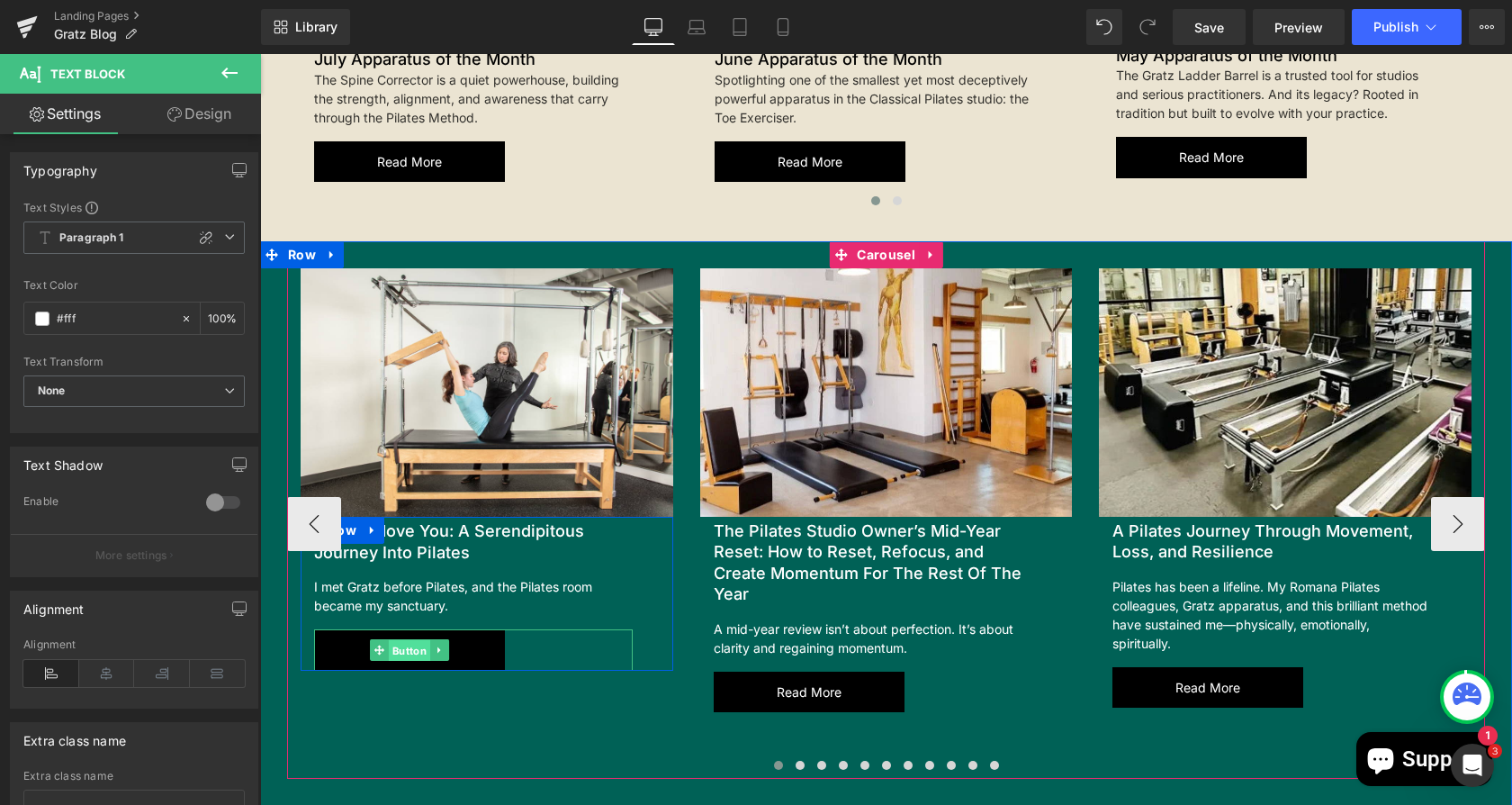 click on "Button" at bounding box center (410, 651) 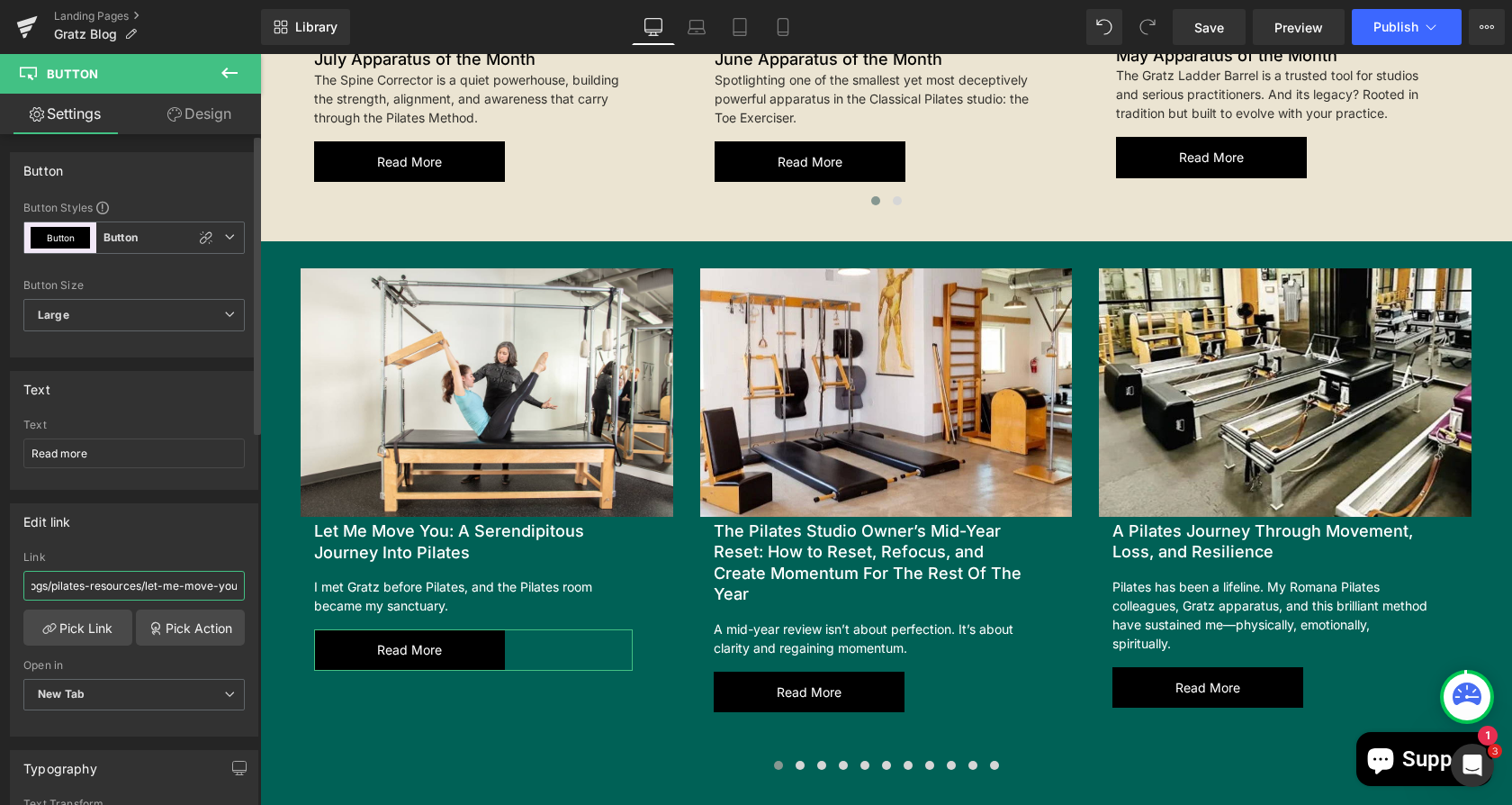 scroll, scrollTop: 0, scrollLeft: 361, axis: horizontal 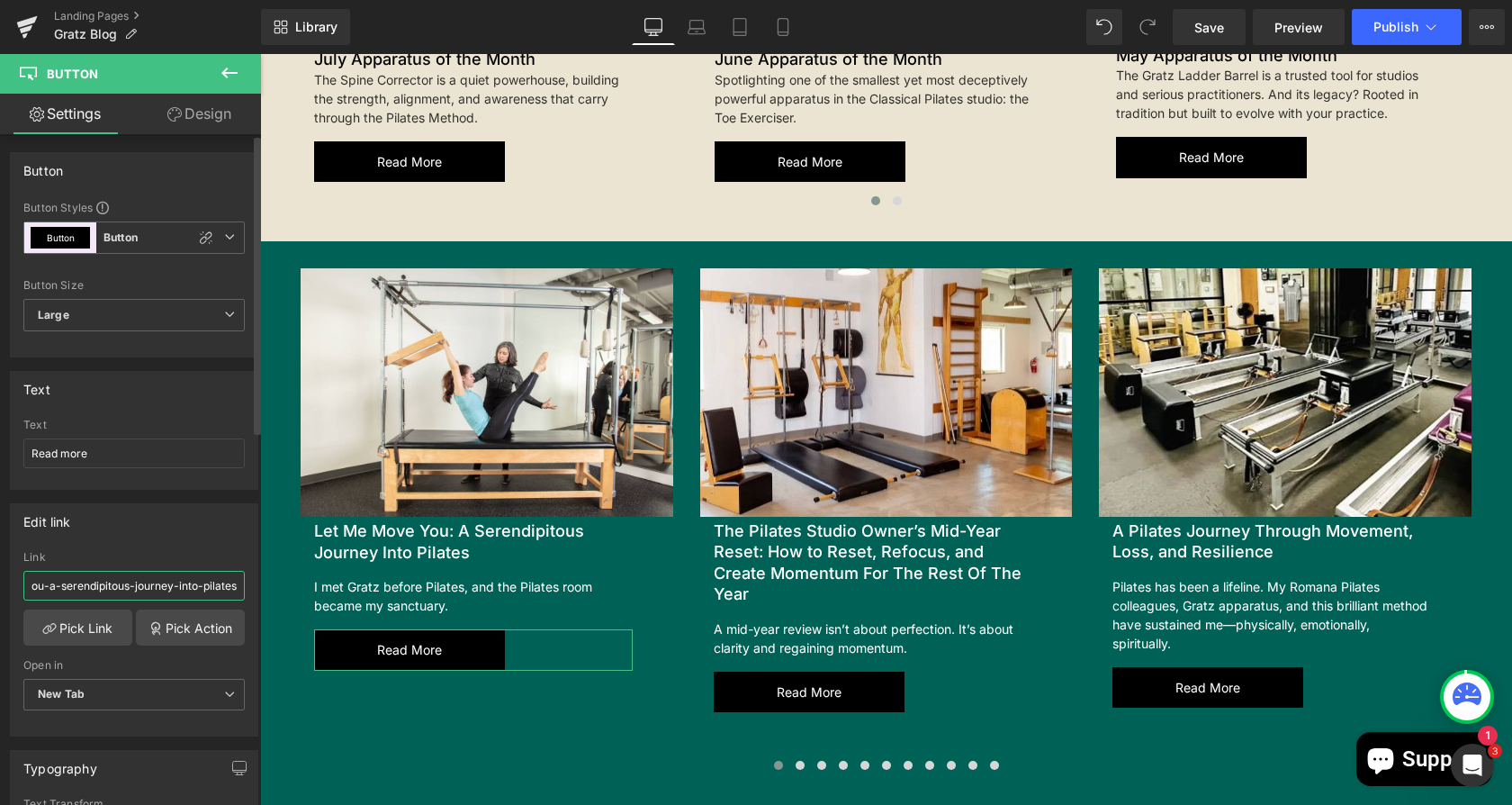 drag, startPoint x: 179, startPoint y: 570, endPoint x: 241, endPoint y: 575, distance: 62.201286 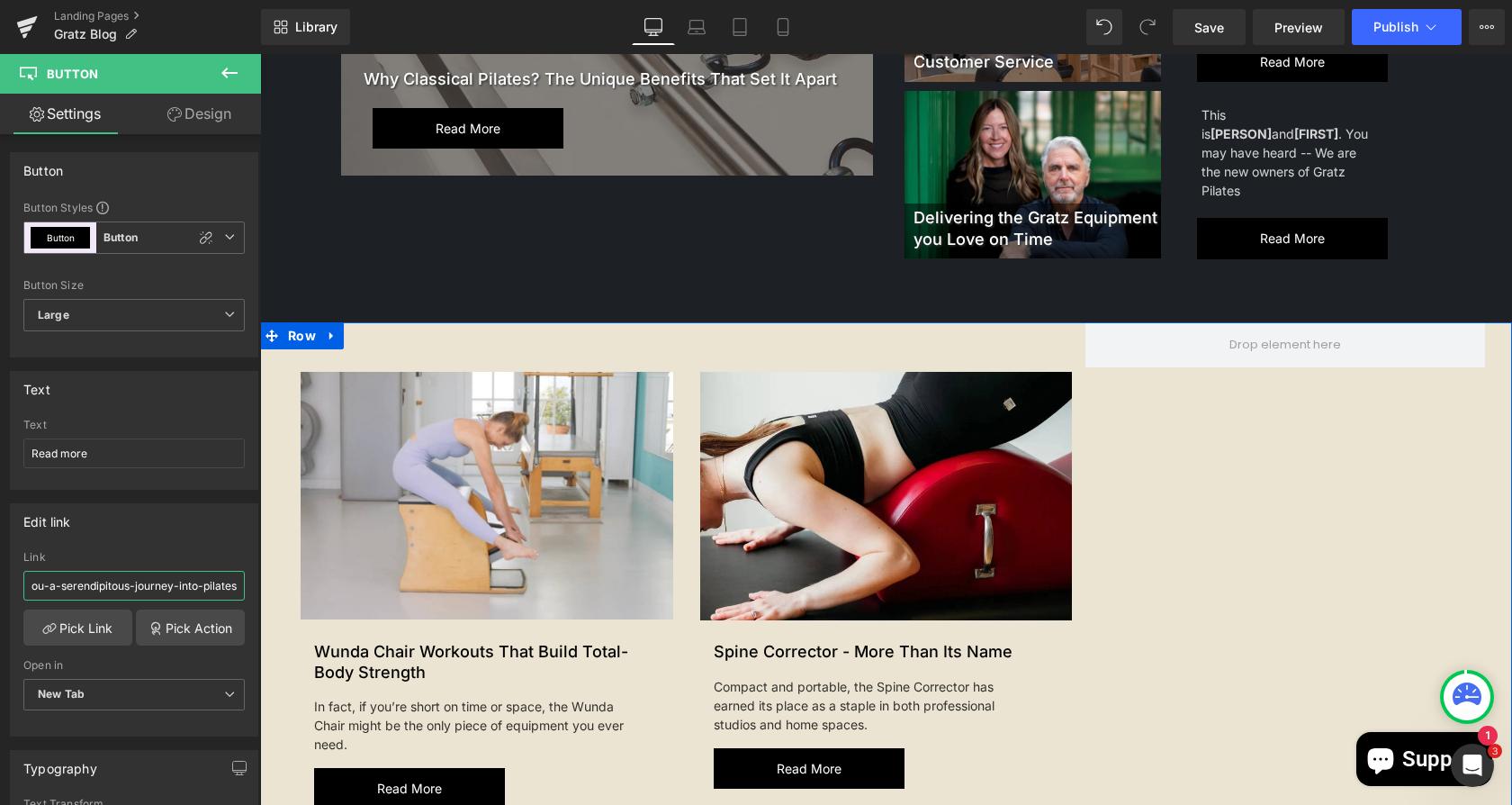 scroll, scrollTop: 635, scrollLeft: 0, axis: vertical 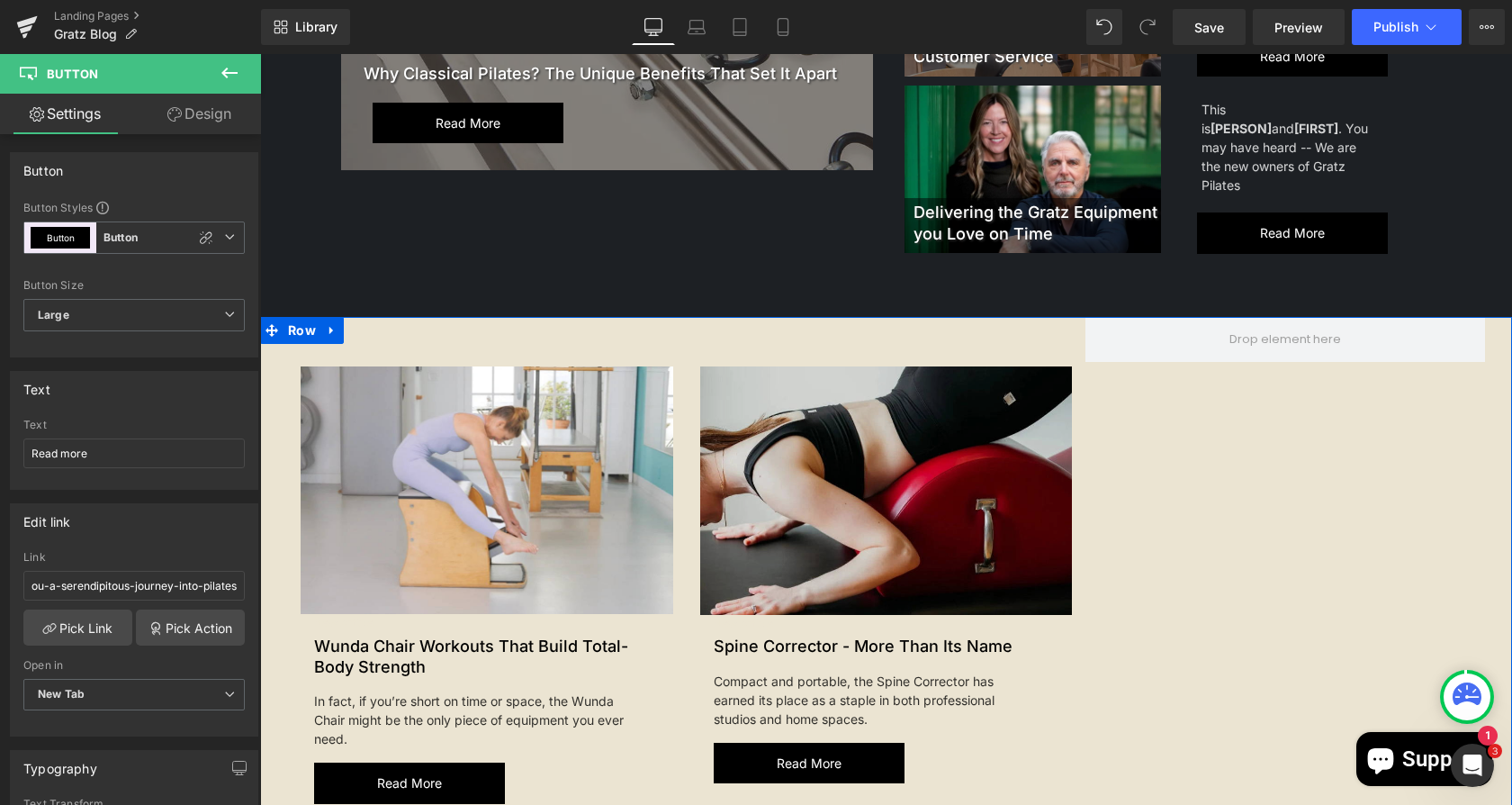 click at bounding box center (886, 491) 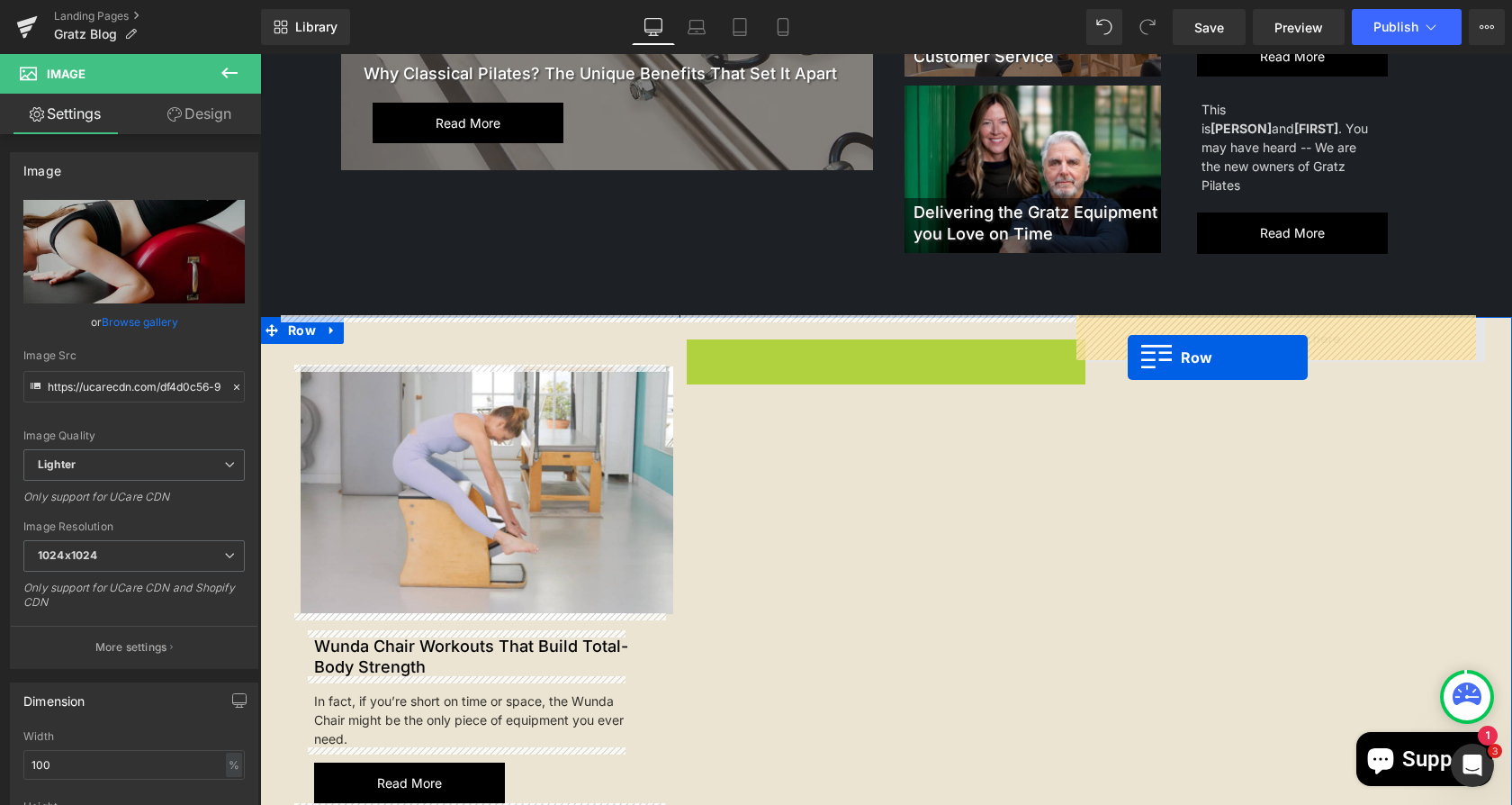 drag, startPoint x: 688, startPoint y: 343, endPoint x: 1128, endPoint y: 357, distance: 440.2227 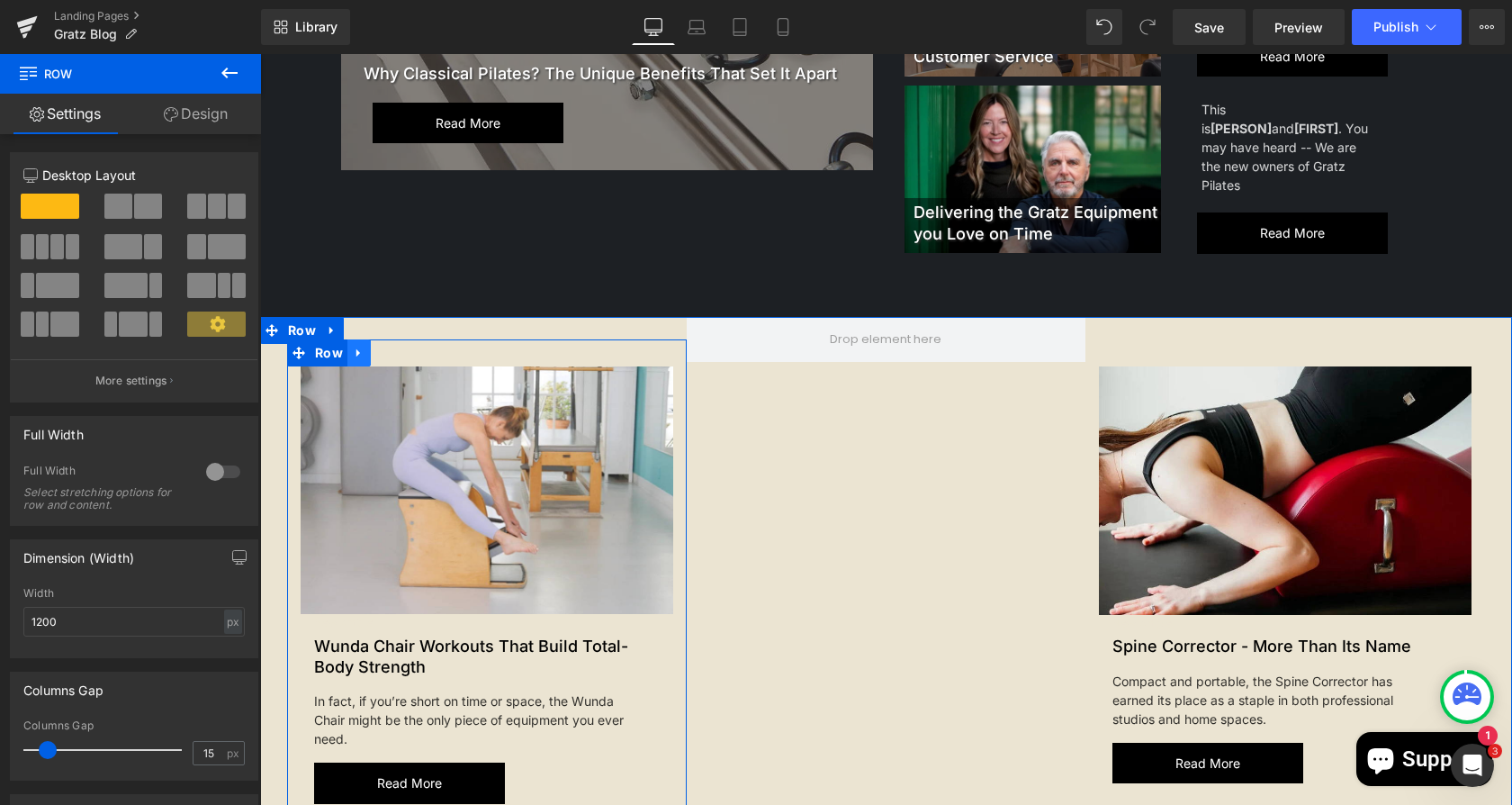 click 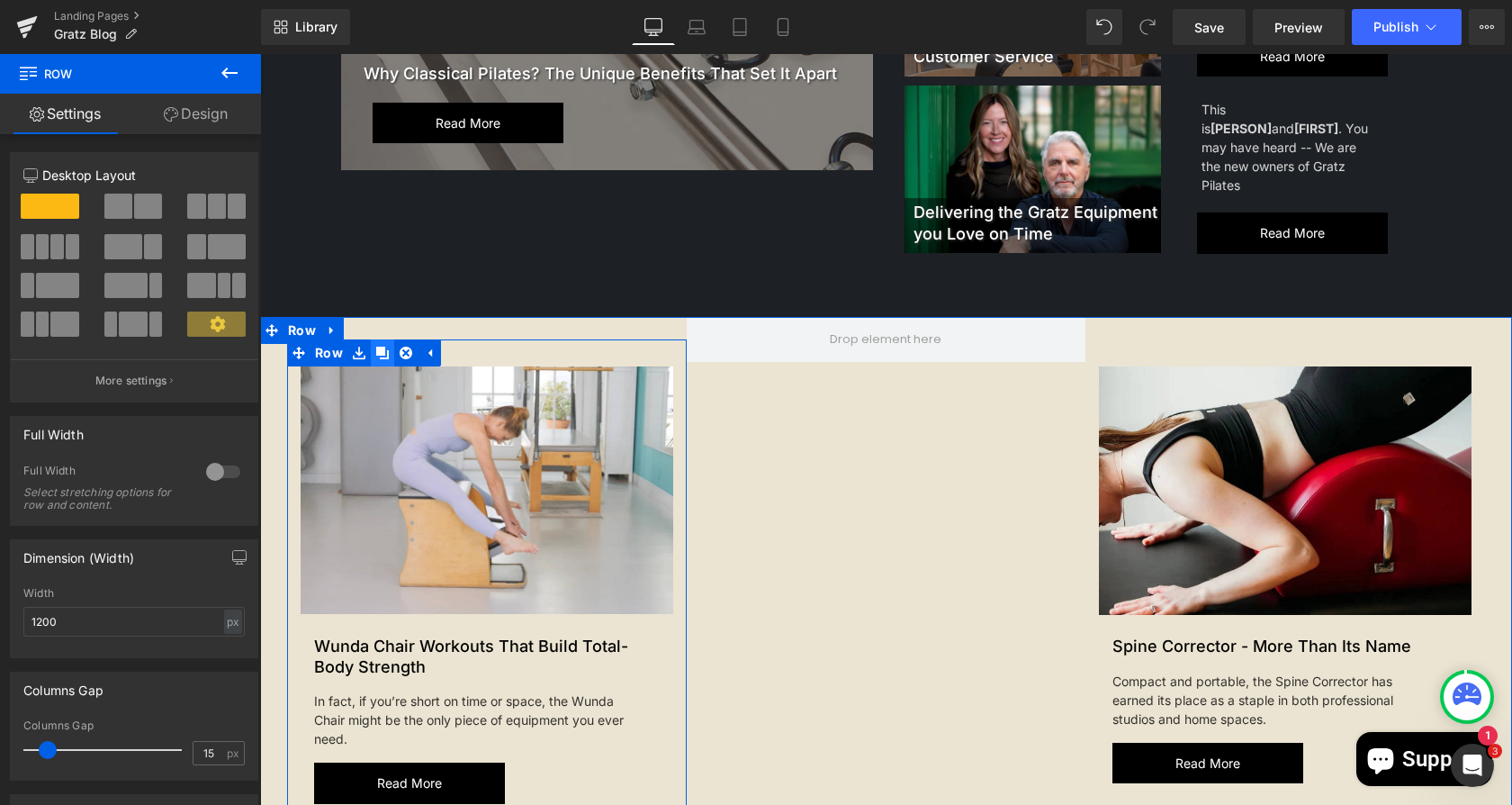 click 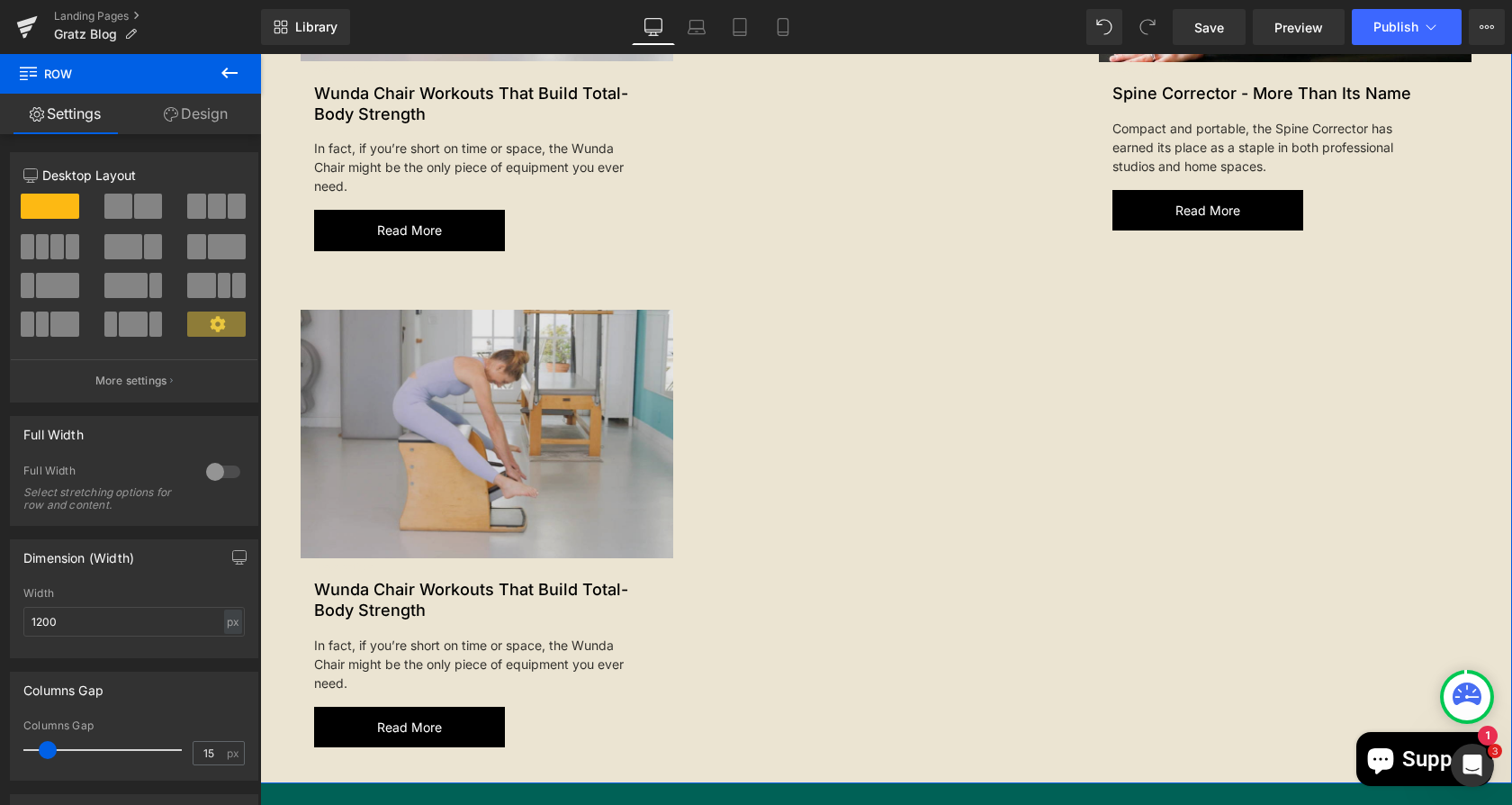 scroll, scrollTop: 1162, scrollLeft: 0, axis: vertical 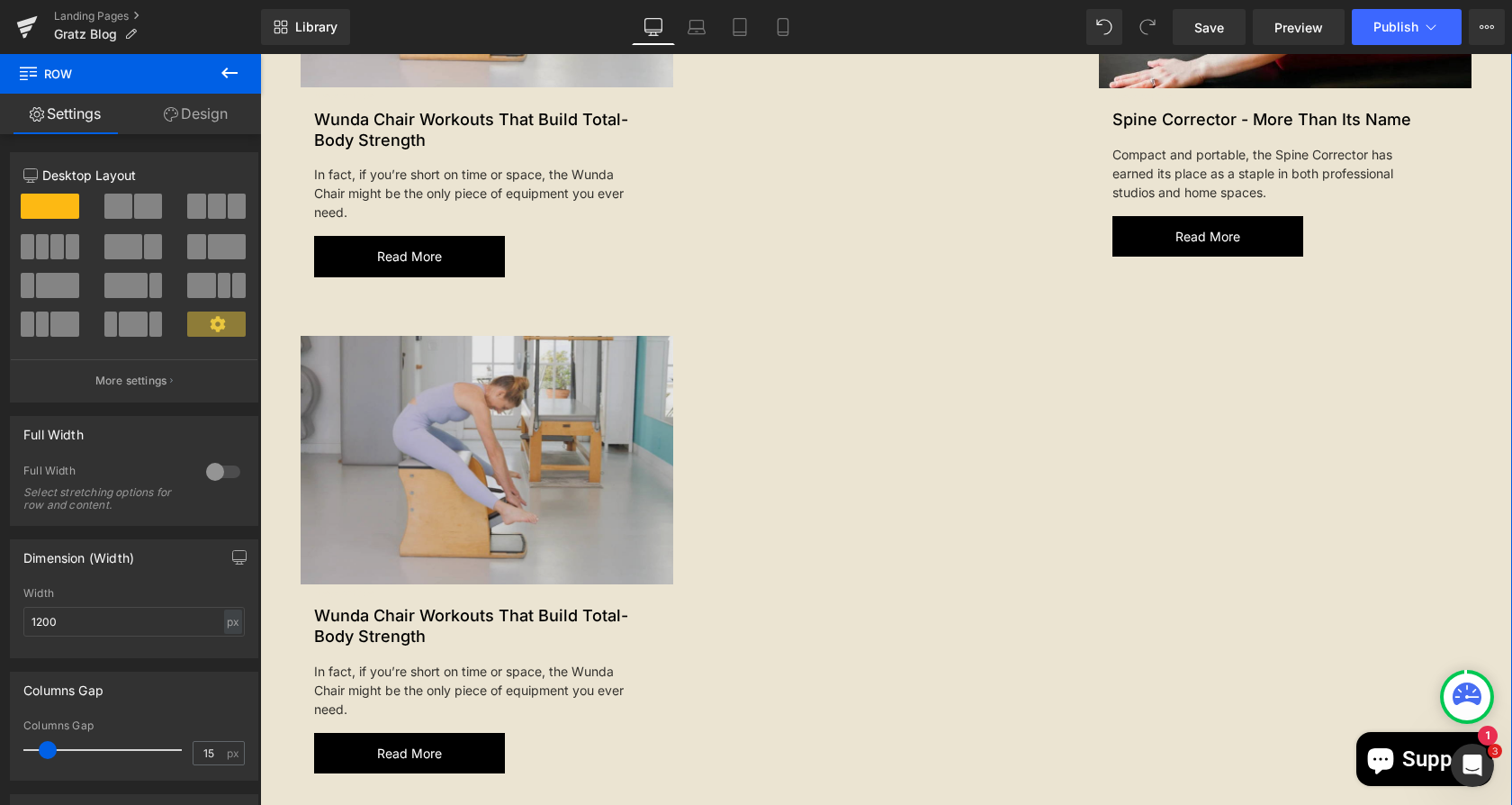 click at bounding box center (487, 459) 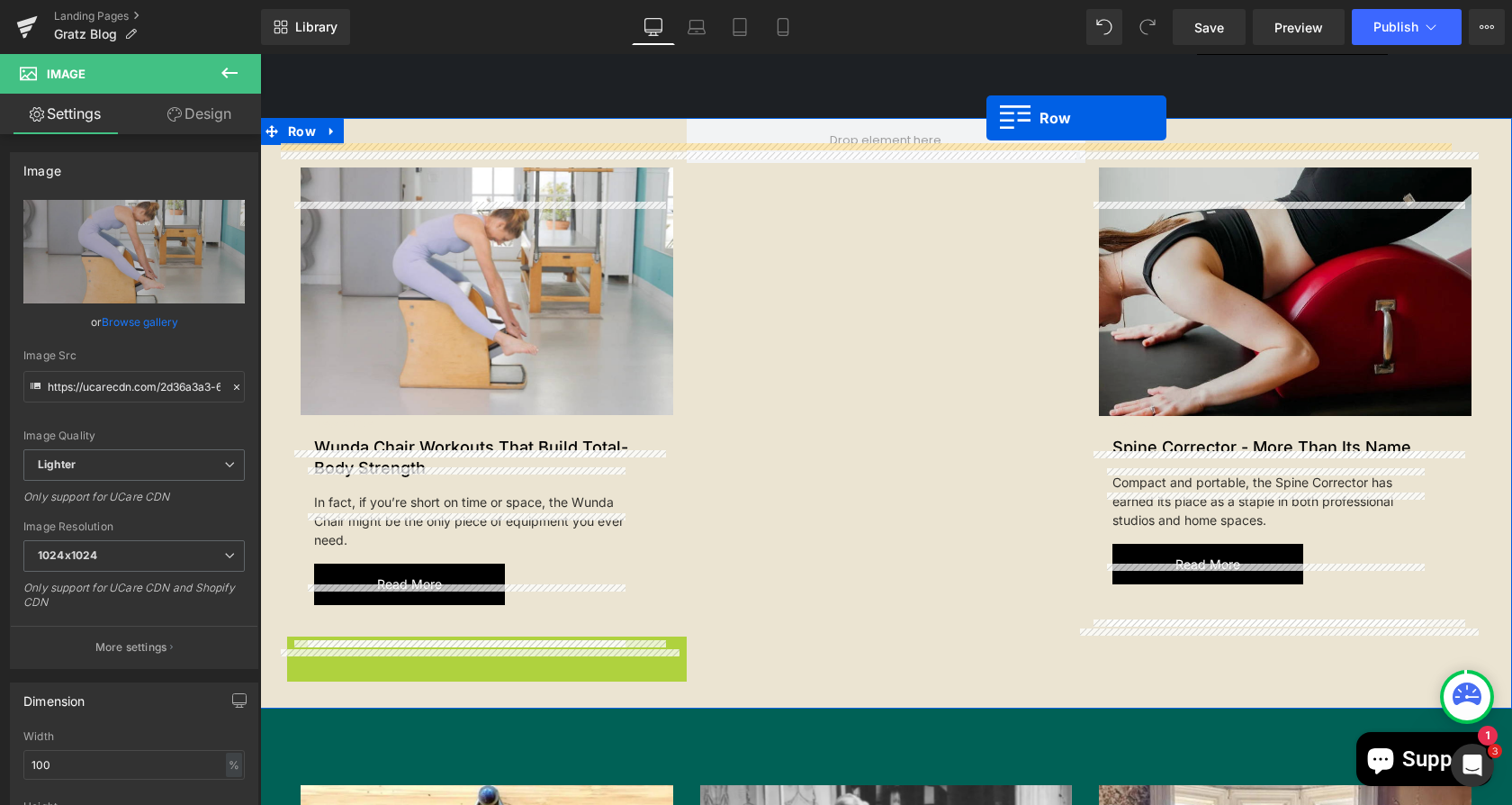 scroll, scrollTop: 797, scrollLeft: 0, axis: vertical 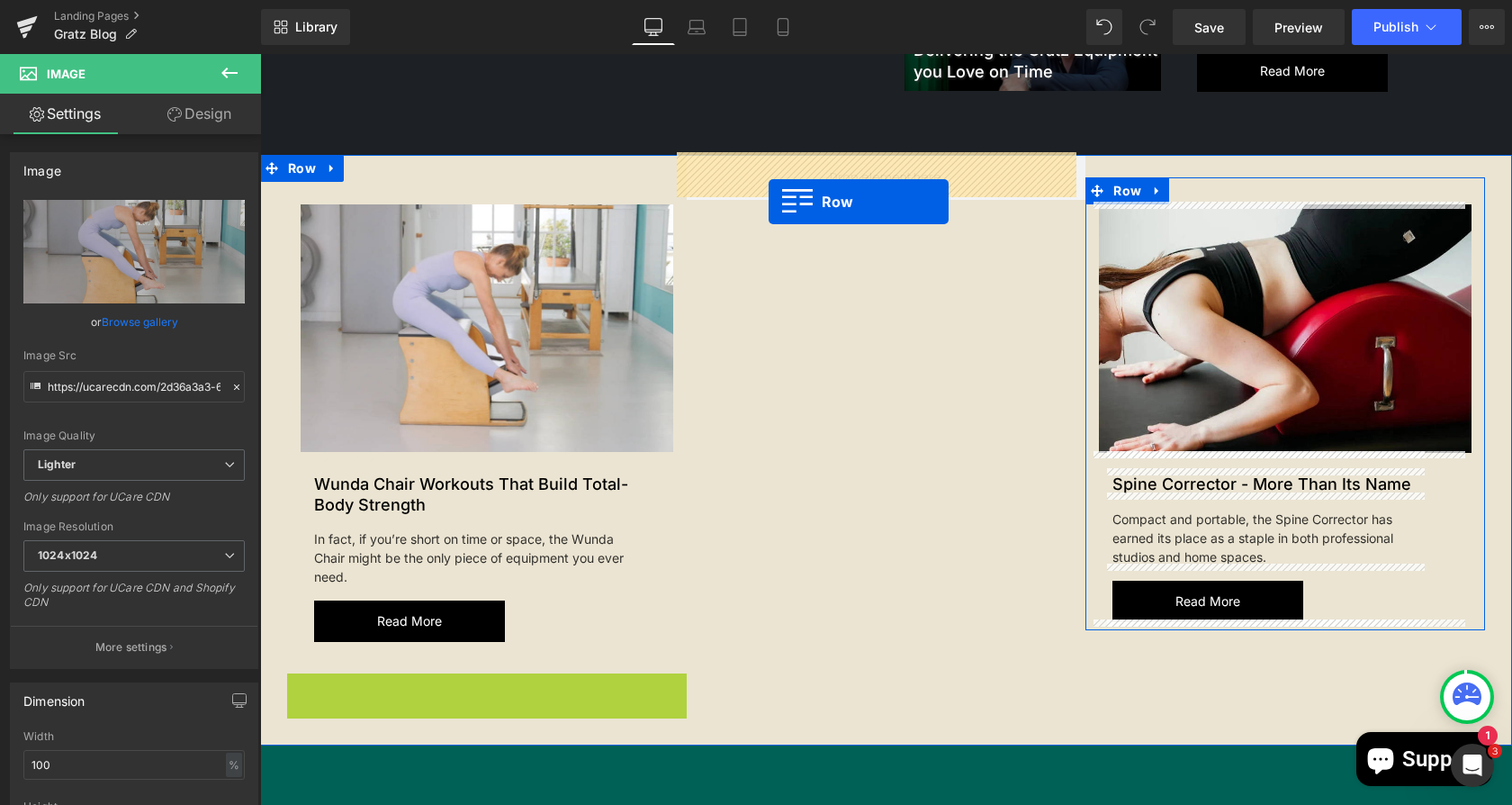 drag, startPoint x: 281, startPoint y: 320, endPoint x: 769, endPoint y: 203, distance: 501.82965 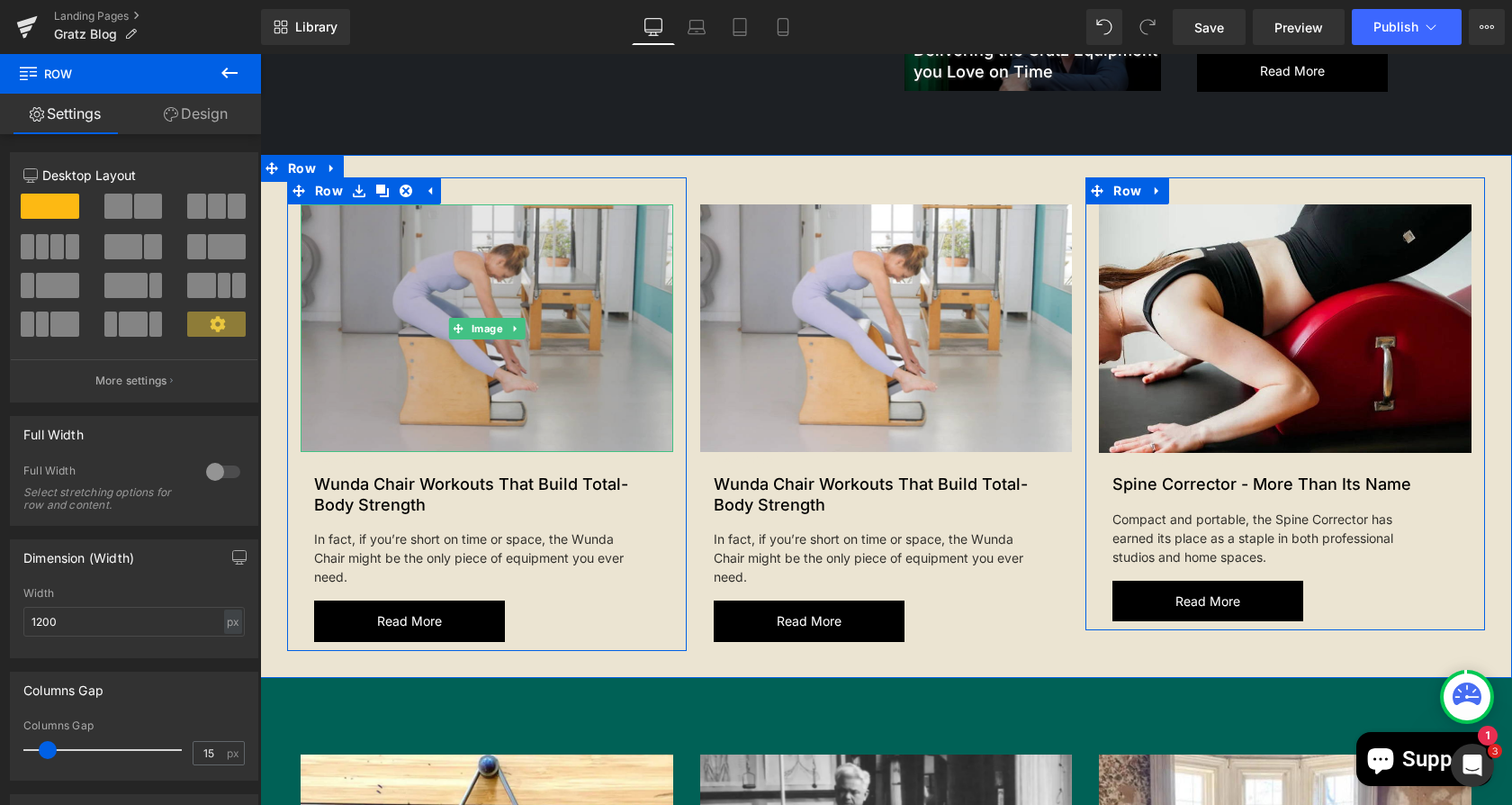 click on "Image" at bounding box center [486, 329] 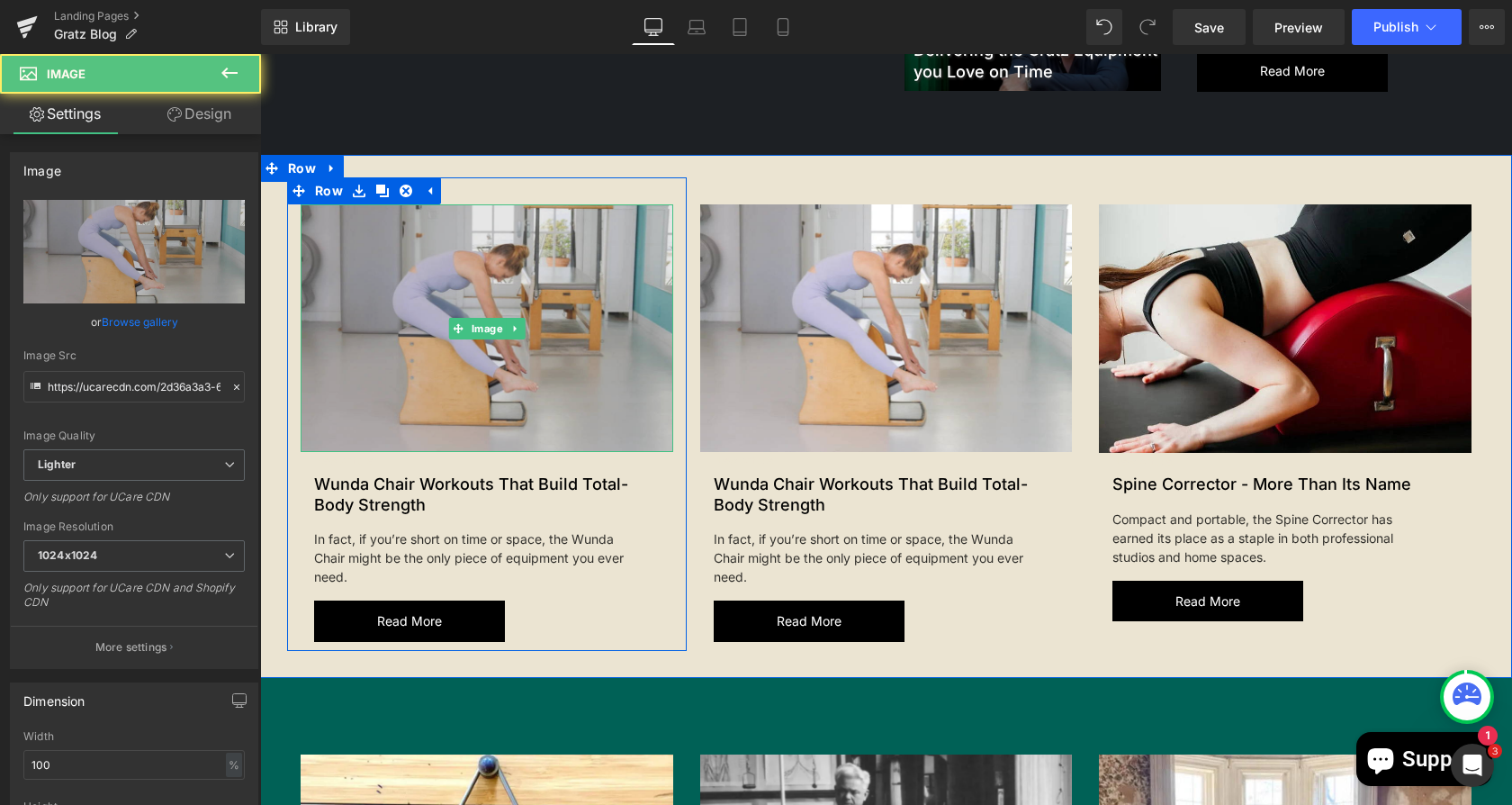 click at bounding box center [487, 328] 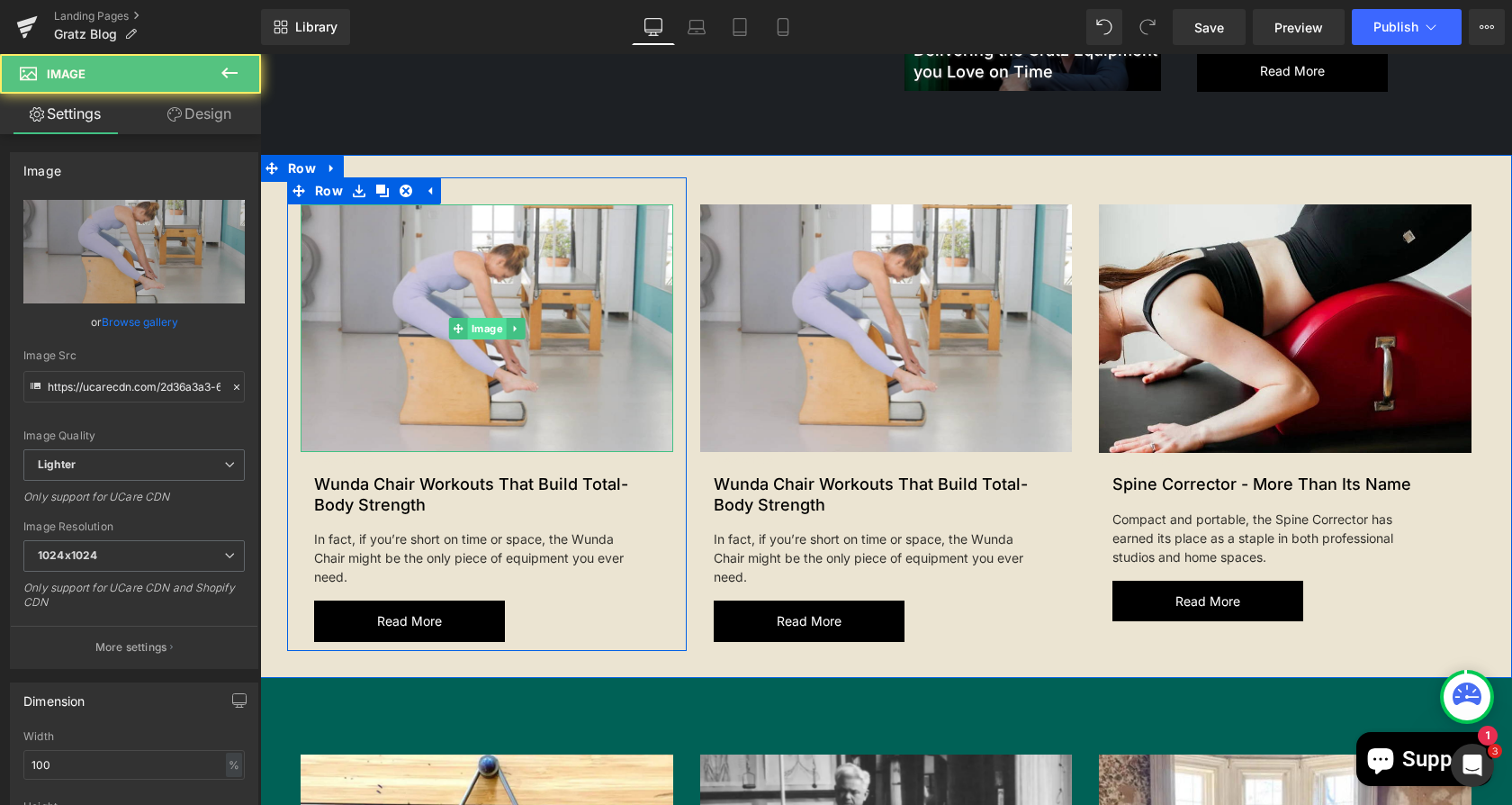 click on "Image" at bounding box center (486, 329) 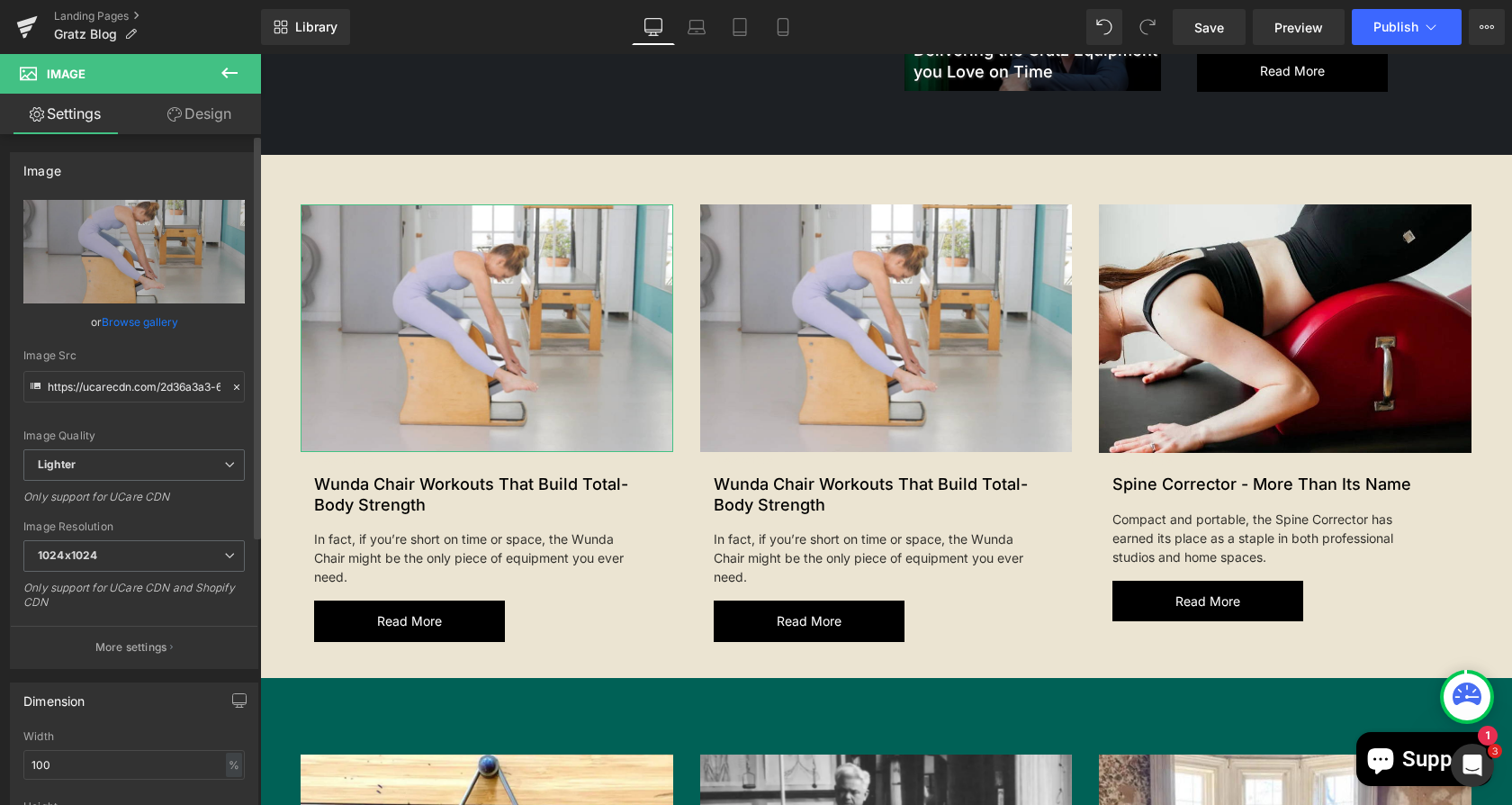 click on "Browse gallery" at bounding box center (140, 321) 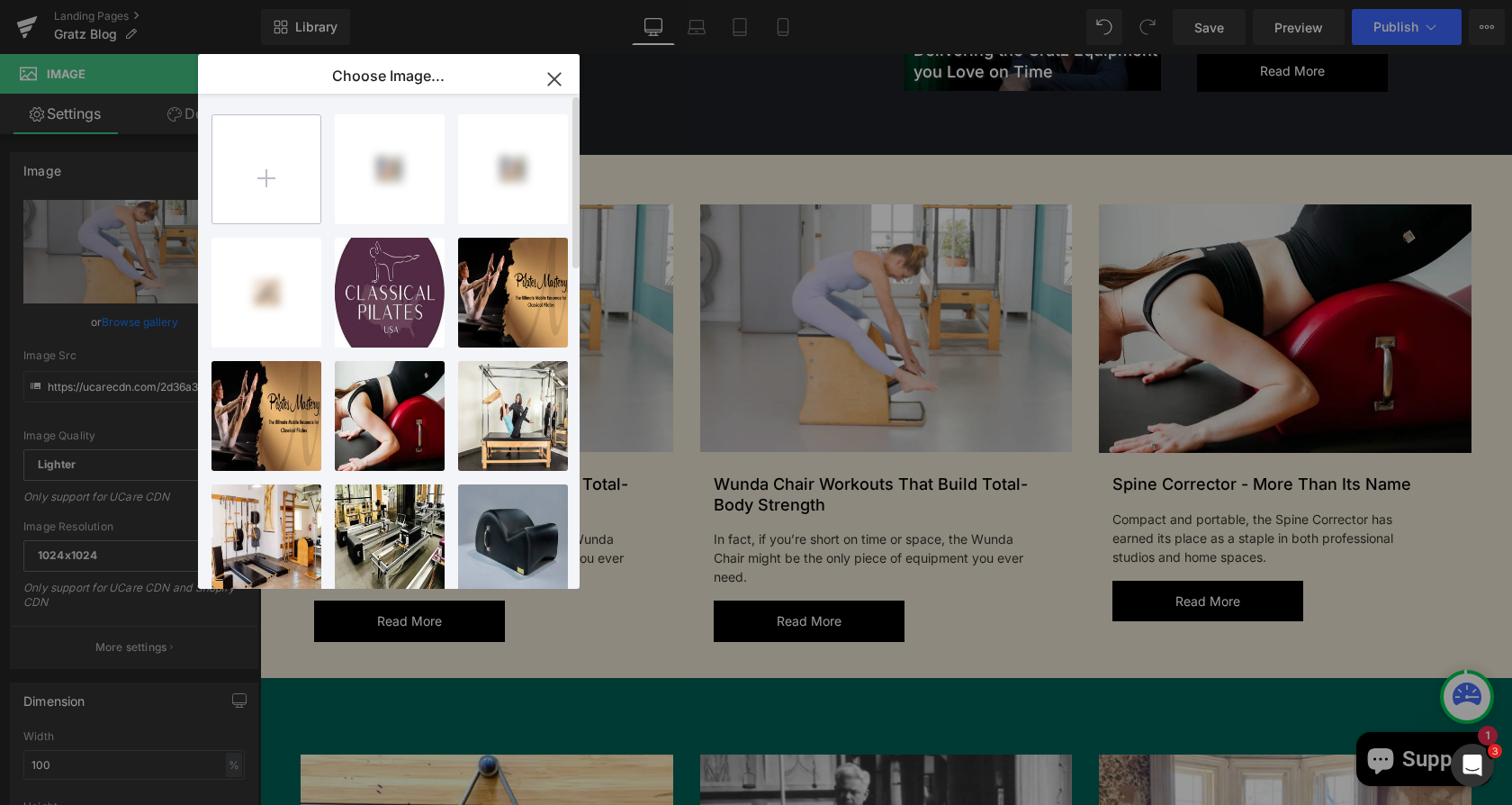 click at bounding box center (266, 169) 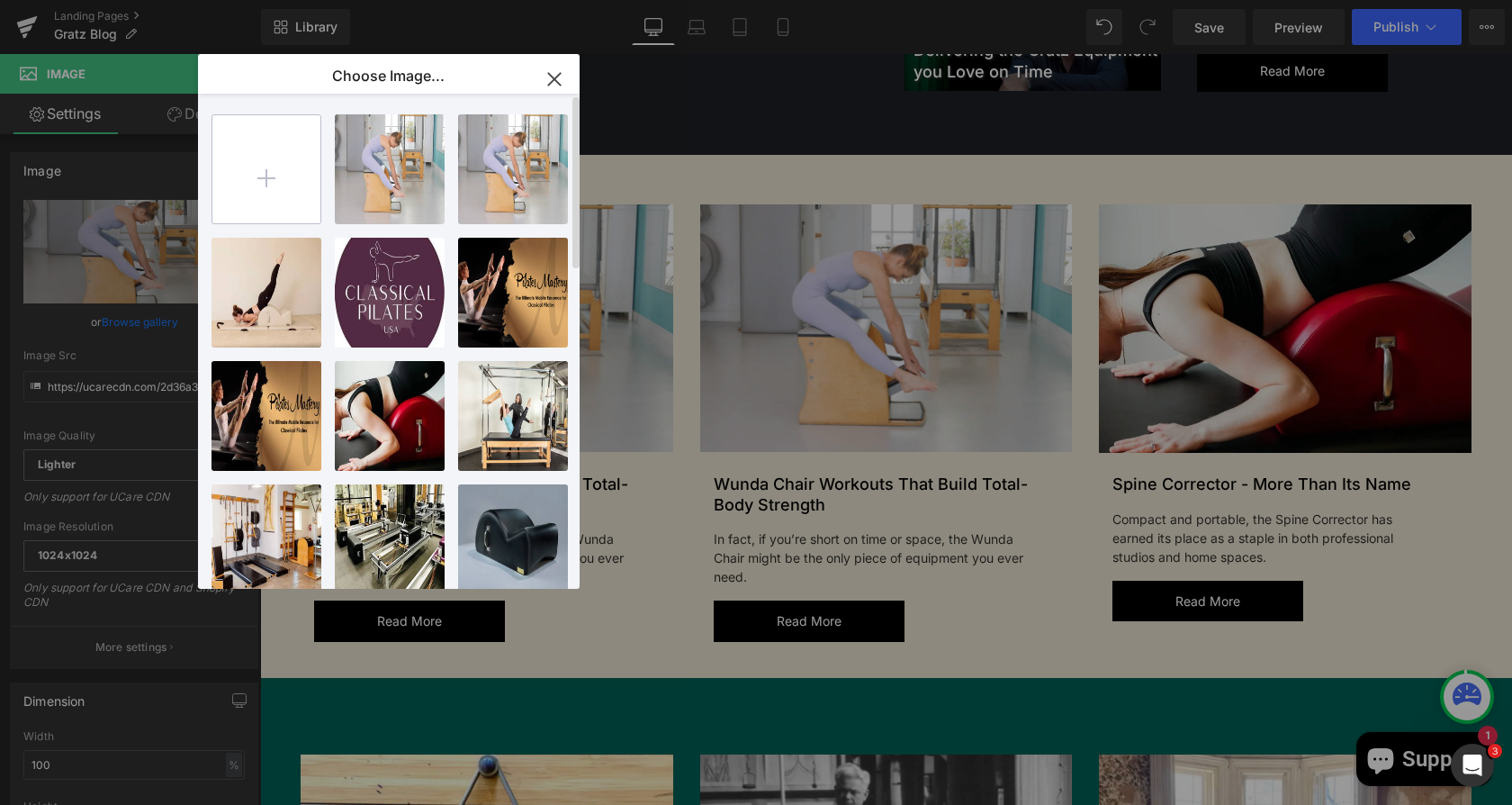 type on "C:\fakepath\IMG_2608_1_88ea75ec-8942-4f2e-82a4-2ec52c389c3b.webp" 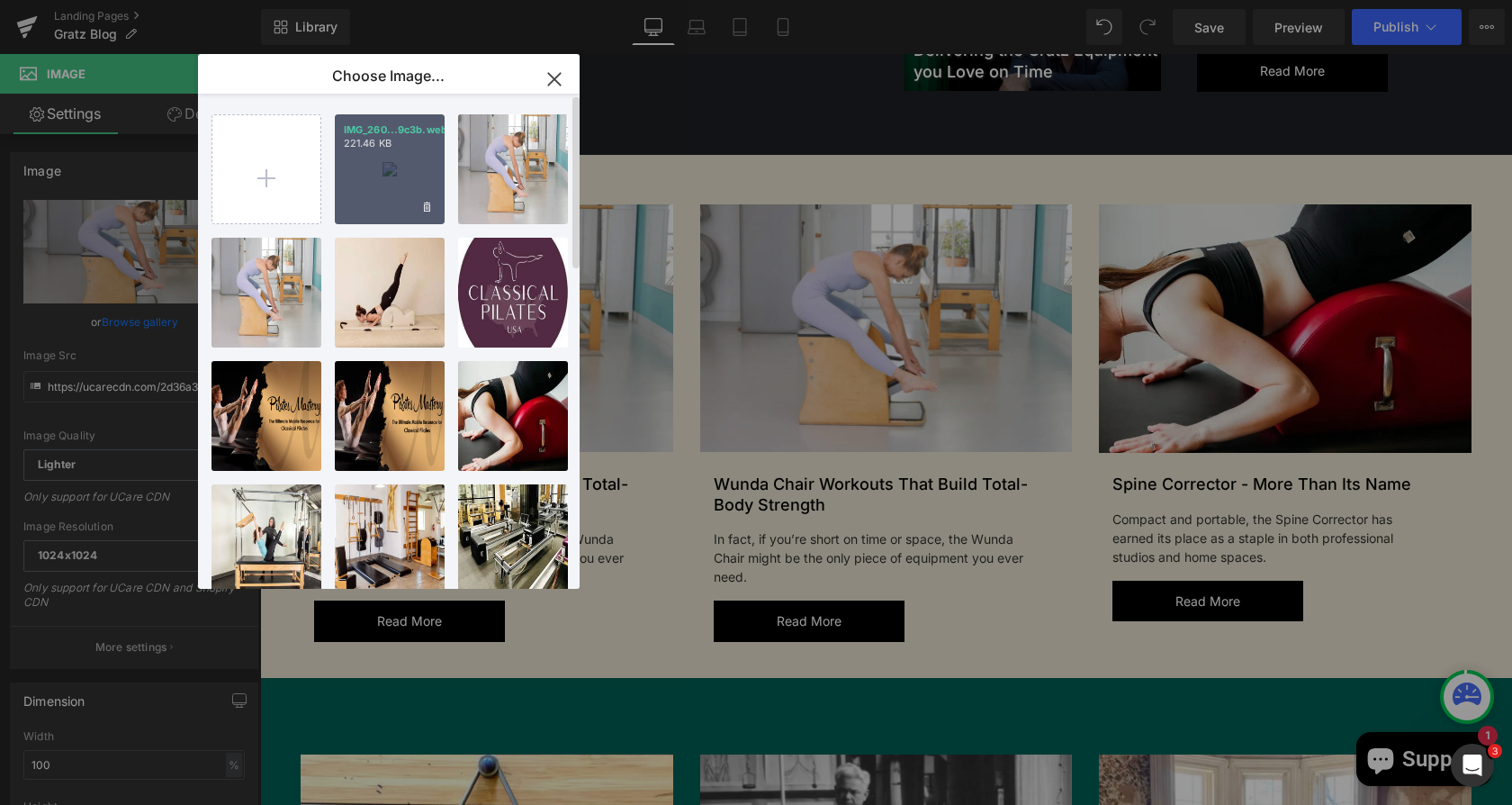 click on "IMG_260...9c3b.webp 221.46 KB" at bounding box center [390, 169] 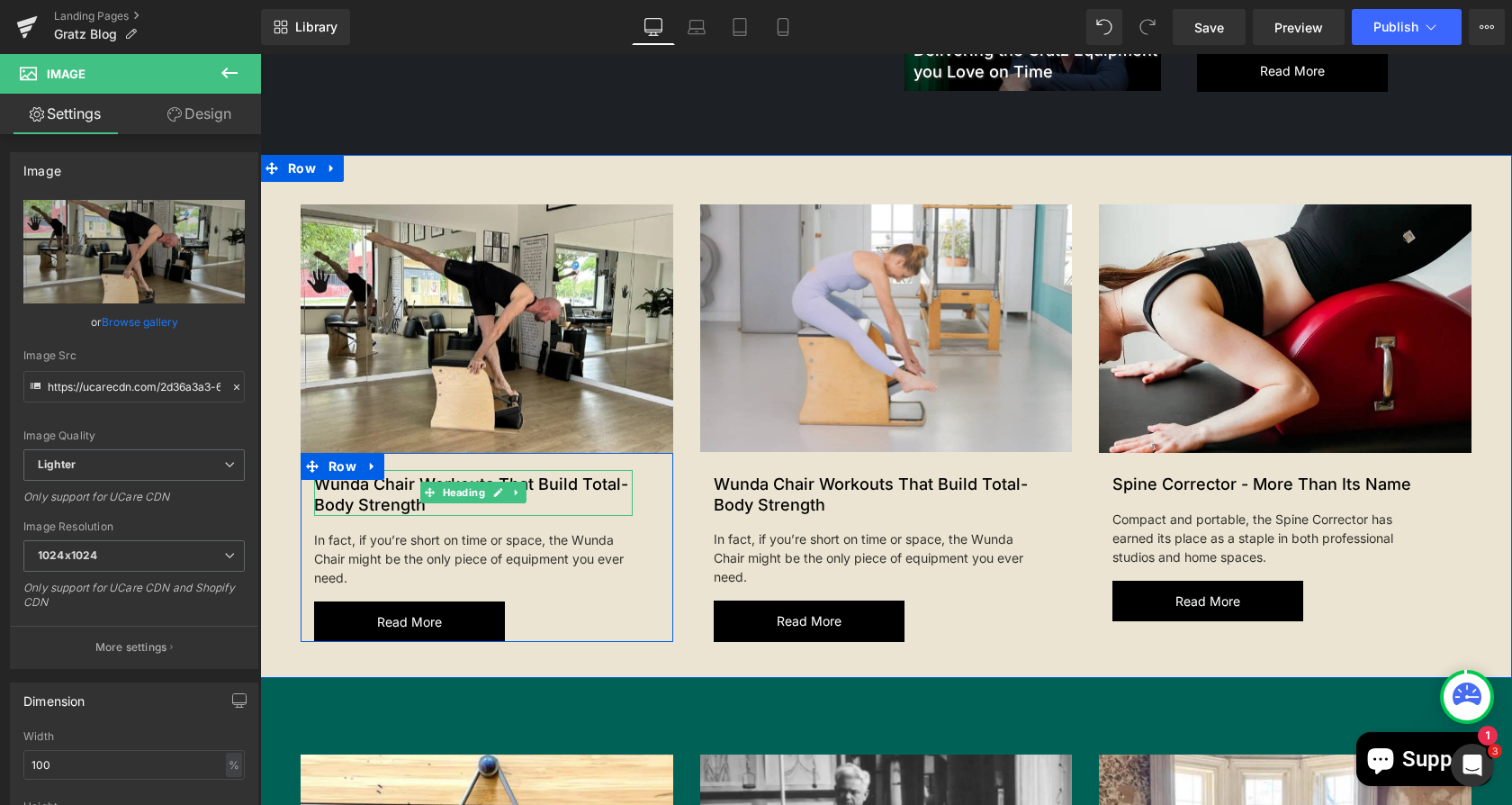 drag, startPoint x: 397, startPoint y: 485, endPoint x: 424, endPoint y: 505, distance: 33.600595 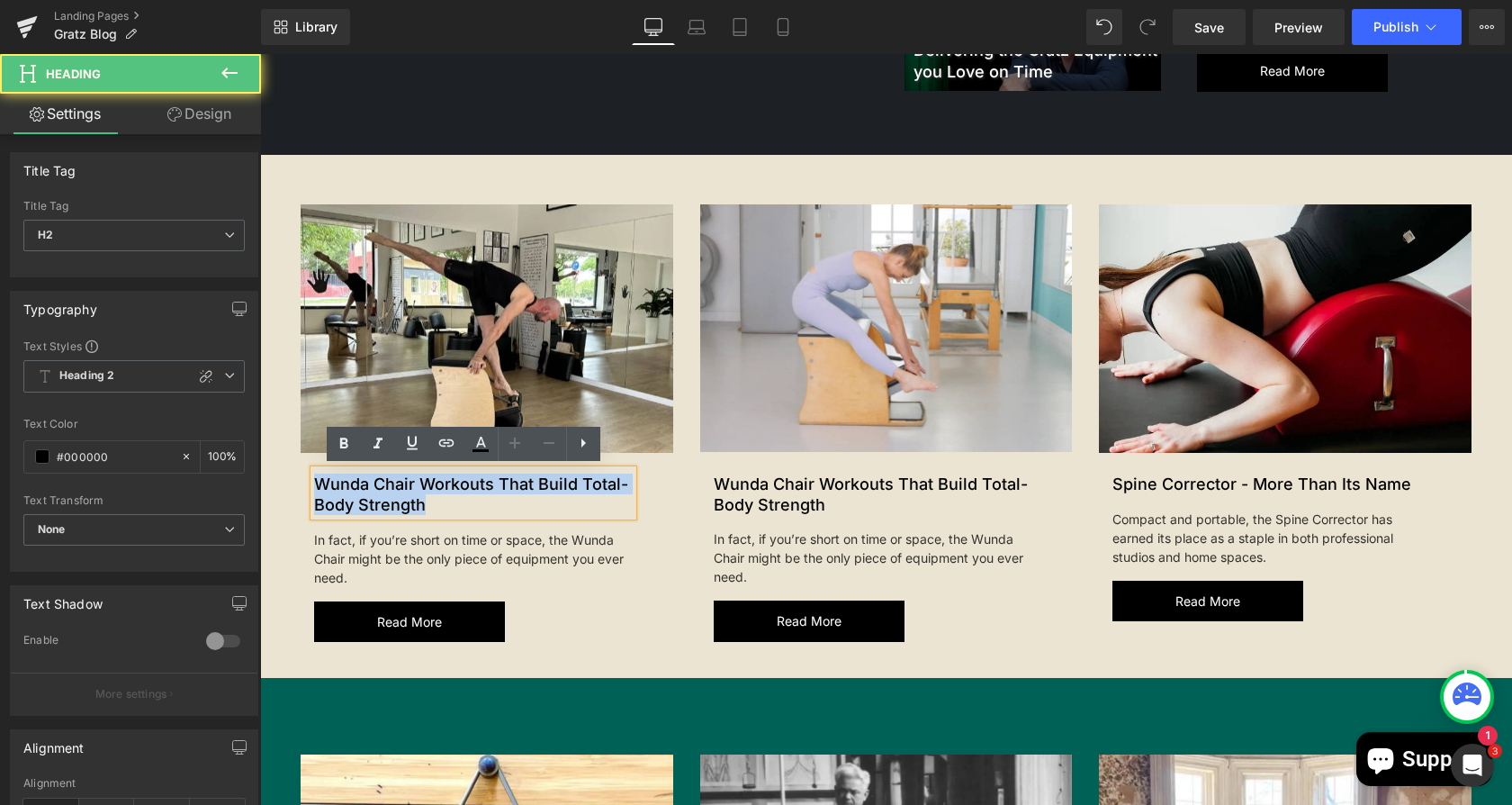 drag, startPoint x: 424, startPoint y: 505, endPoint x: 289, endPoint y: 475, distance: 138.29317 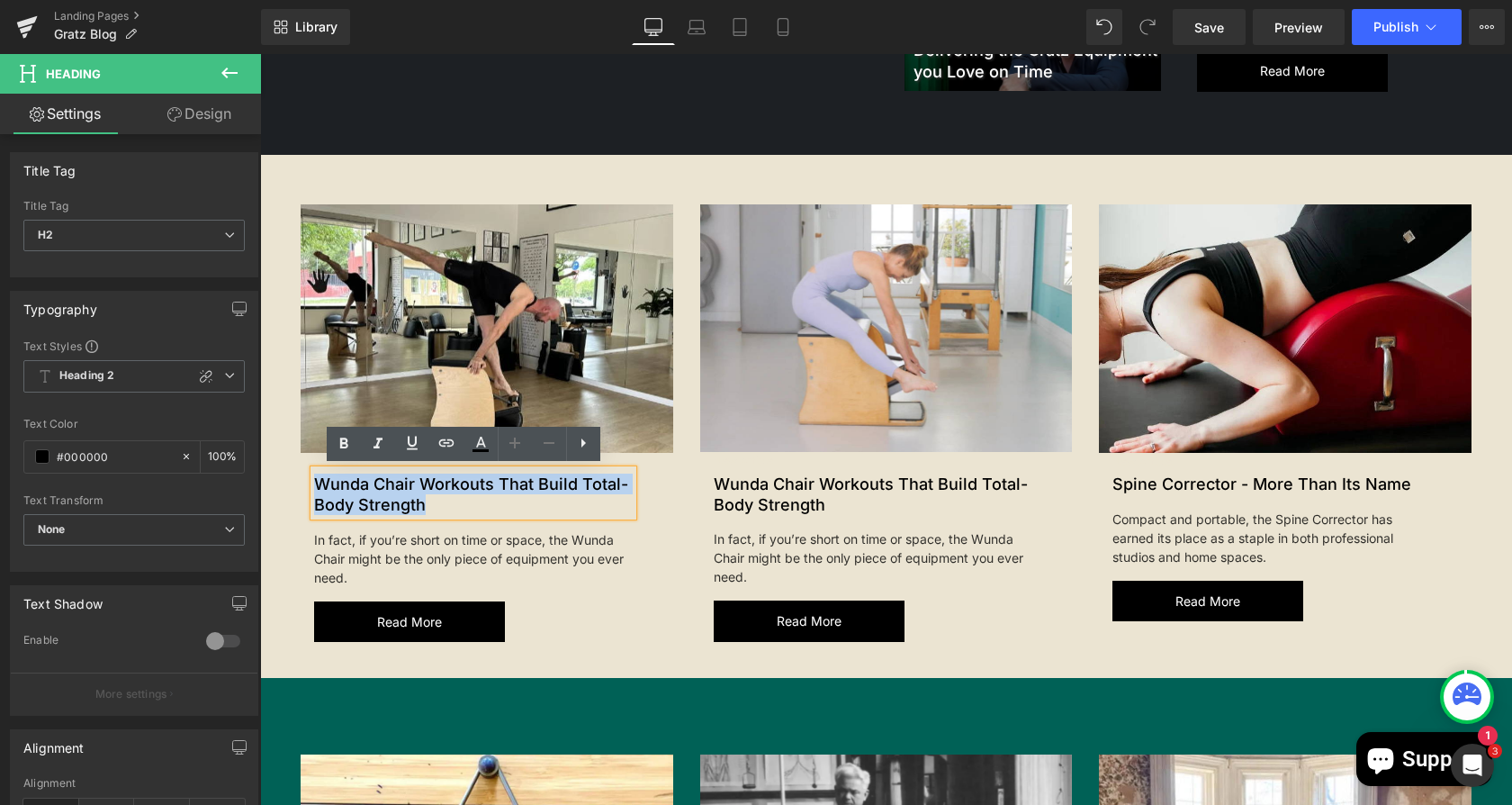 paste 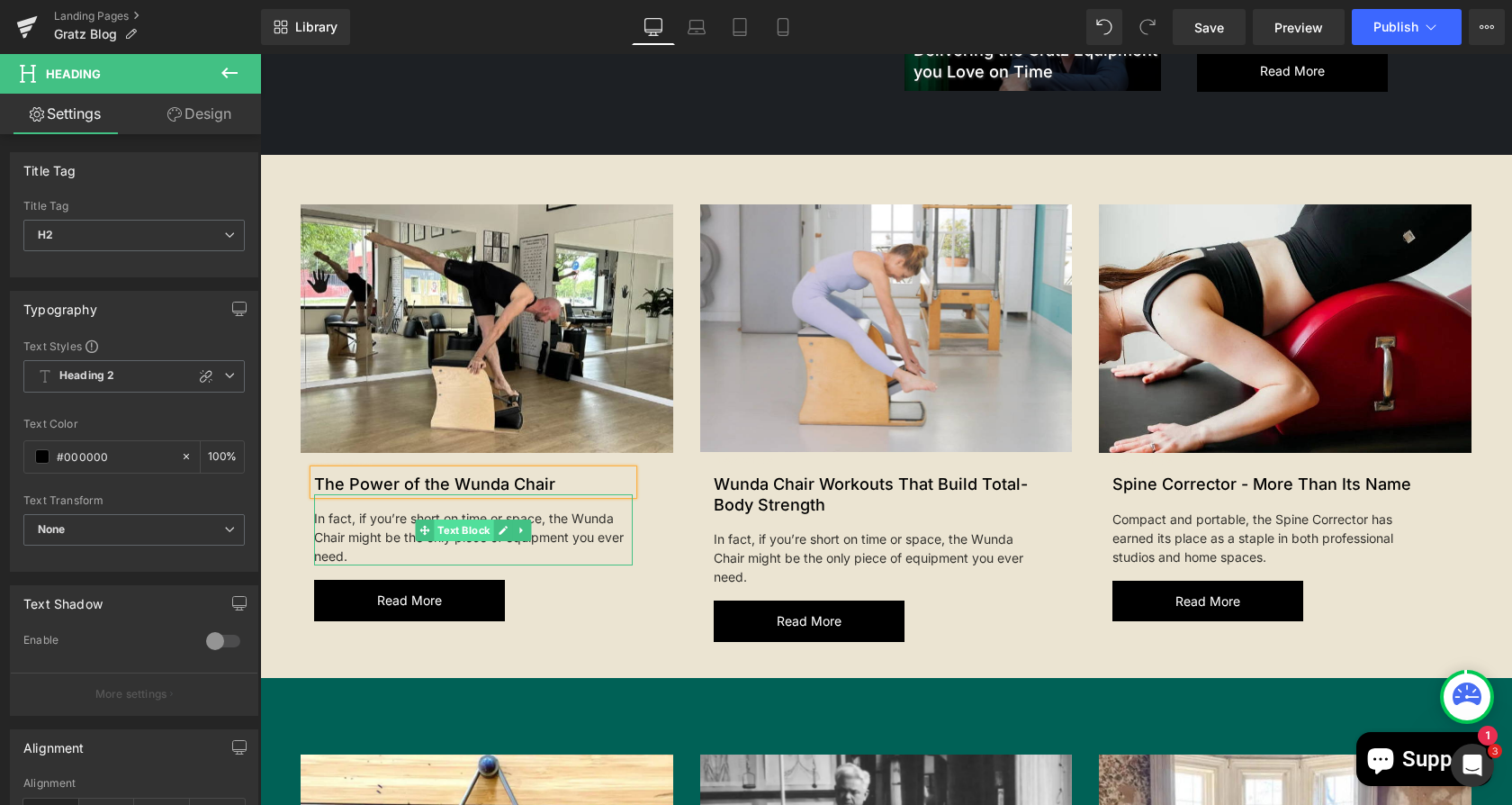 click on "Text Block" at bounding box center (464, 530) 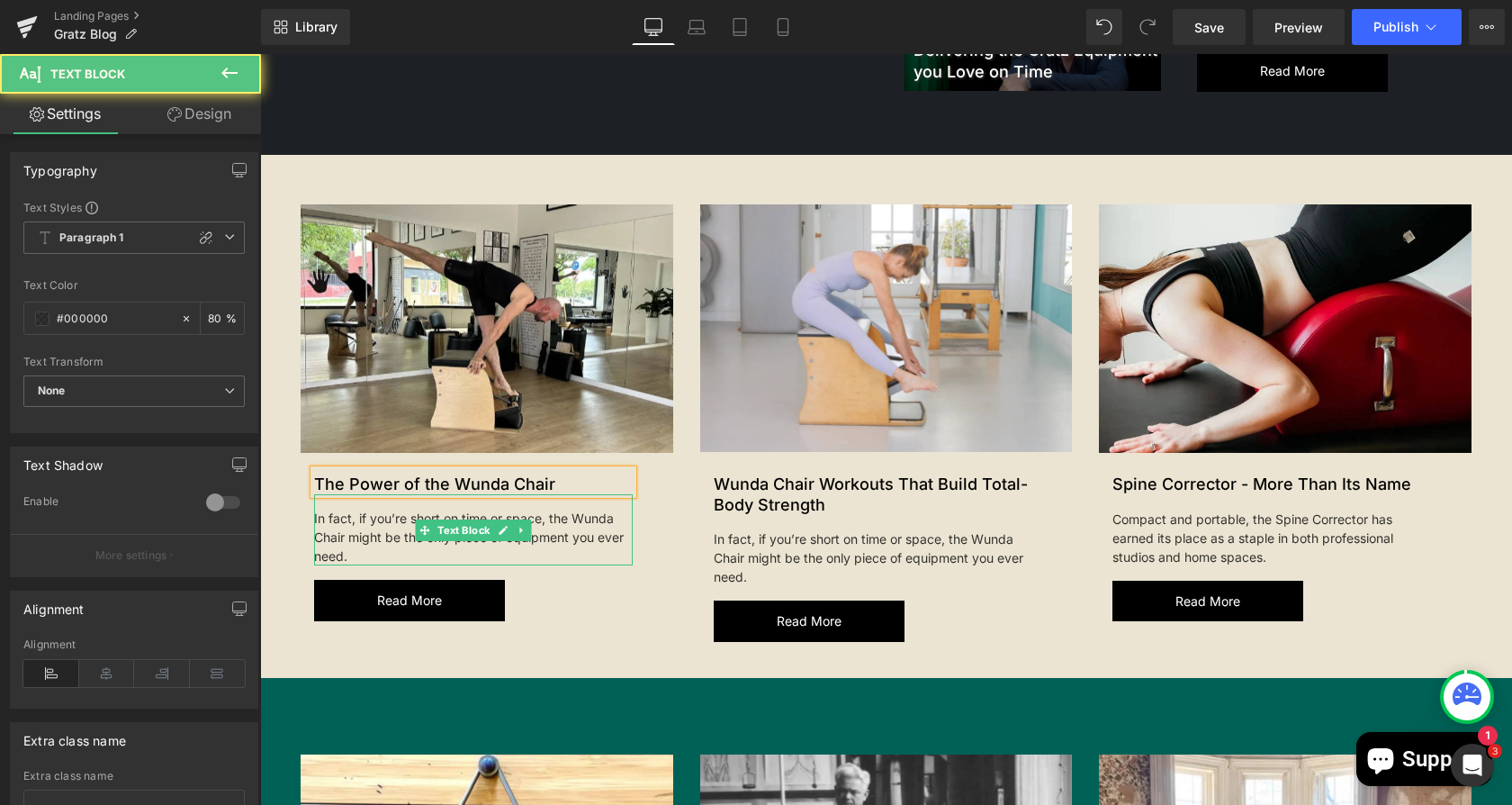 click on "In fact, if you’re short on time or space, the Wunda Chair might be the only piece of equipment you ever need." at bounding box center [473, 529] 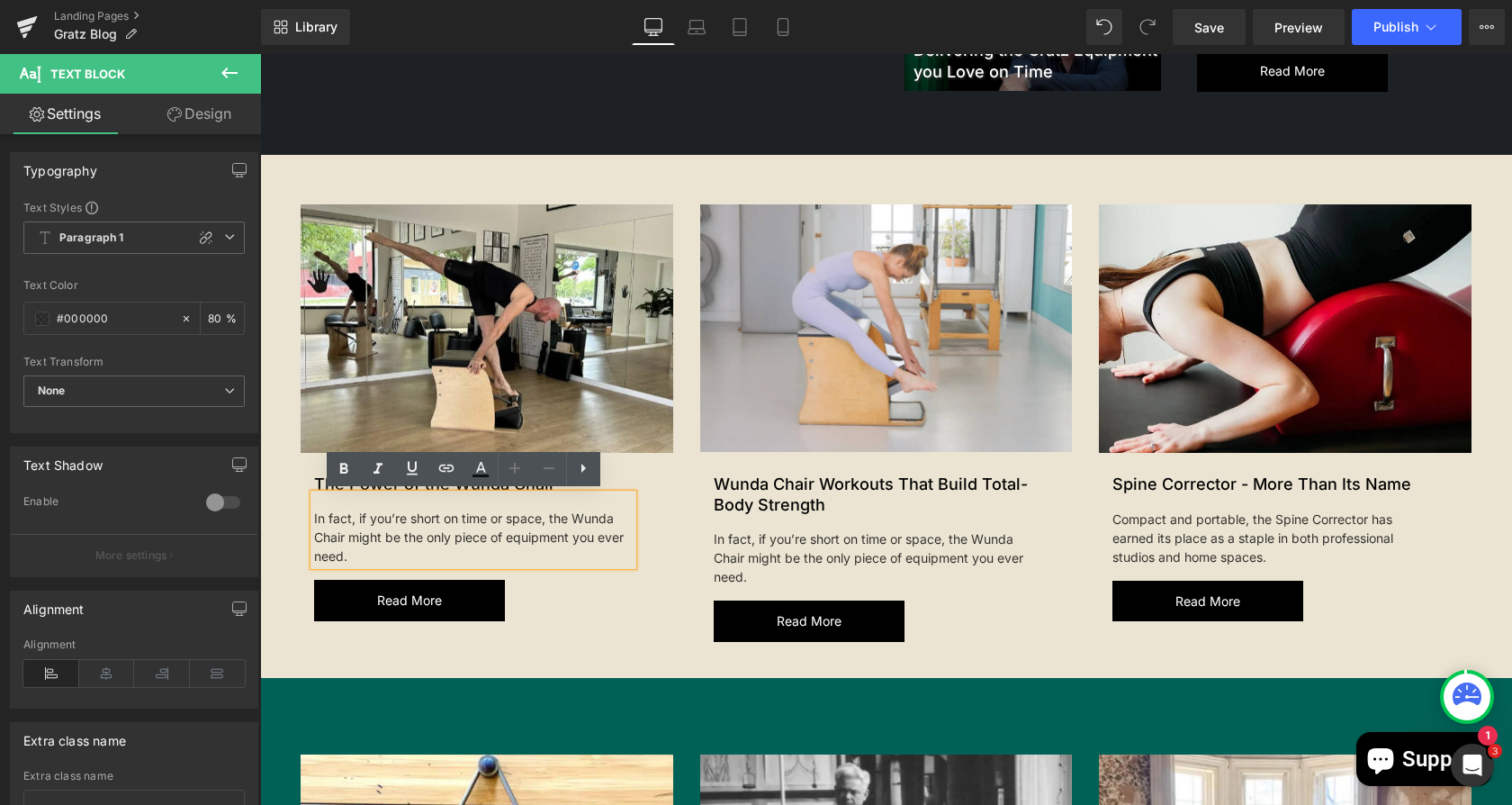 drag, startPoint x: 362, startPoint y: 550, endPoint x: 301, endPoint y: 513, distance: 71.34424 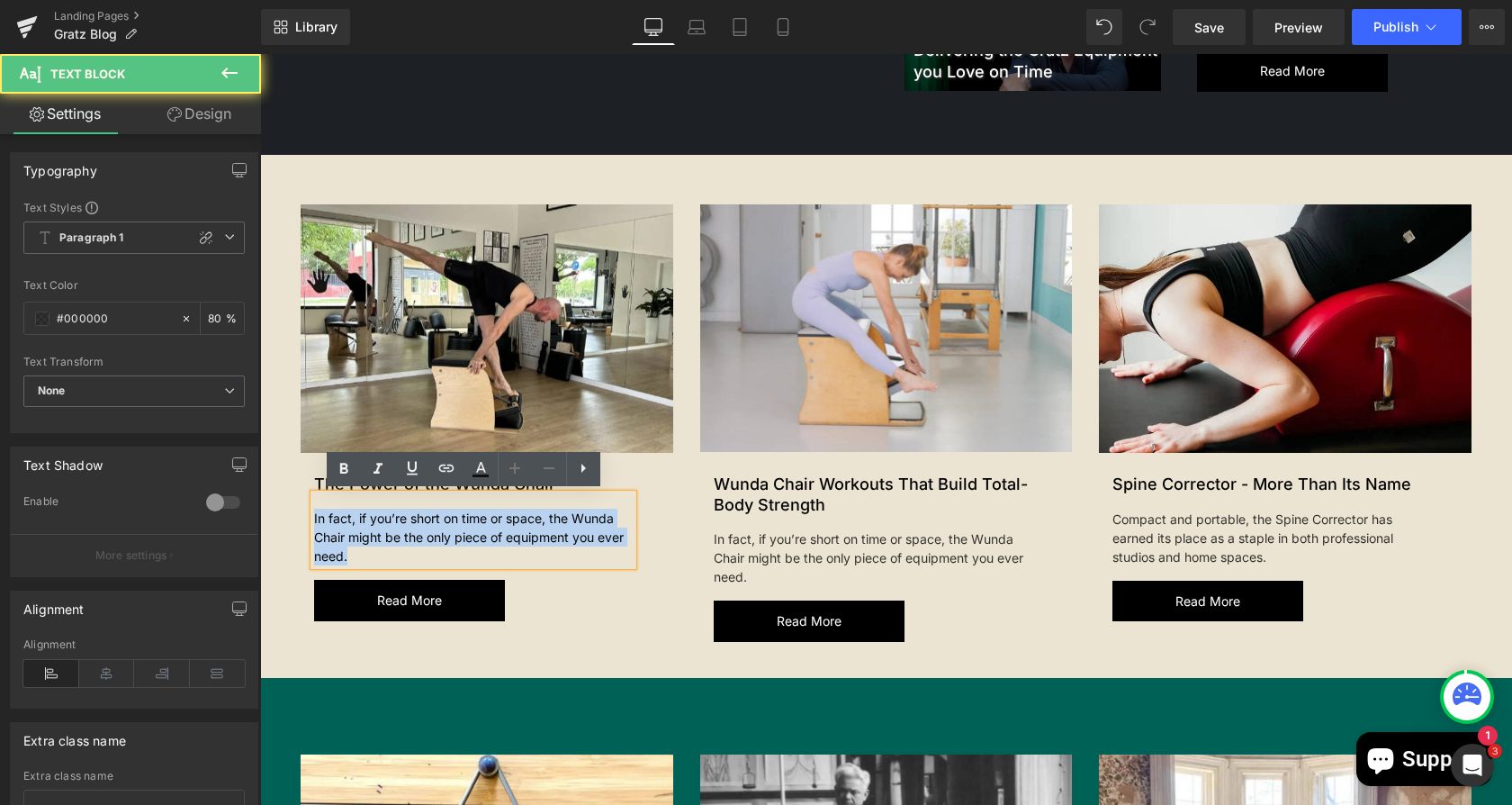 drag, startPoint x: 342, startPoint y: 555, endPoint x: 304, endPoint y: 519, distance: 52 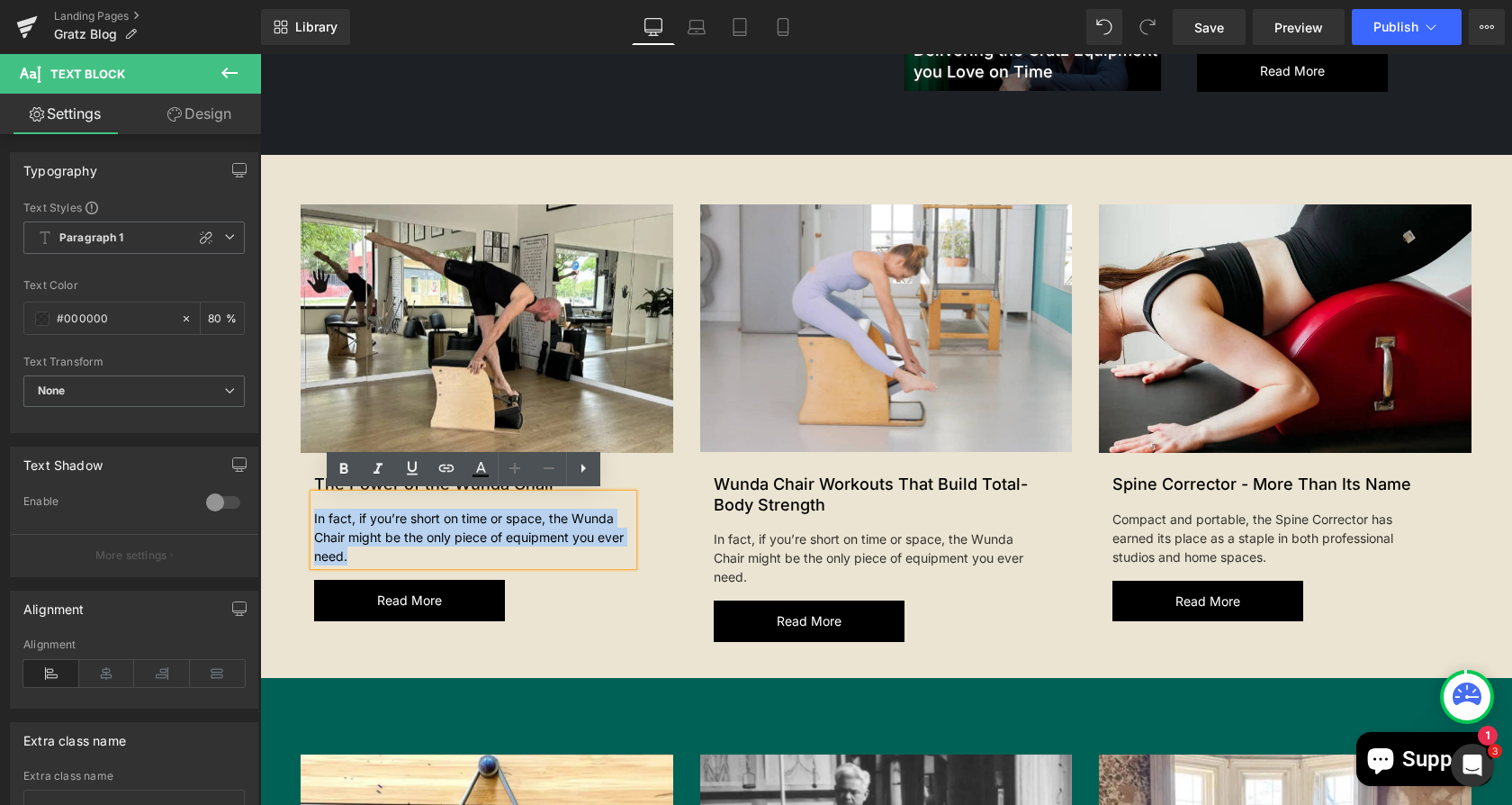 type 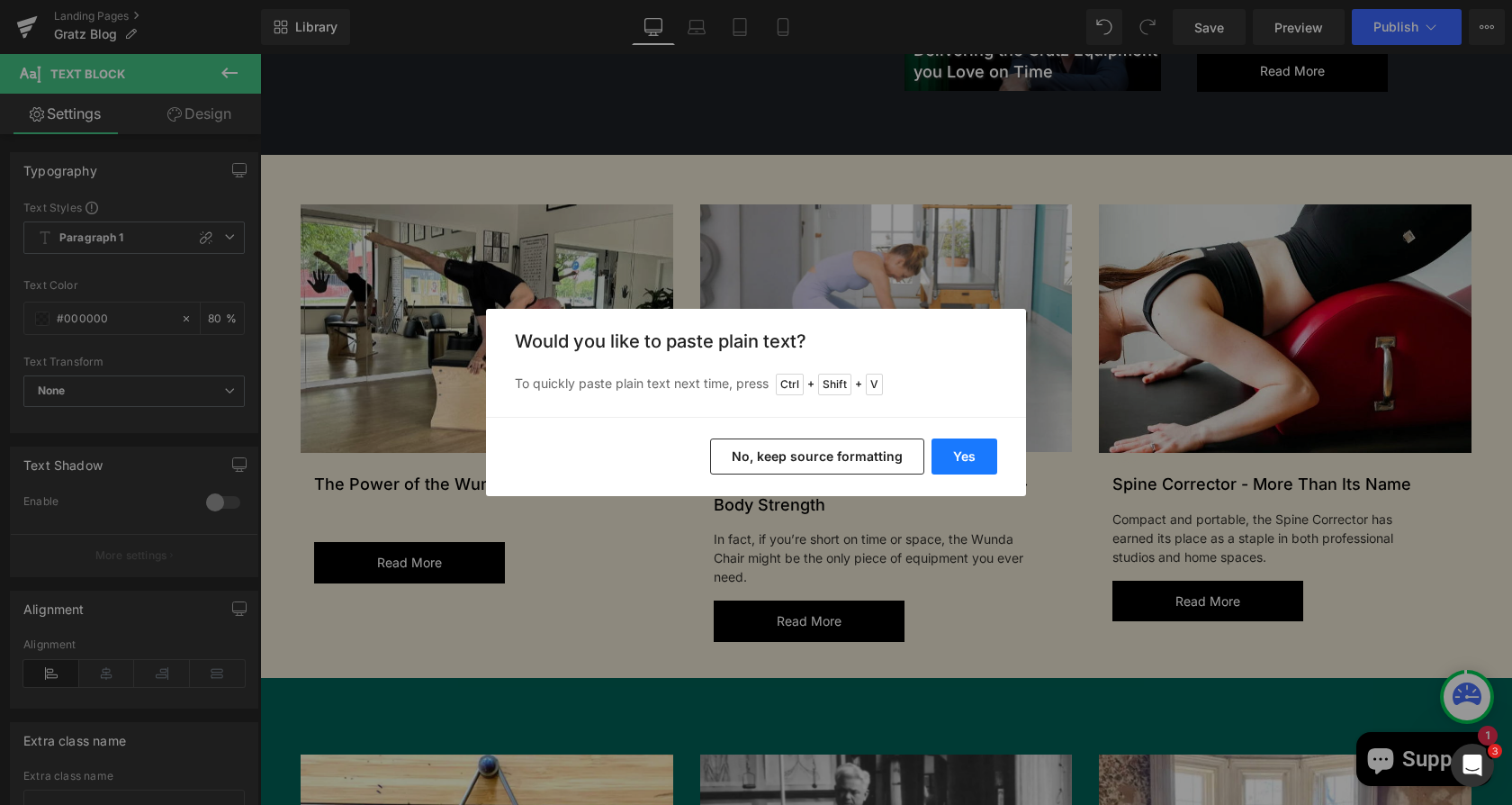 click on "Yes" at bounding box center [964, 457] 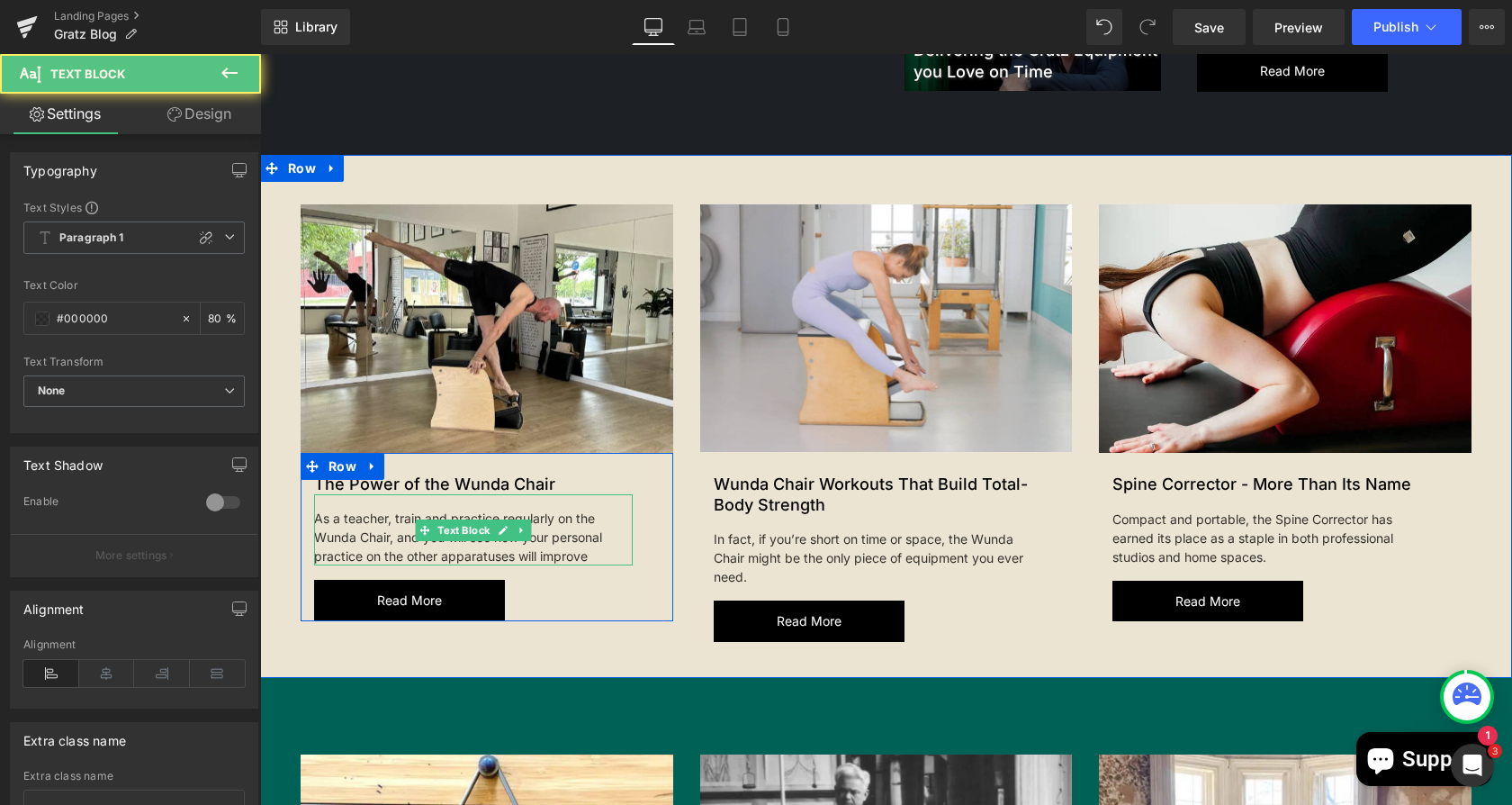 click on "As a teacher, train and practice regularly on the Wunda Chair, and you will see how your personal practice on the other apparatuses will improve" at bounding box center (473, 529) 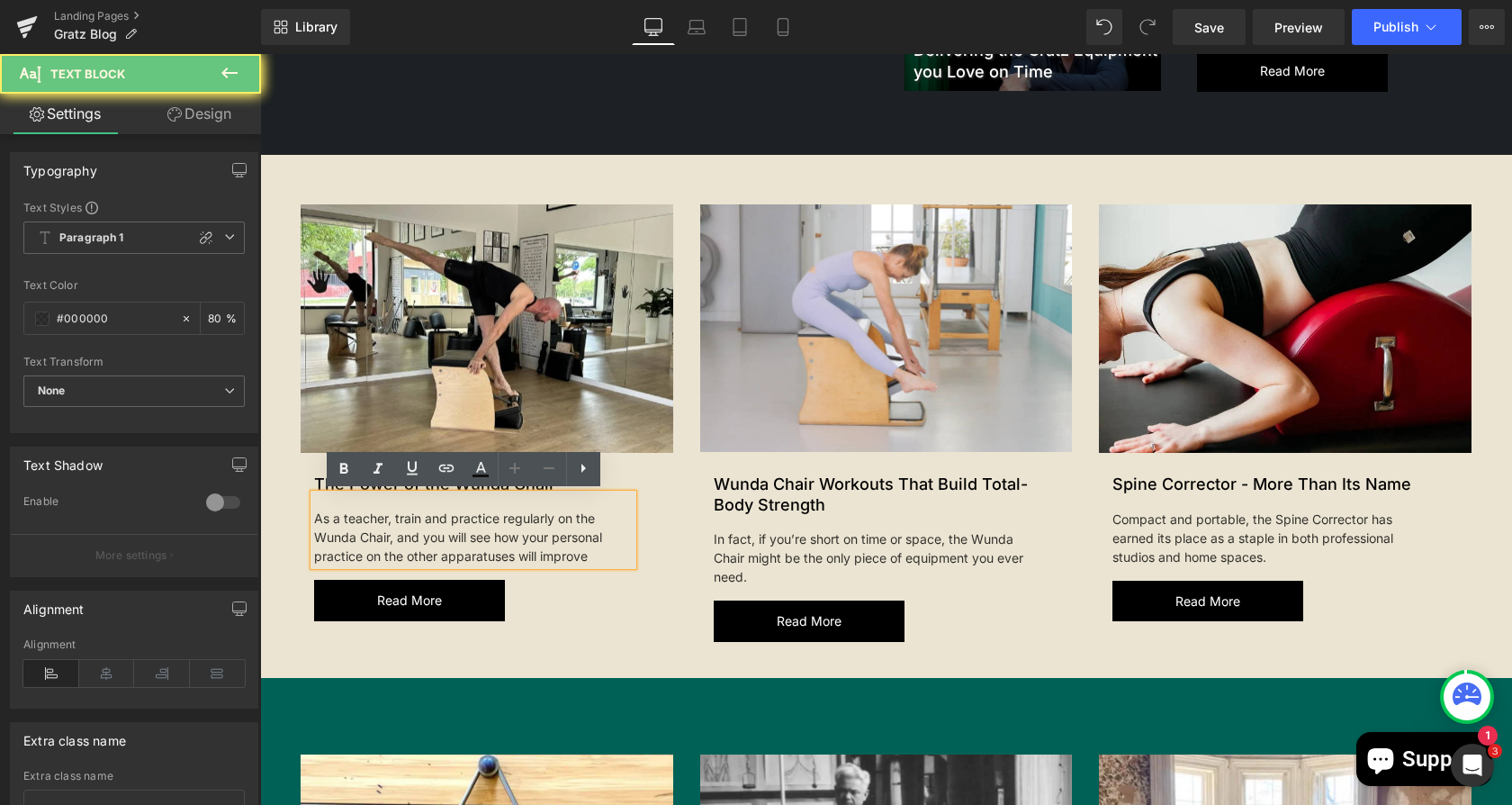 click on "As a teacher, train and practice regularly on the Wunda Chair, and you will see how your personal practice on the other apparatuses will improve" at bounding box center (473, 529) 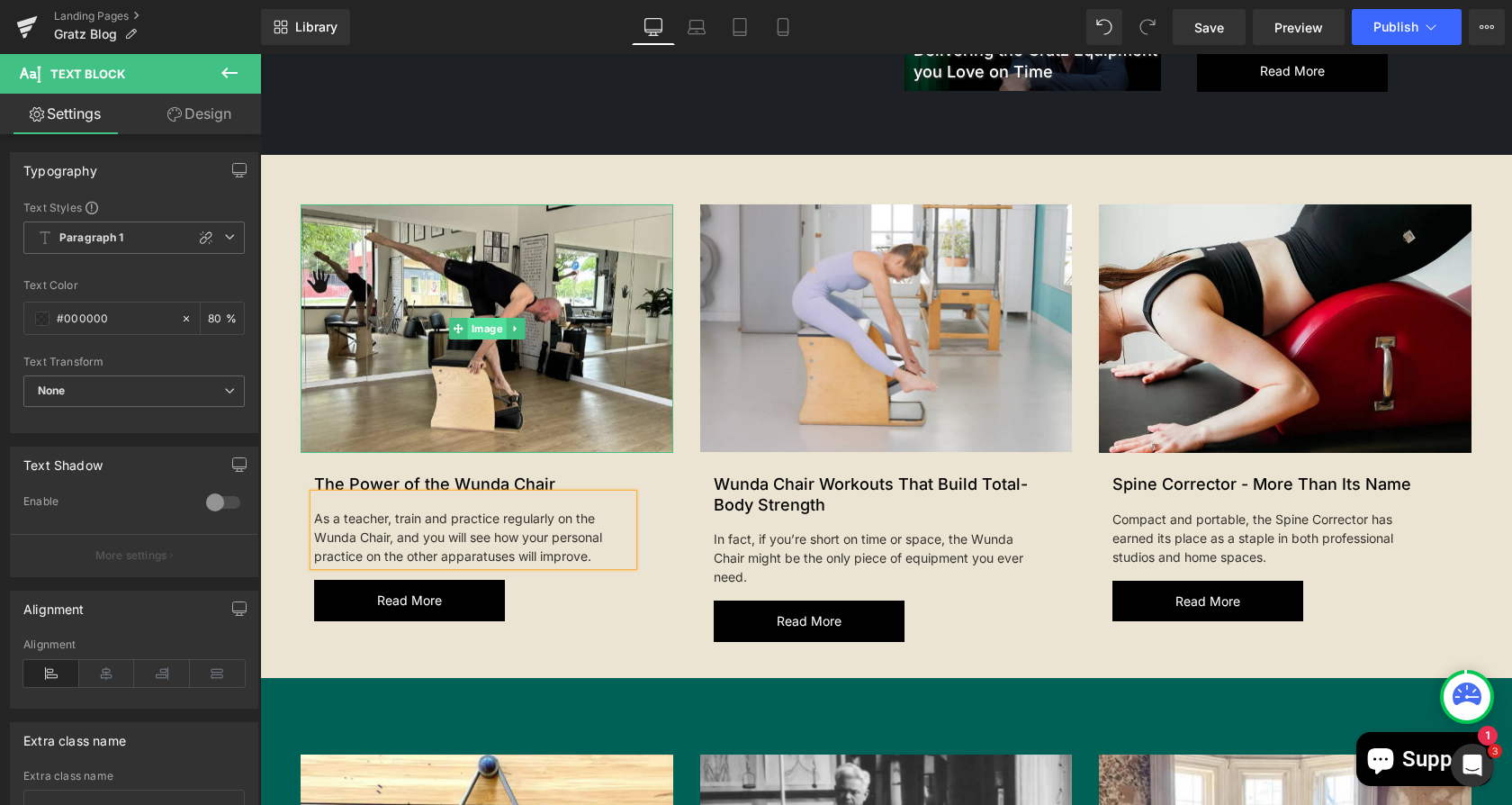 click on "Image" at bounding box center [486, 329] 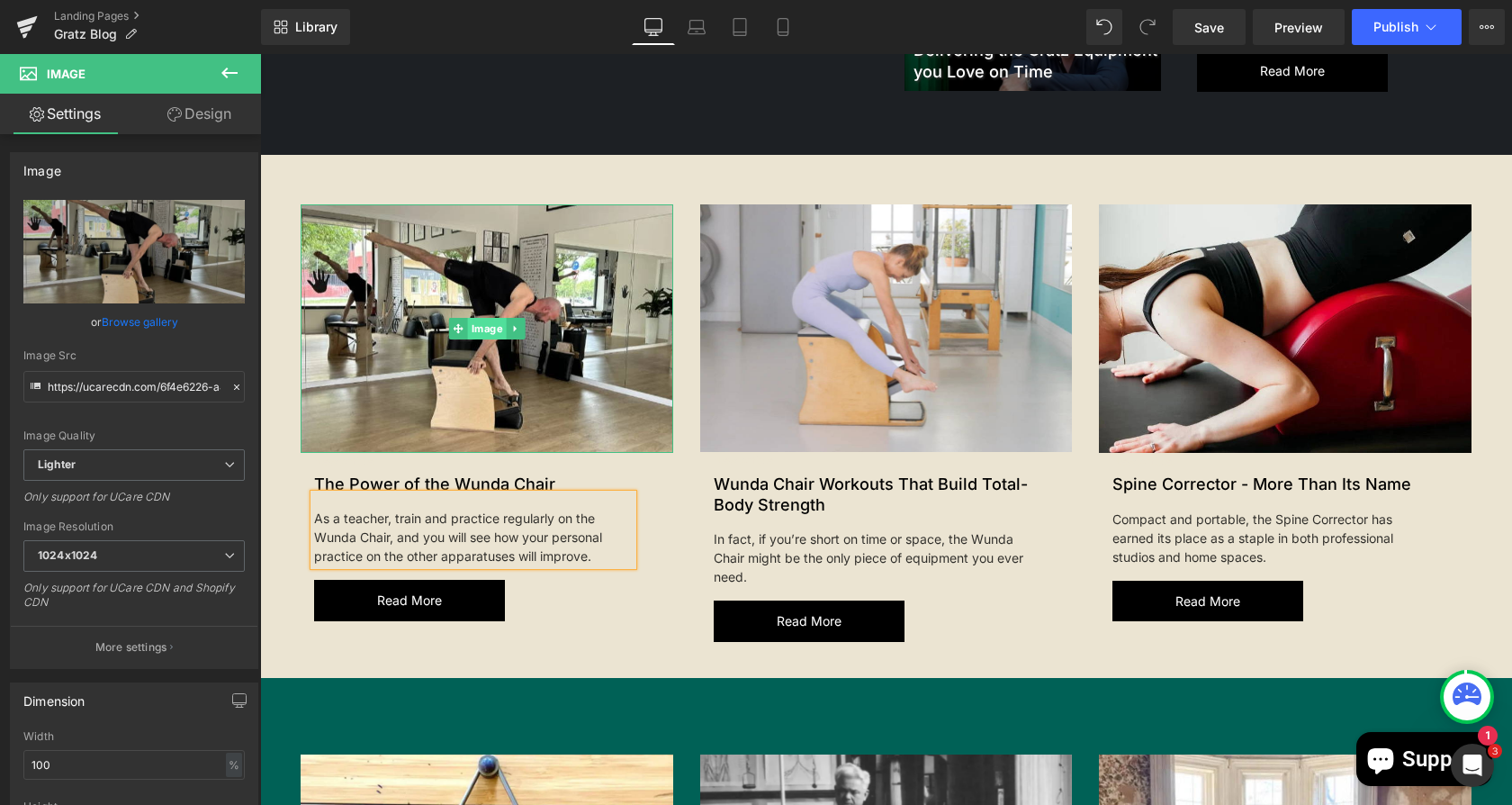 click on "Image" at bounding box center [486, 329] 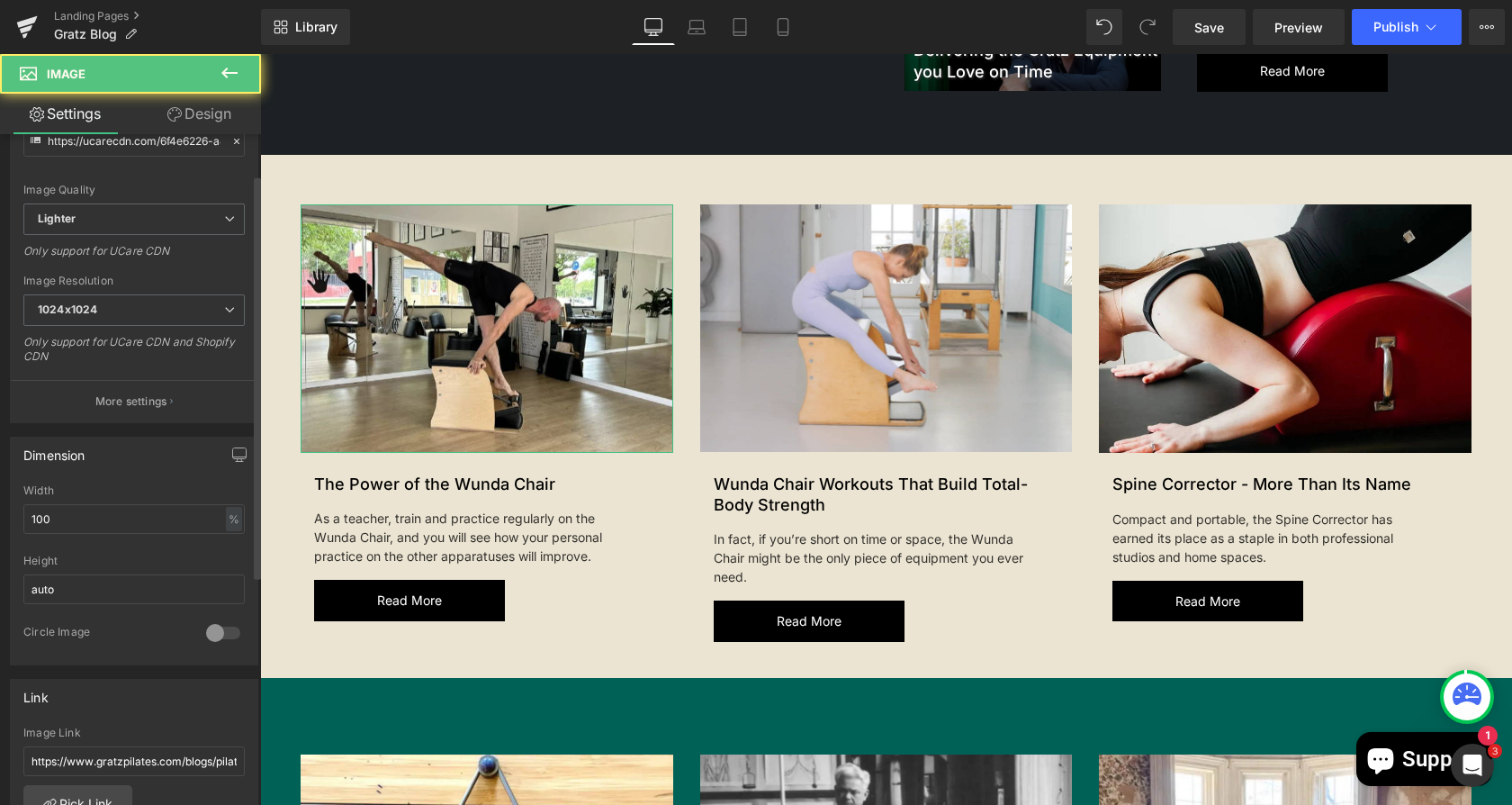 scroll, scrollTop: 454, scrollLeft: 0, axis: vertical 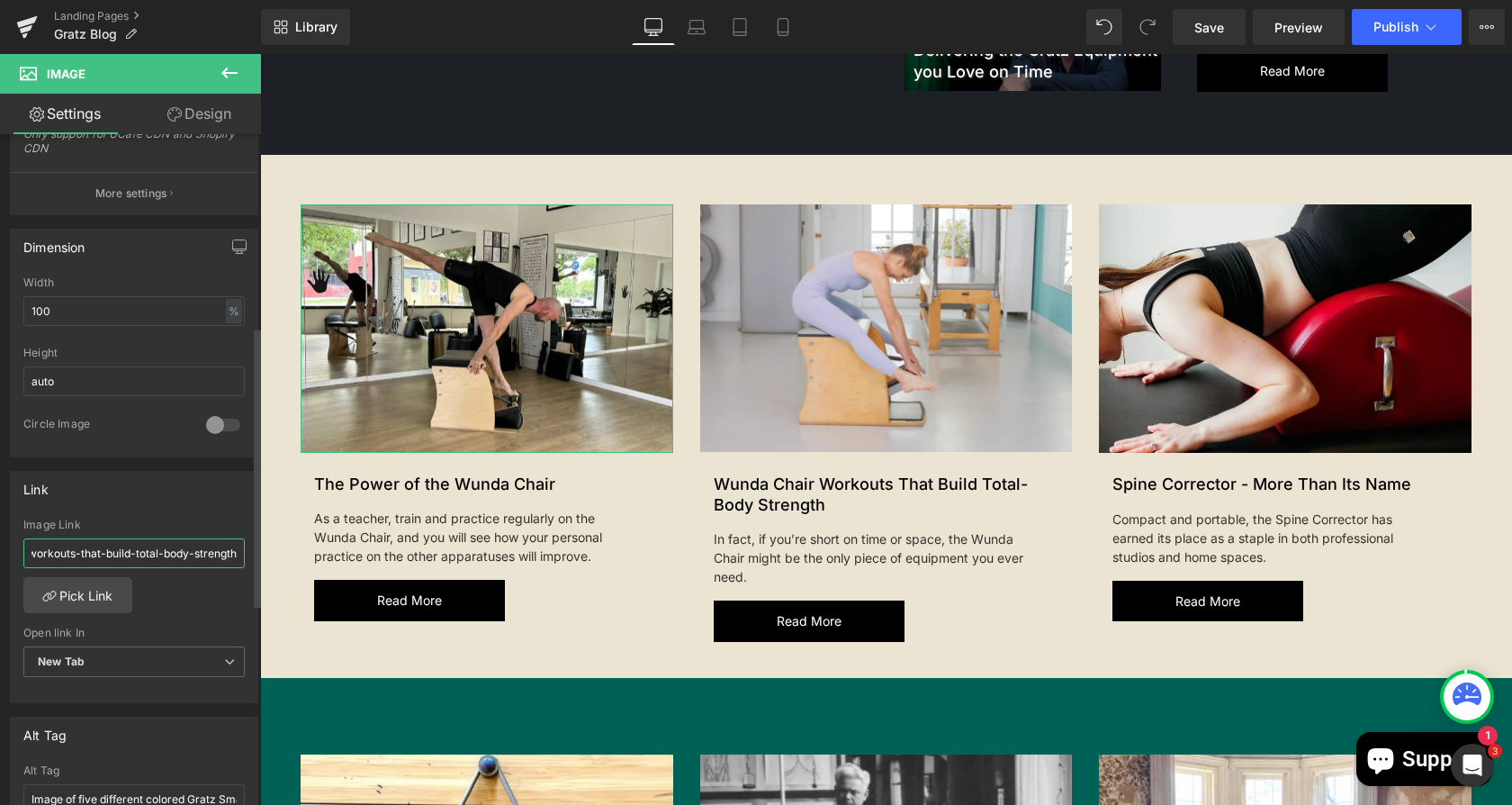 drag, startPoint x: 31, startPoint y: 548, endPoint x: 244, endPoint y: 555, distance: 213.11499 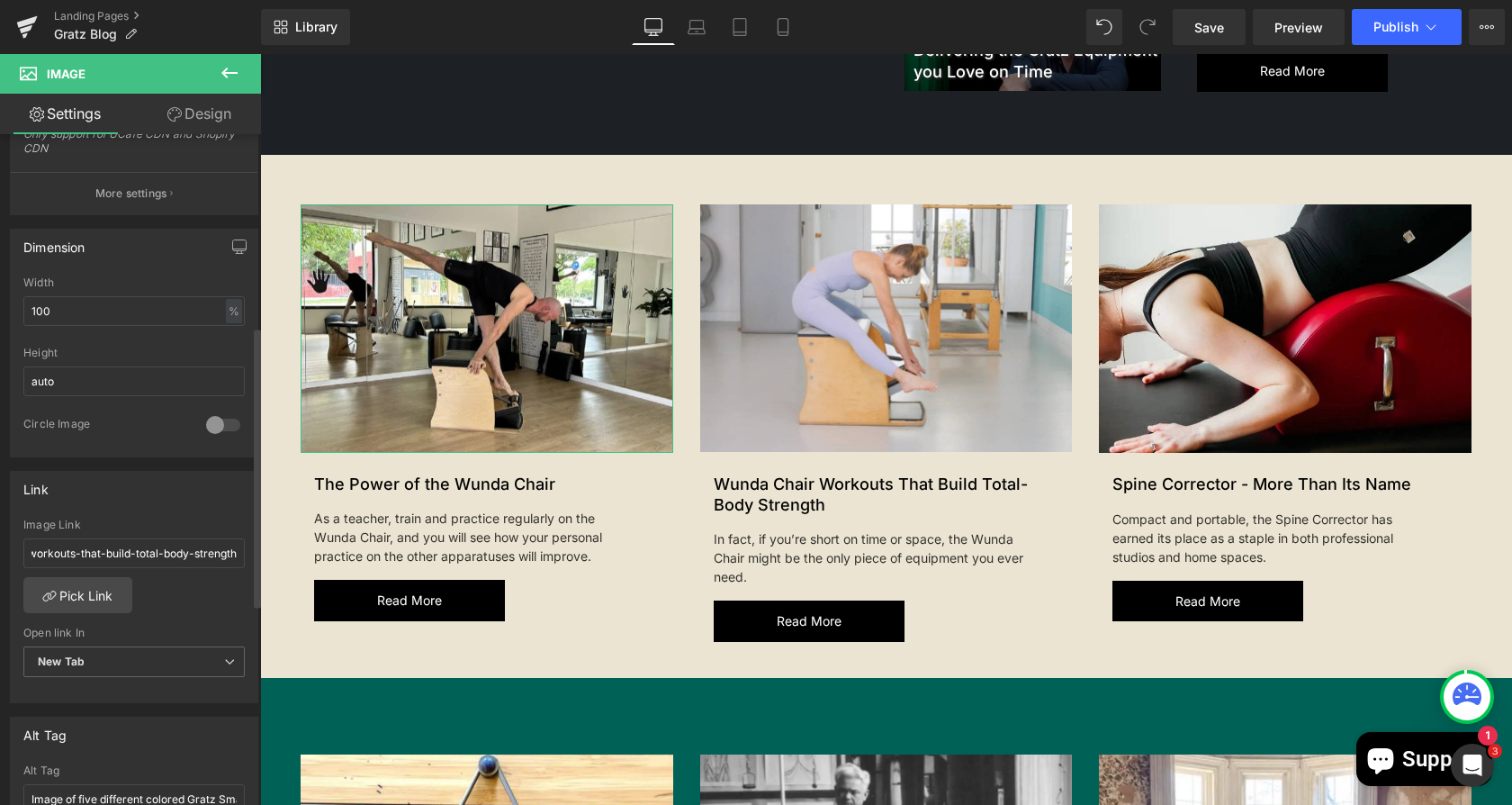 scroll, scrollTop: 0, scrollLeft: 0, axis: both 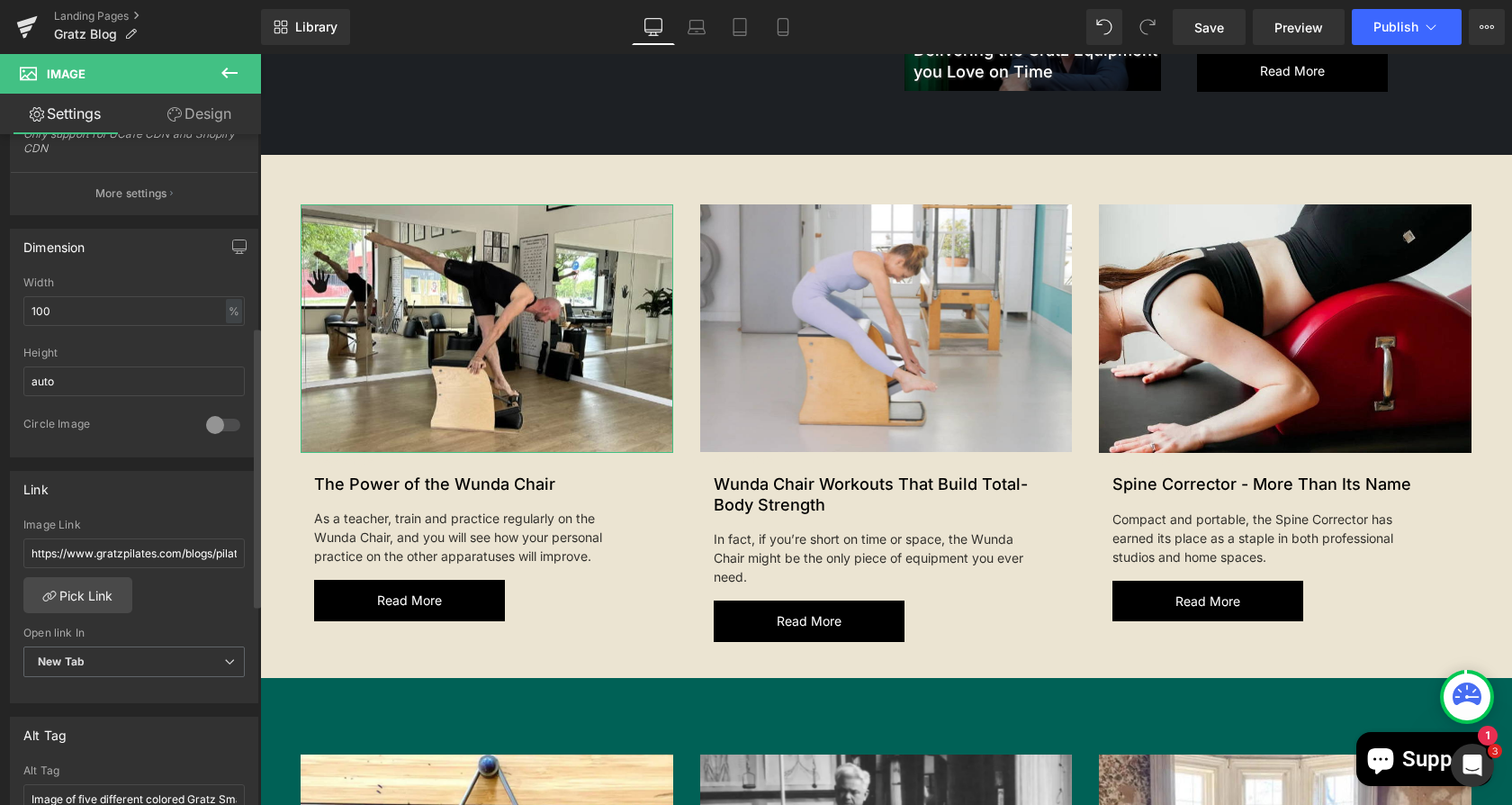 click on "https://www.gratzpilates.com/blogs/pilates-resources/wunda-chair-workouts-that-build-total-body-strength Image Link https://www.gratzpilates.com/blogs/pilates-resources/wunda-chair-workouts-that-build-total-body-strength  Pick Link Current Tab New Tab Open link In
New Tab
Current Tab New Tab" at bounding box center (134, 611) 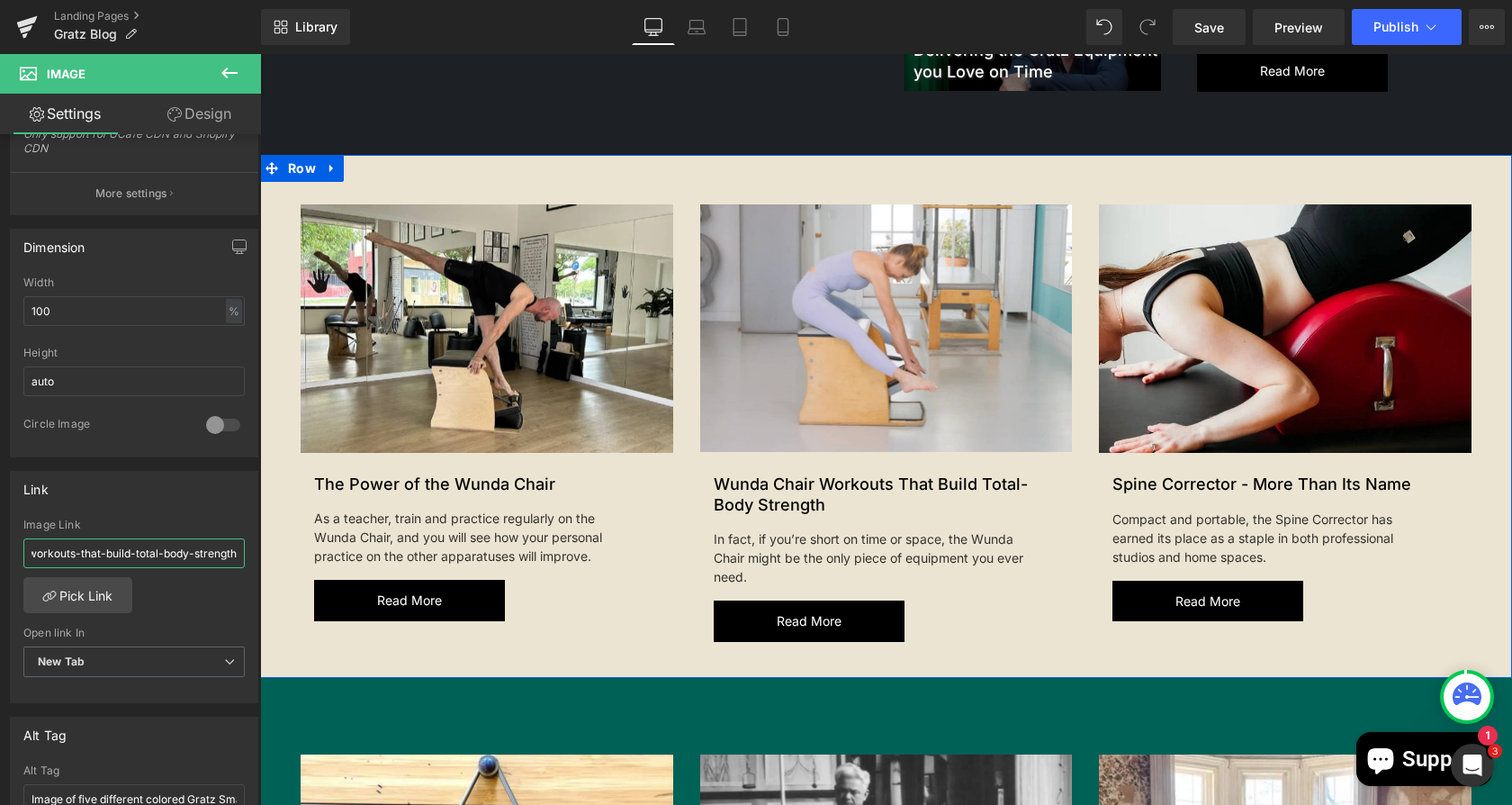 drag, startPoint x: 292, startPoint y: 599, endPoint x: 268, endPoint y: 553, distance: 51.884487 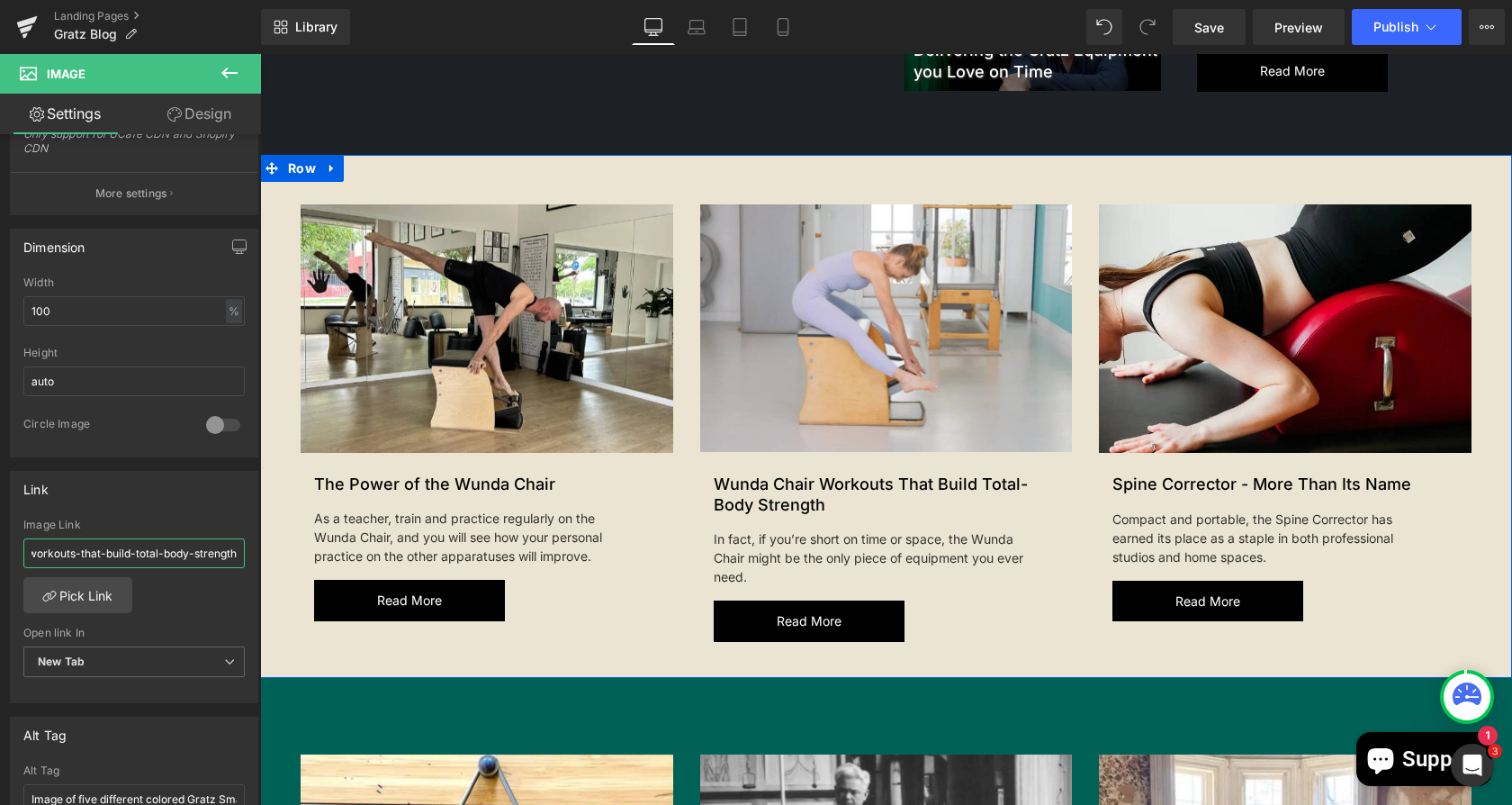 paste on "the-power-of-the-wunda-chair" 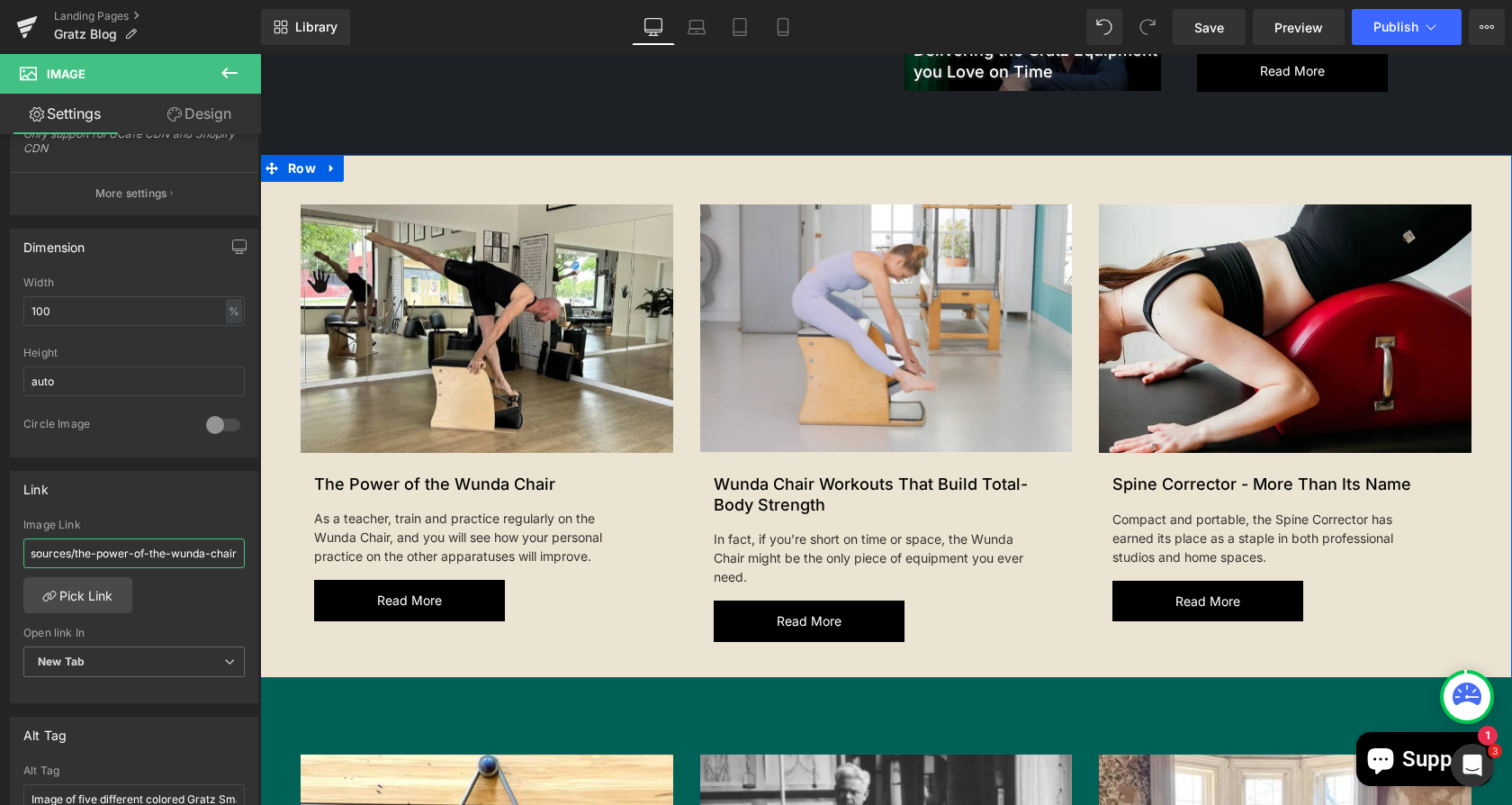 scroll, scrollTop: 0, scrollLeft: 240, axis: horizontal 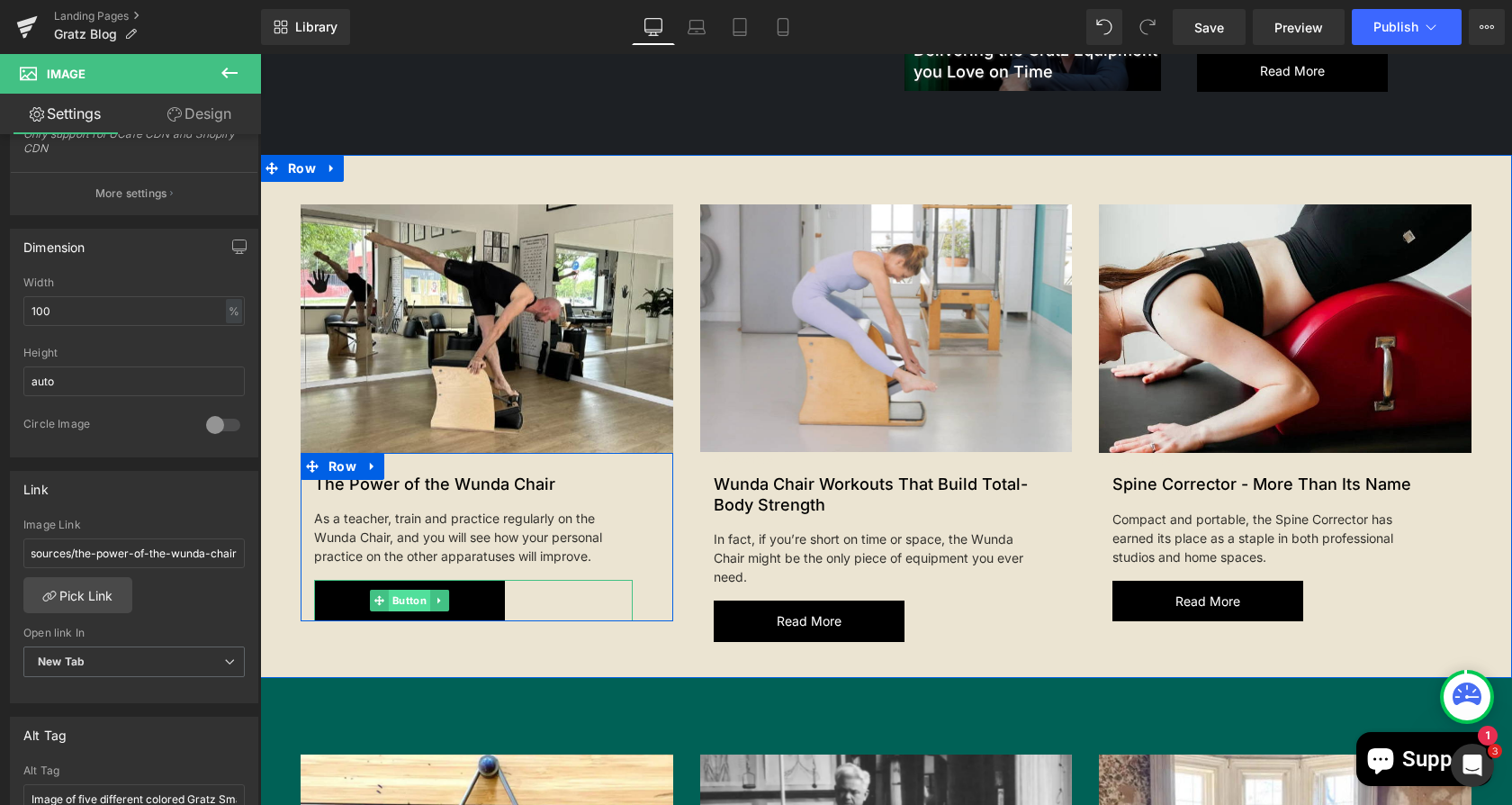 click on "Button" at bounding box center [410, 601] 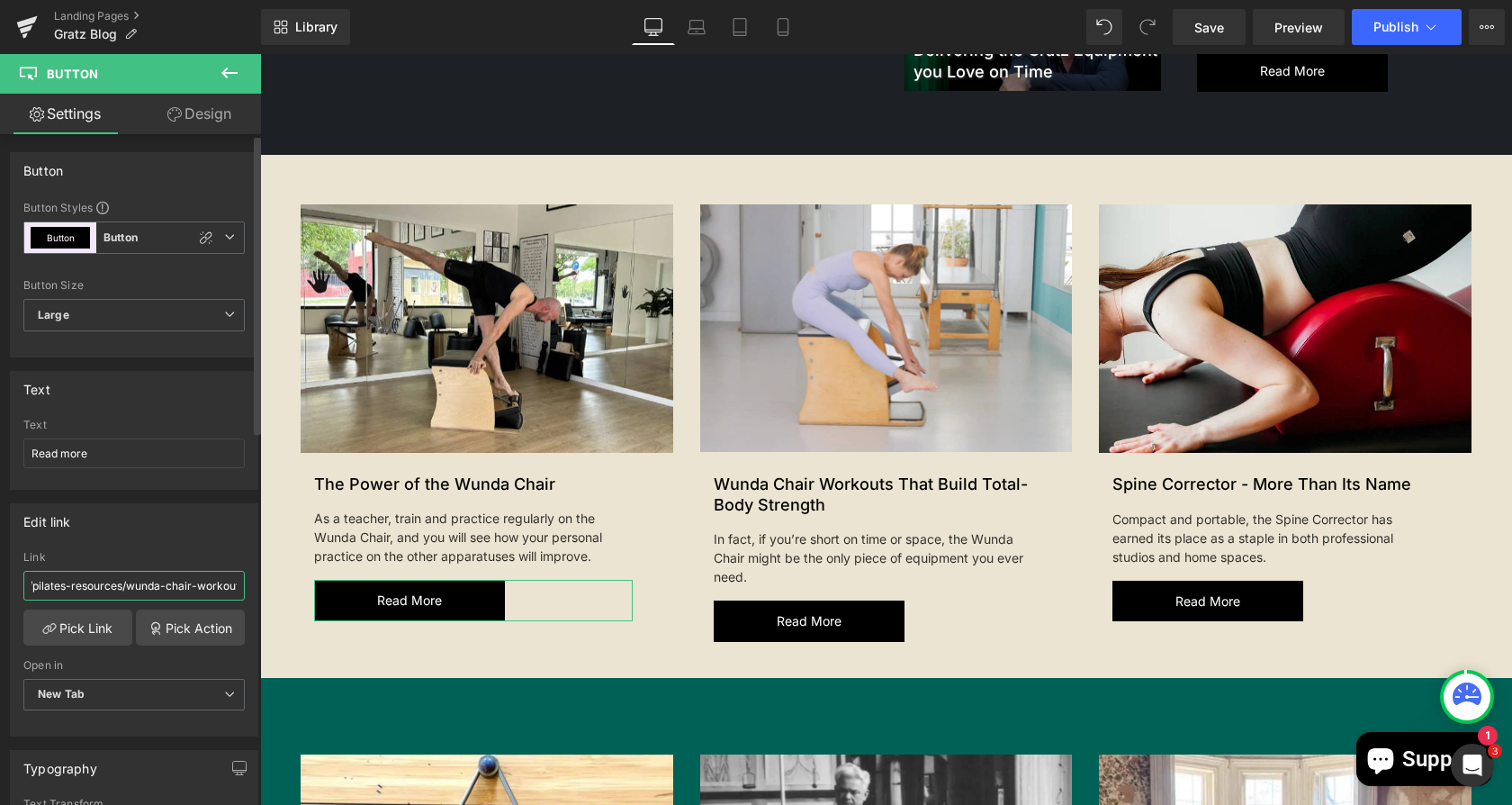 scroll, scrollTop: 0, scrollLeft: 288, axis: horizontal 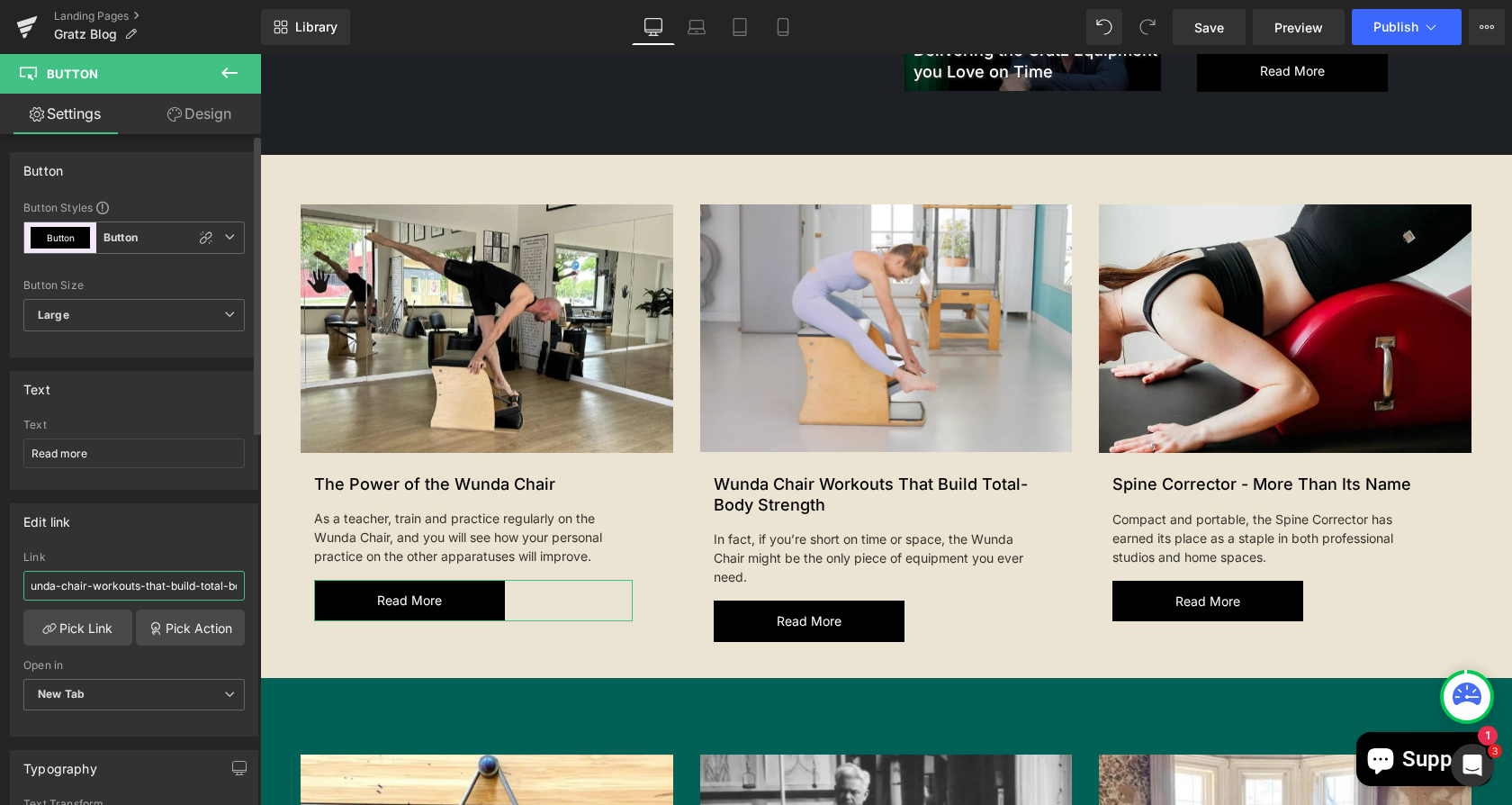 drag, startPoint x: 30, startPoint y: 586, endPoint x: 230, endPoint y: 582, distance: 200.04 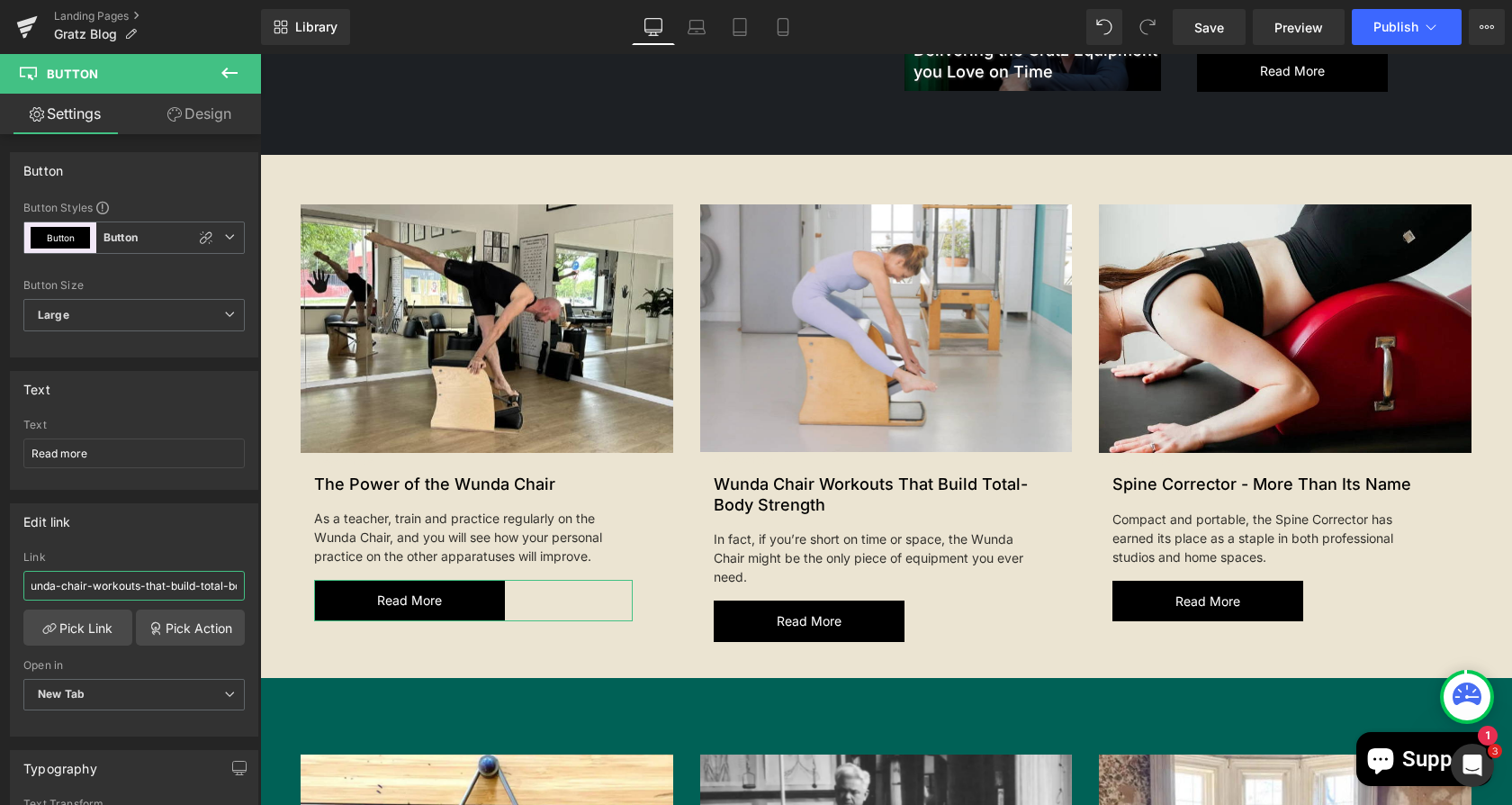scroll, scrollTop: 0, scrollLeft: 32, axis: horizontal 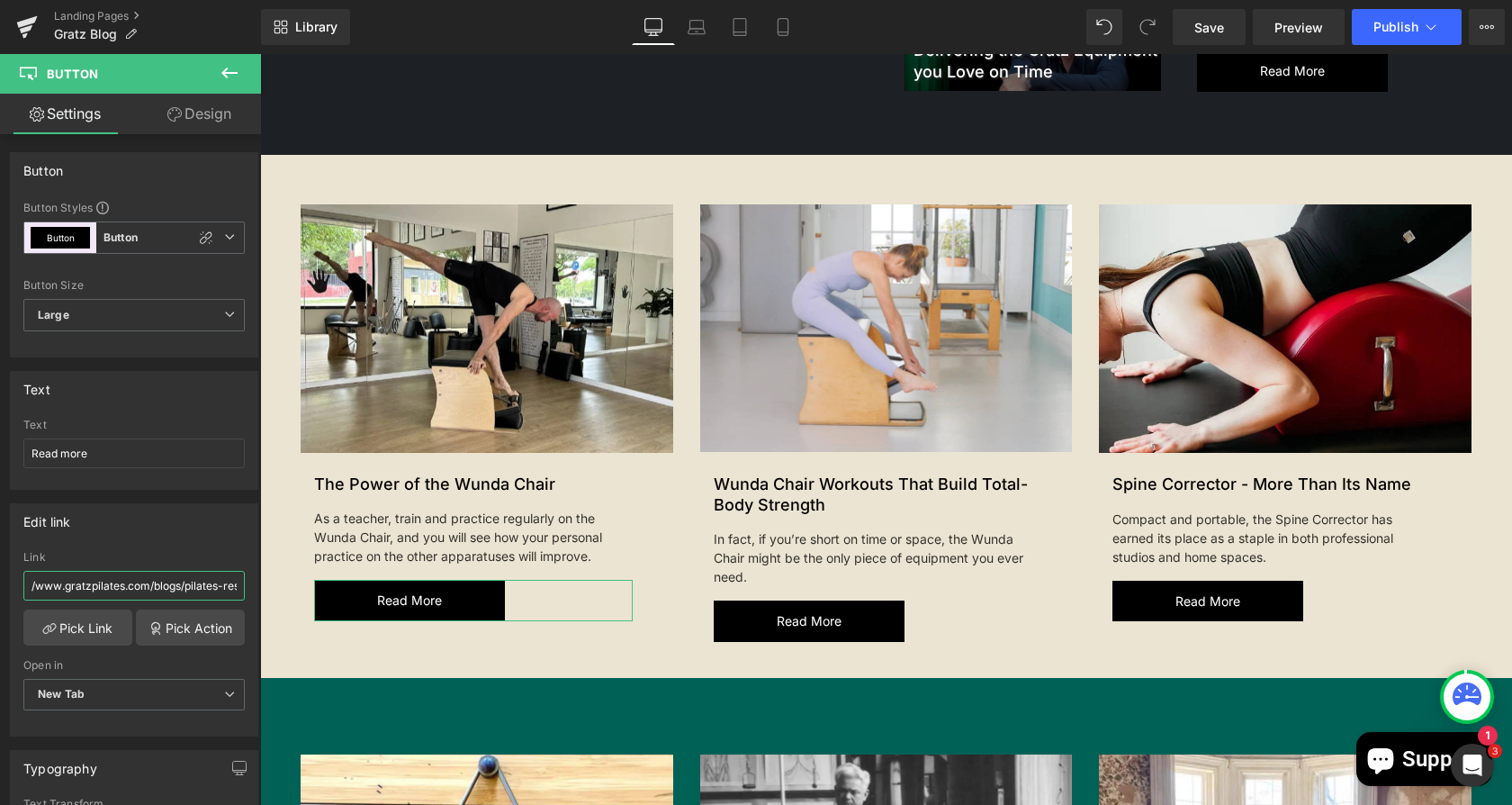 drag, startPoint x: 230, startPoint y: 582, endPoint x: -5, endPoint y: 594, distance: 235.30618 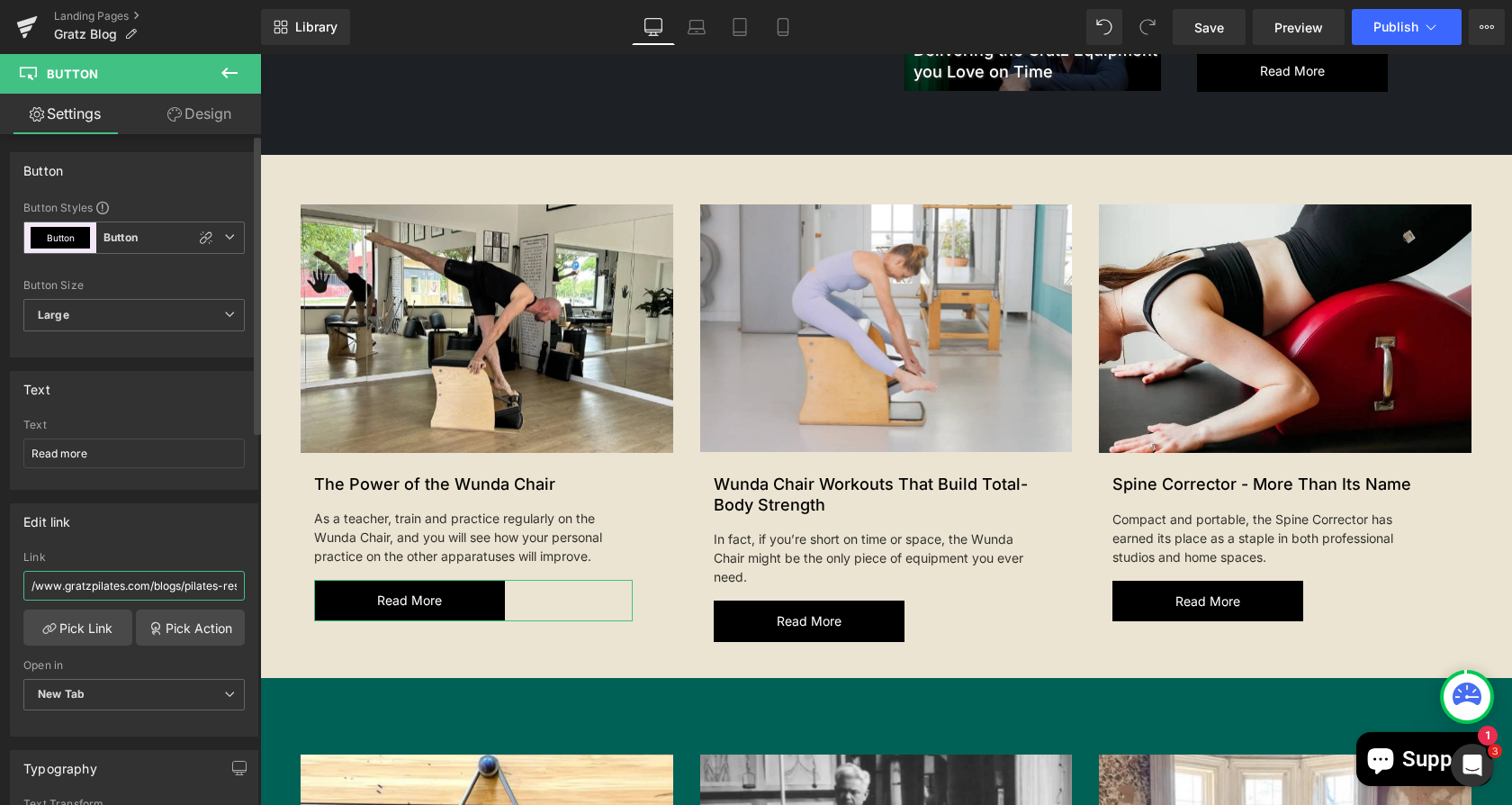 scroll, scrollTop: 0, scrollLeft: 0, axis: both 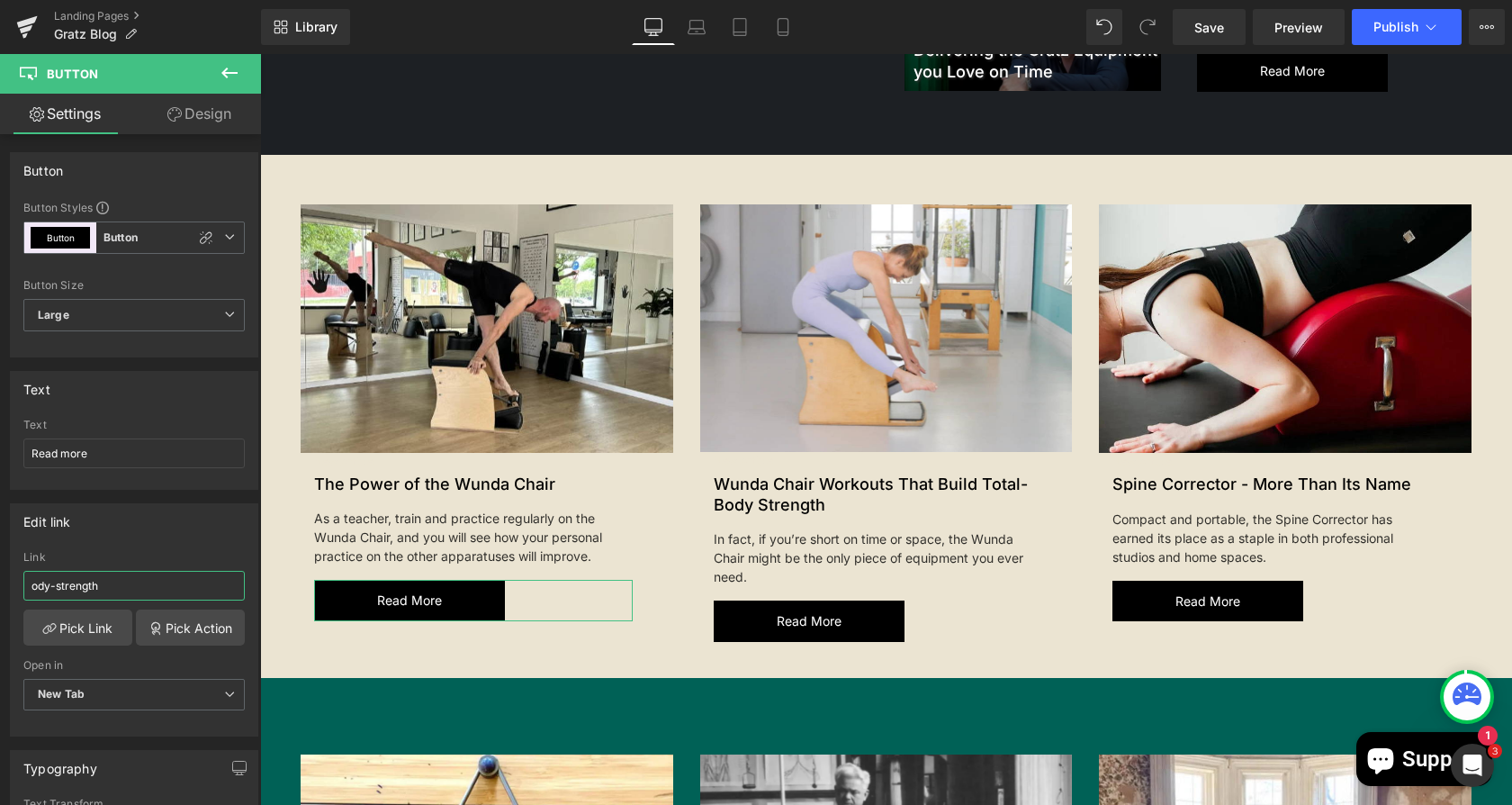 drag, startPoint x: 113, startPoint y: 583, endPoint x: -5, endPoint y: 582, distance: 118.00424 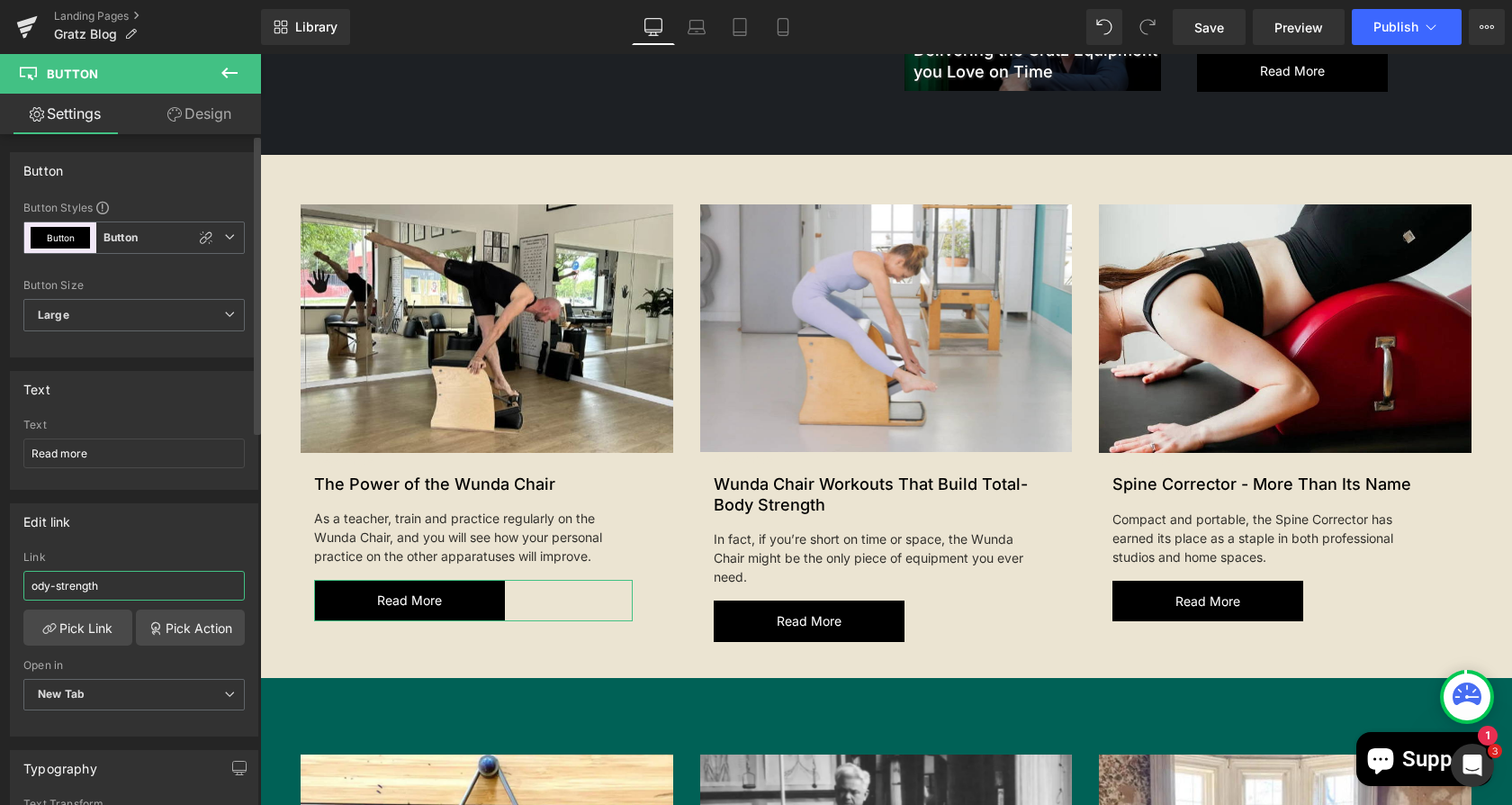paste on "https://www.gratzpilates.com/blogs/pilates-resources/the-power-of-the-wunda-chair" 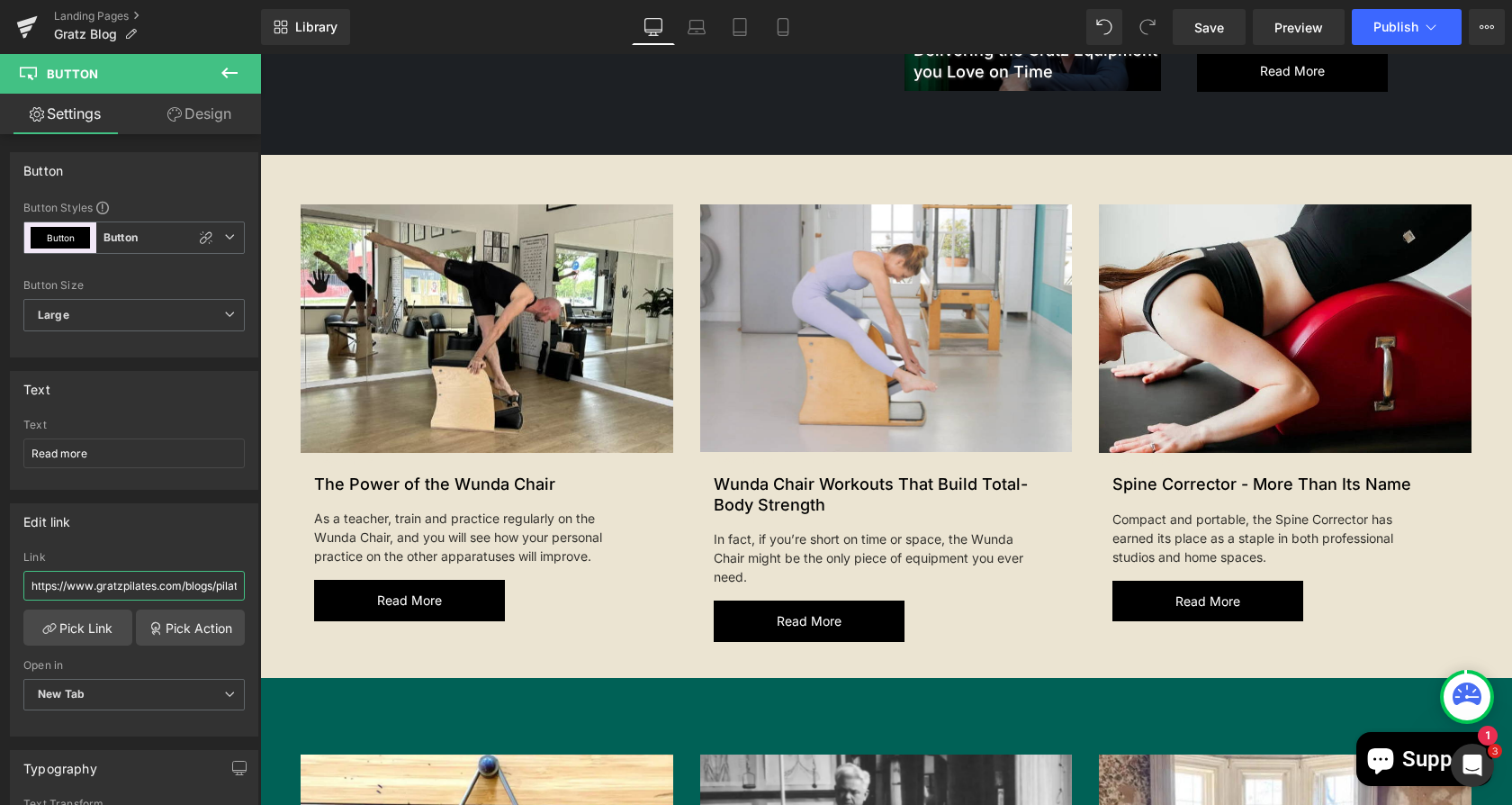 scroll, scrollTop: 0, scrollLeft: 239, axis: horizontal 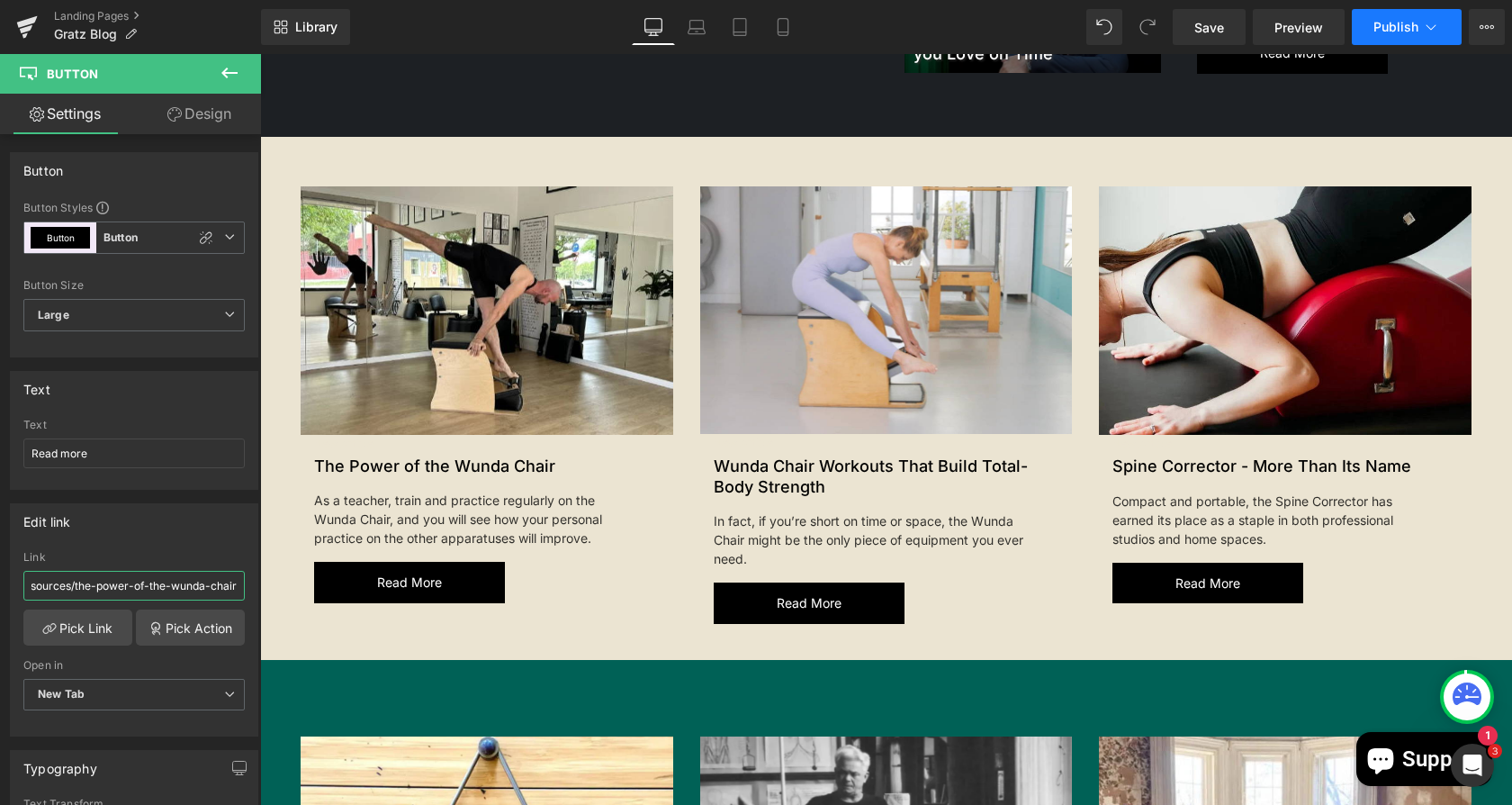 type on "https://www.gratzpilates.com/blogs/pilates-resources/the-power-of-the-wunda-chair" 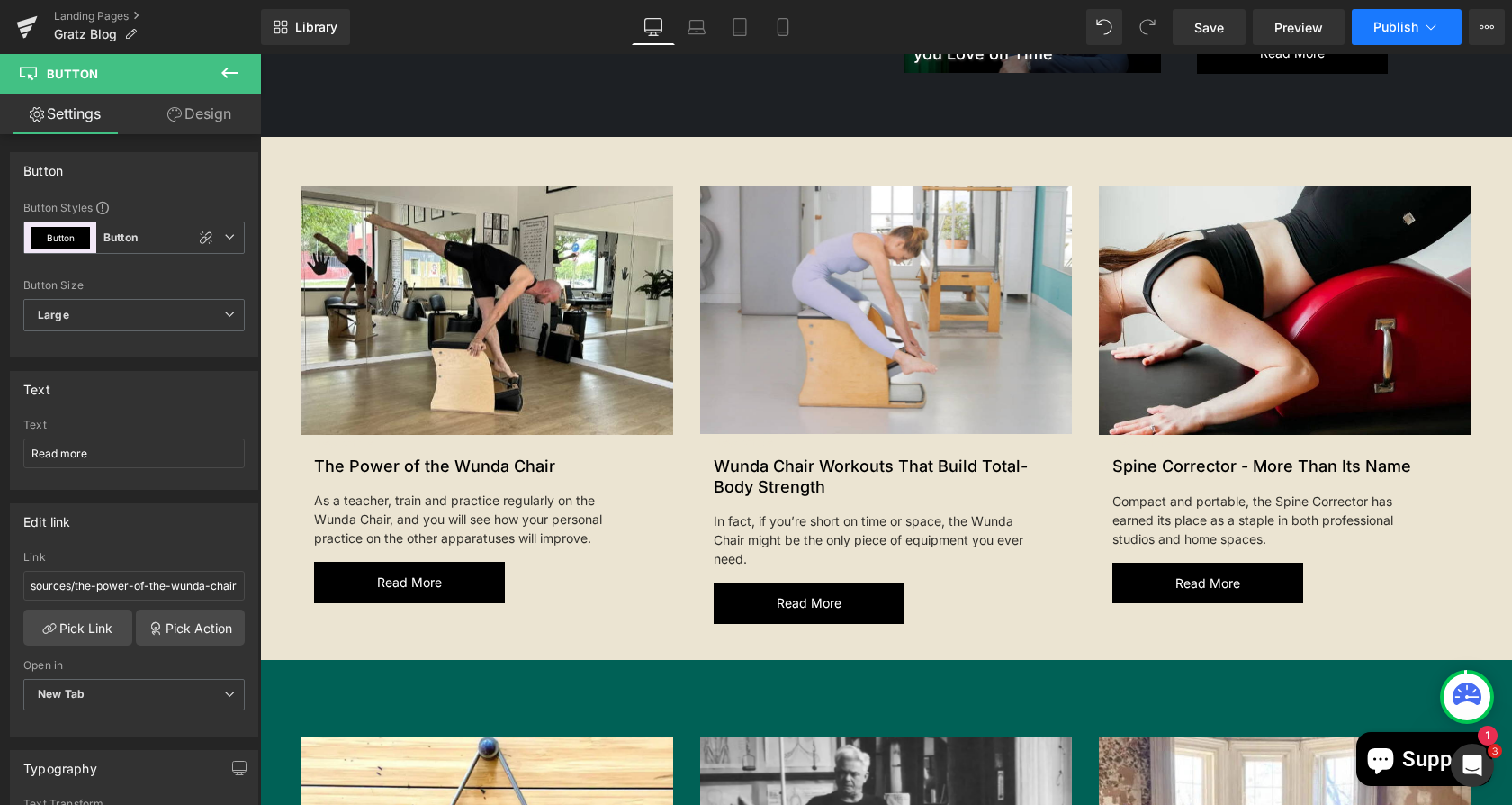 click on "Publish" at bounding box center [1396, 27] 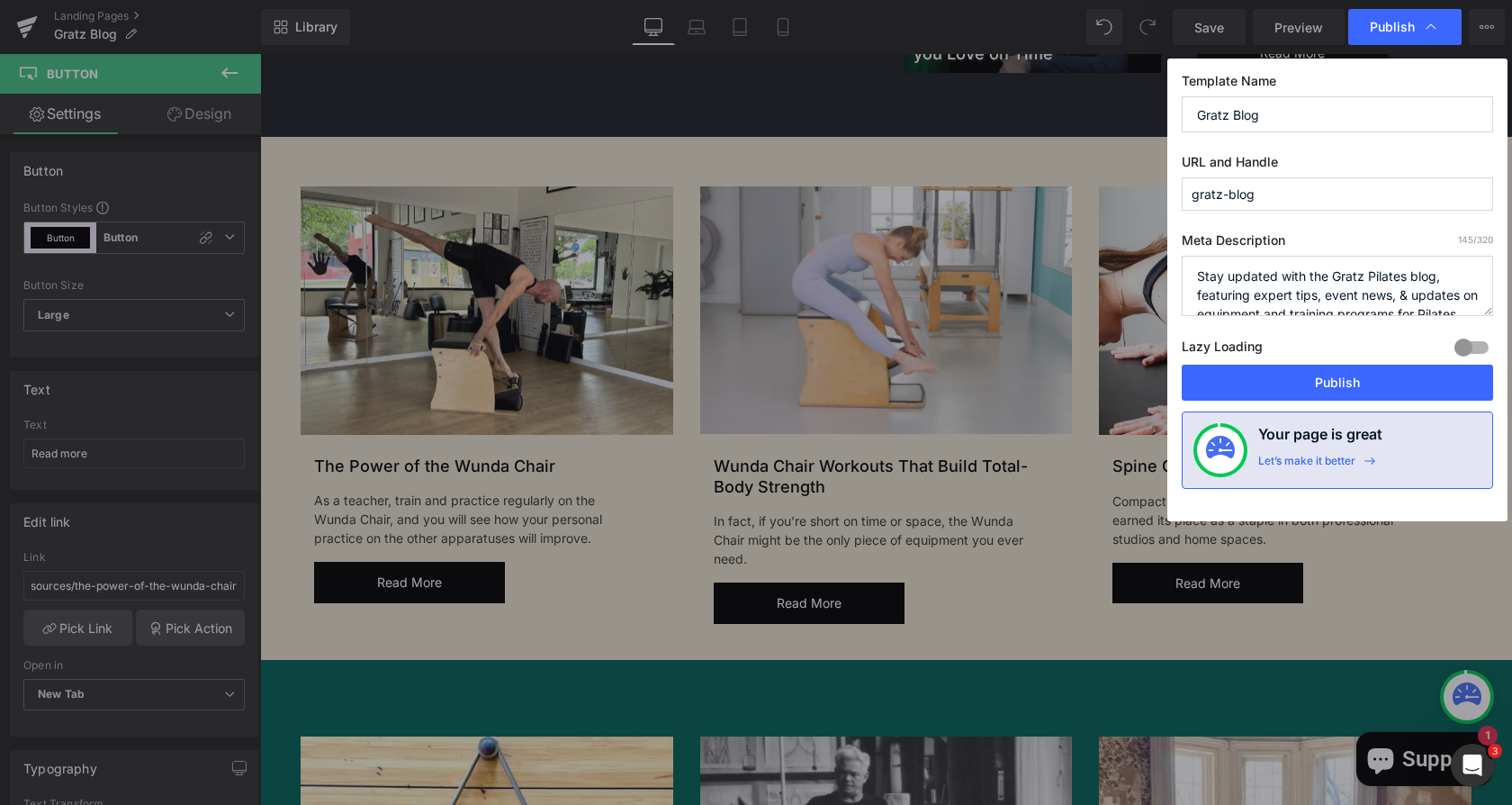 scroll, scrollTop: 0, scrollLeft: 0, axis: both 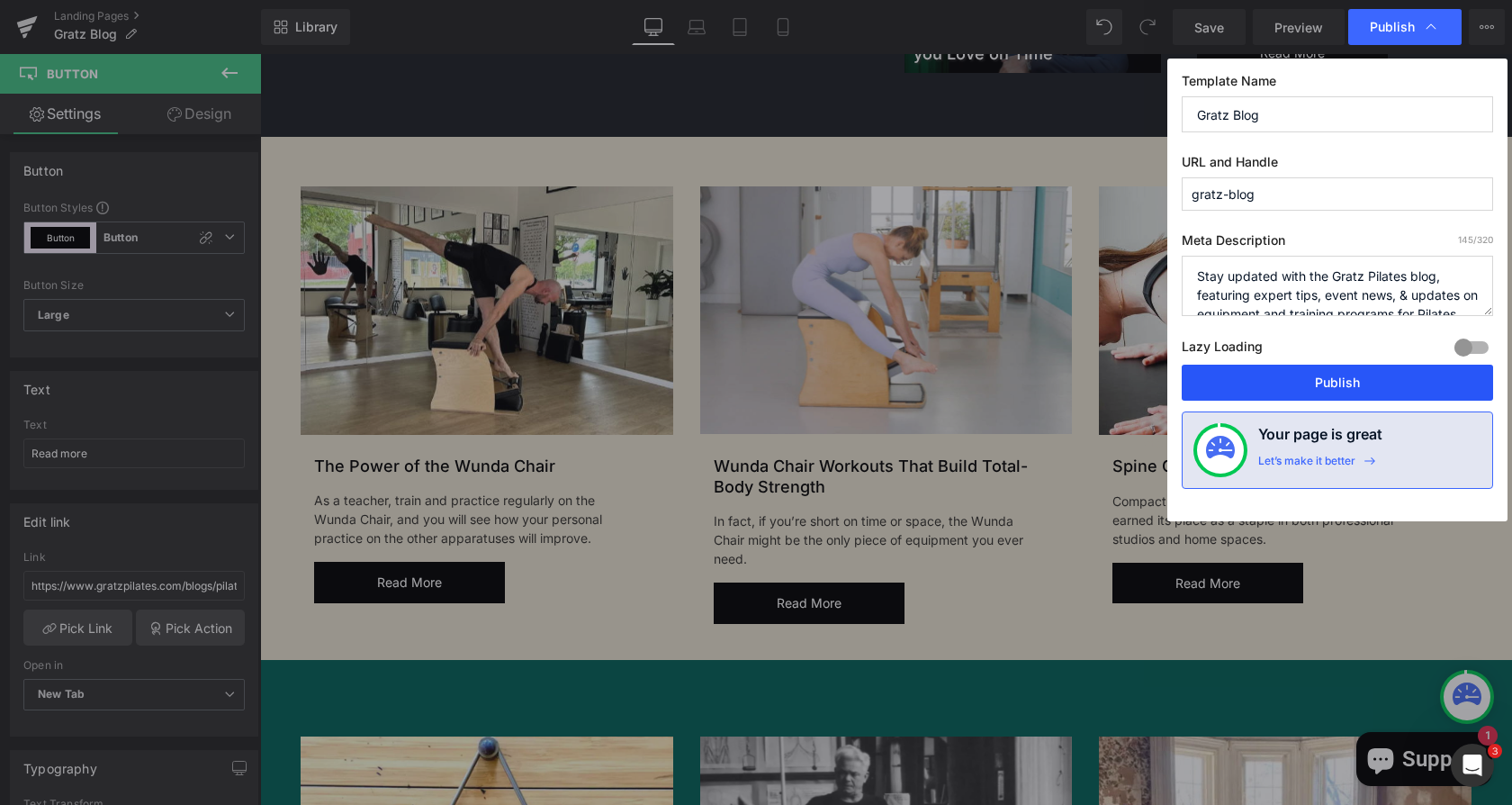 click on "Publish" at bounding box center (1337, 383) 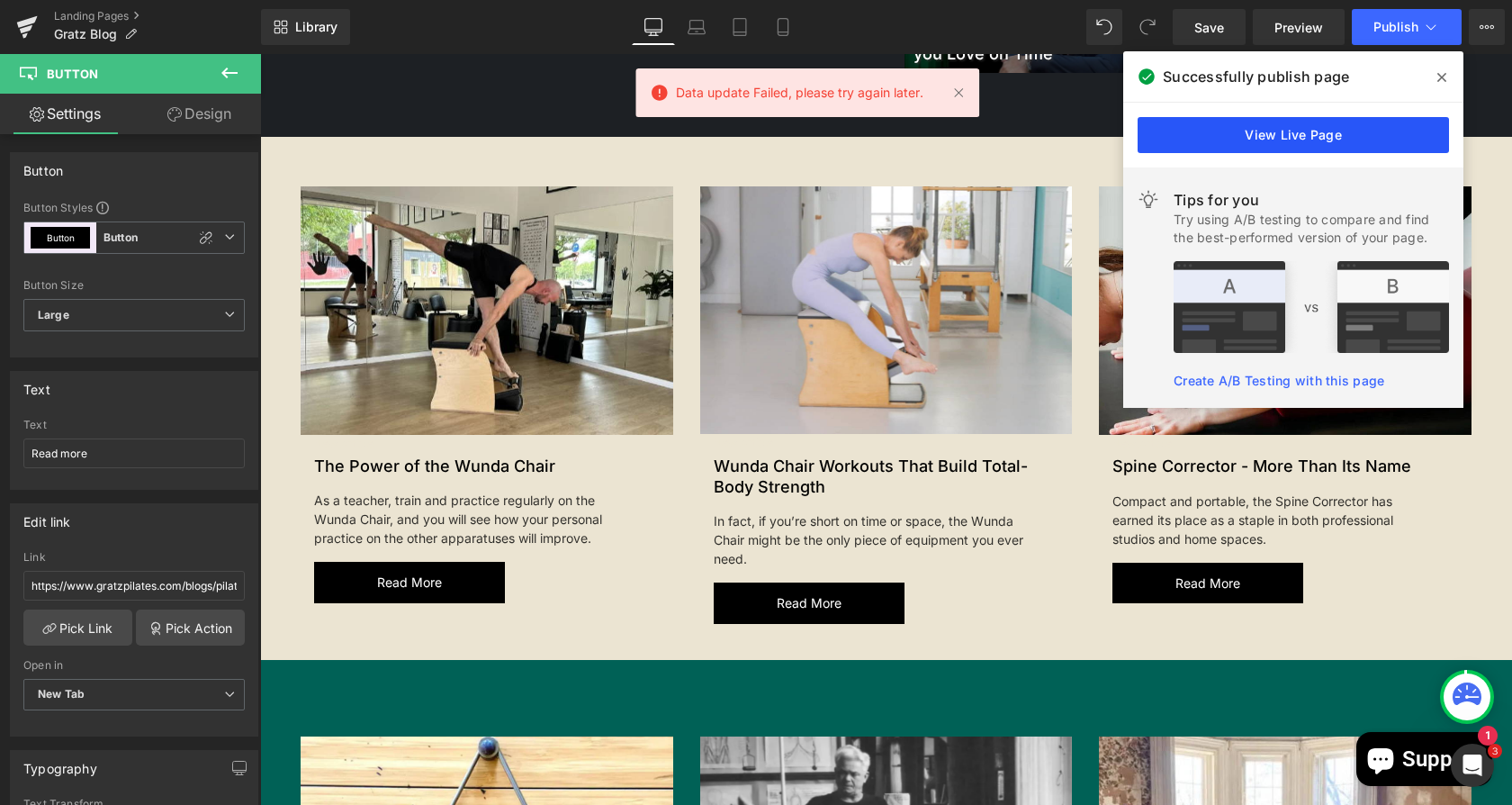 click on "View Live Page" at bounding box center (1293, 135) 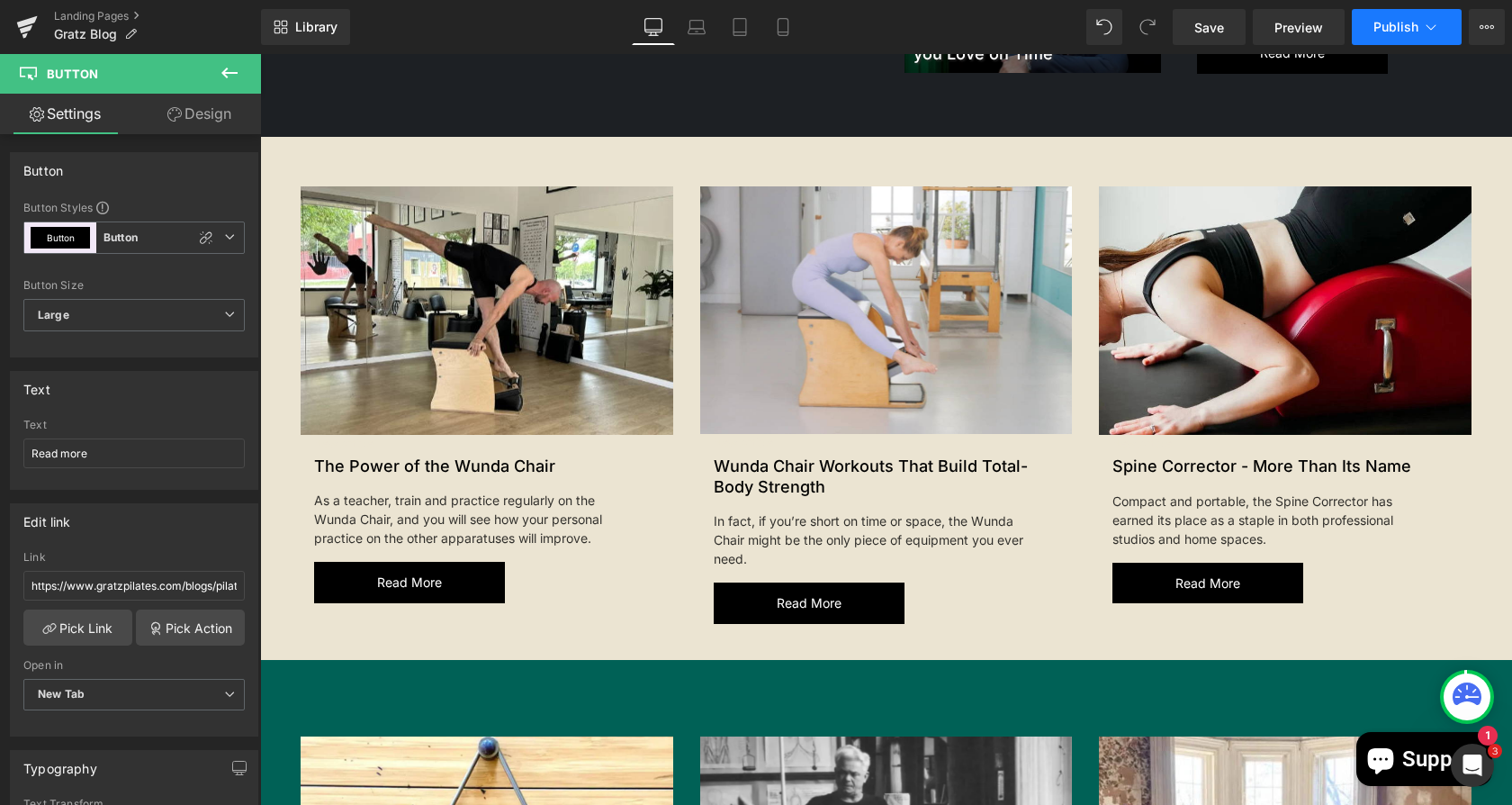 click on "Publish" at bounding box center [1396, 27] 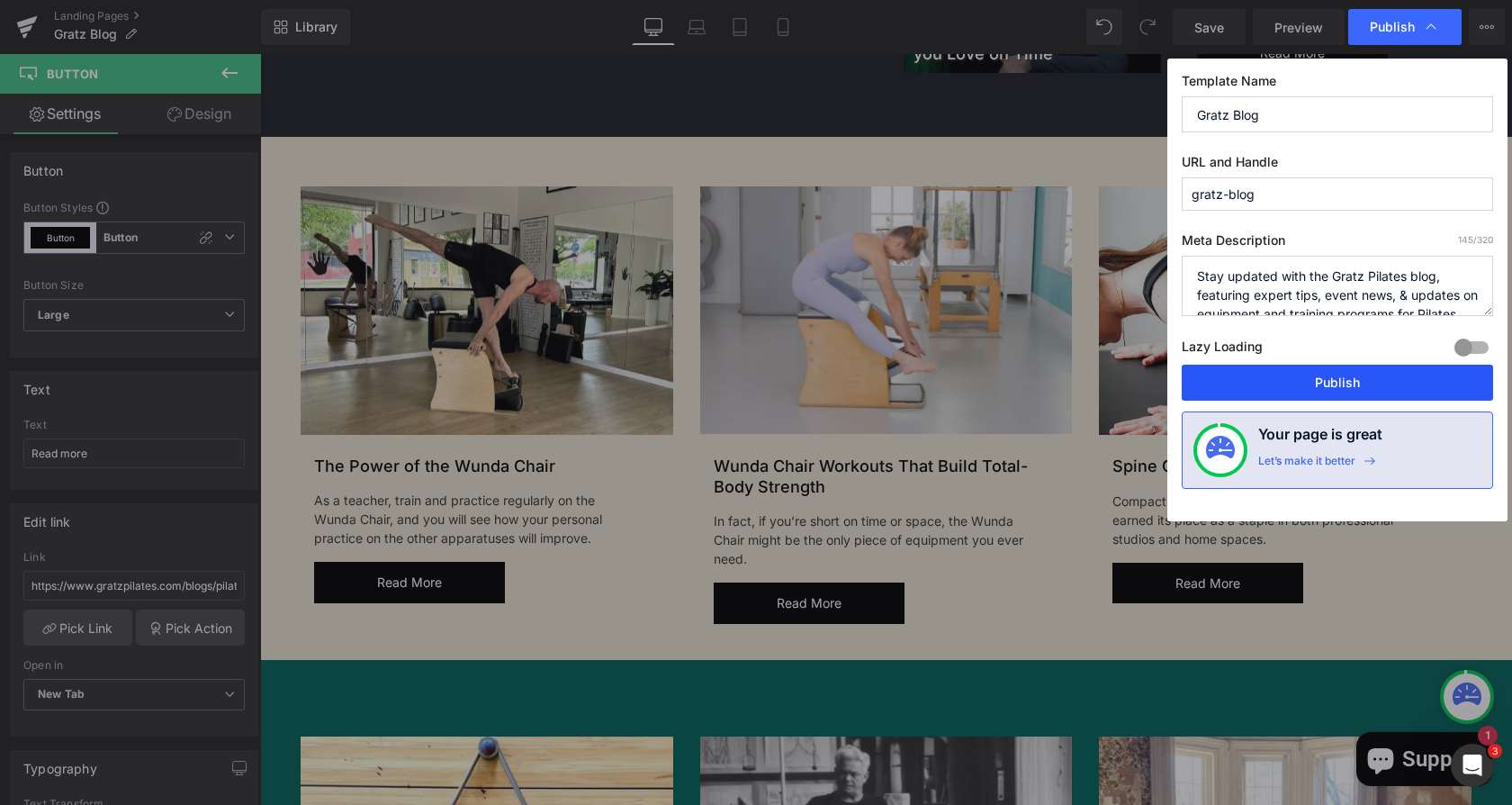 click on "Publish" at bounding box center (1337, 383) 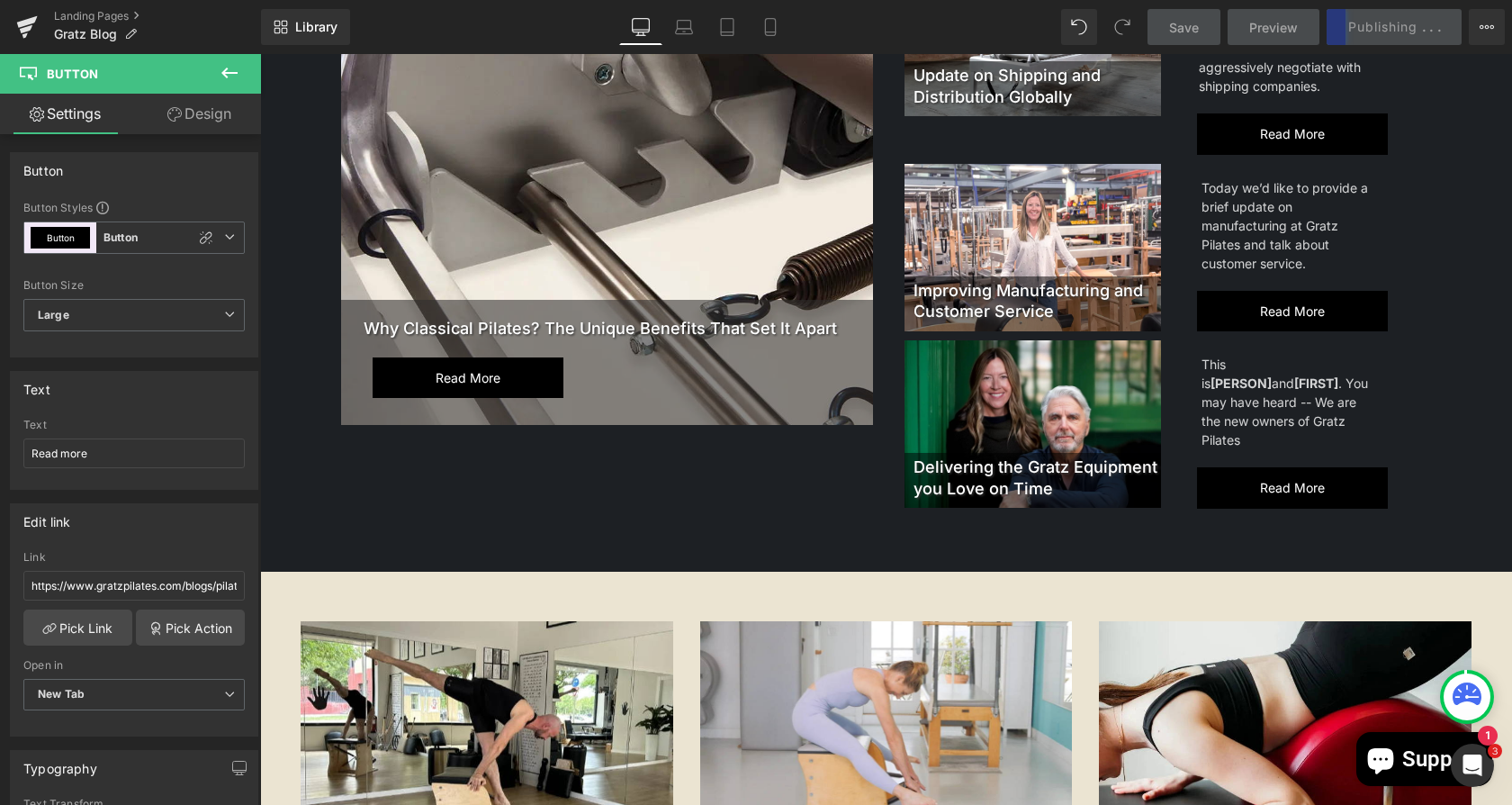 scroll, scrollTop: 367, scrollLeft: 0, axis: vertical 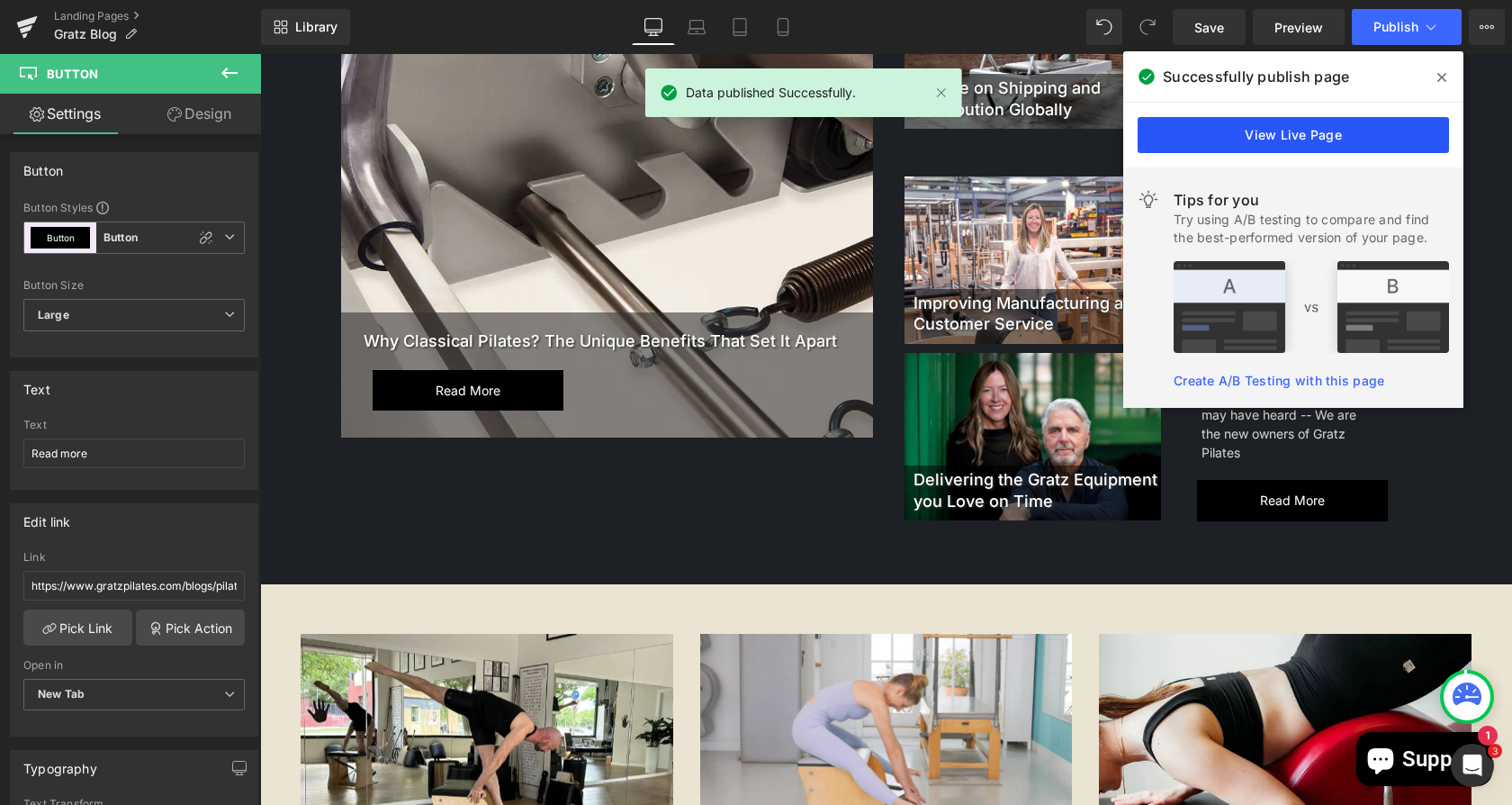 click on "View Live Page" at bounding box center [1293, 135] 